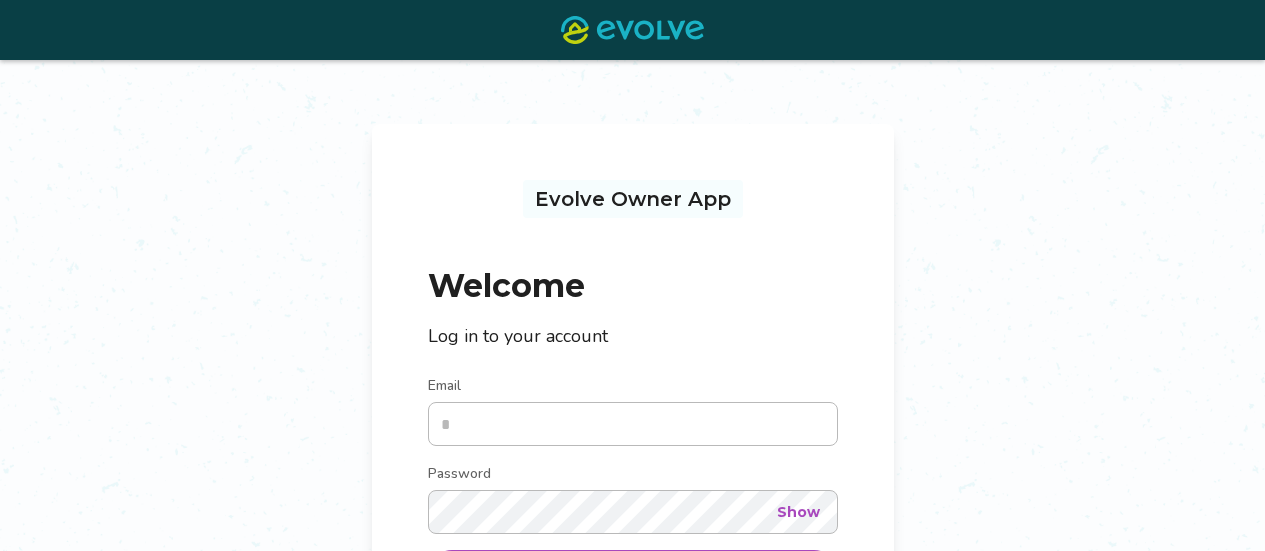 scroll, scrollTop: 117, scrollLeft: 0, axis: vertical 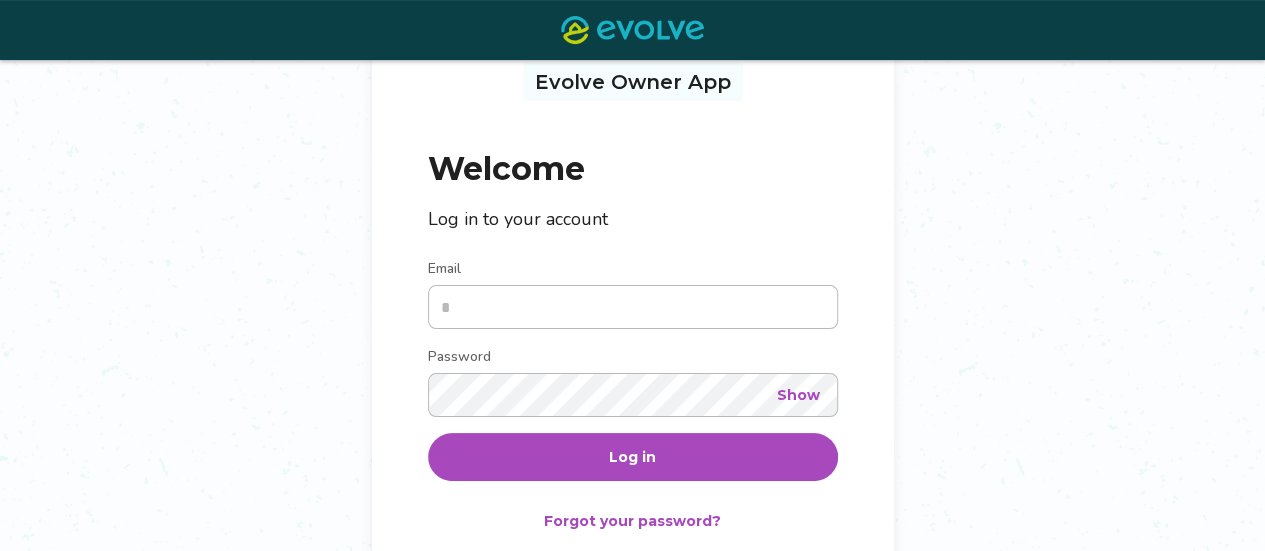 click on "Email" at bounding box center [633, 307] 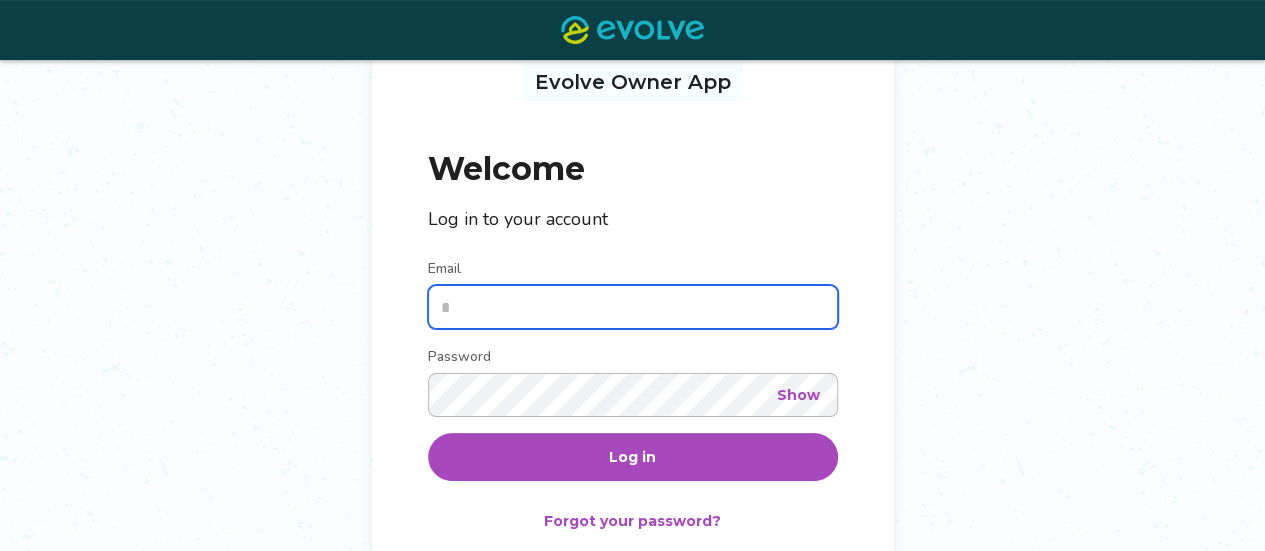 type on "**********" 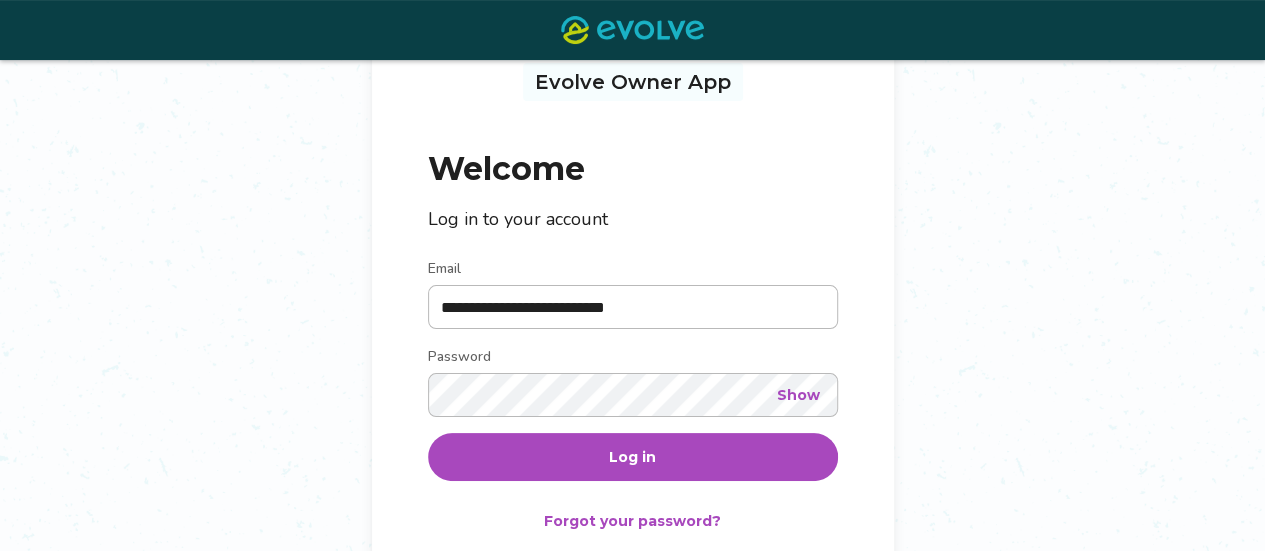 click on "Log in" at bounding box center (633, 457) 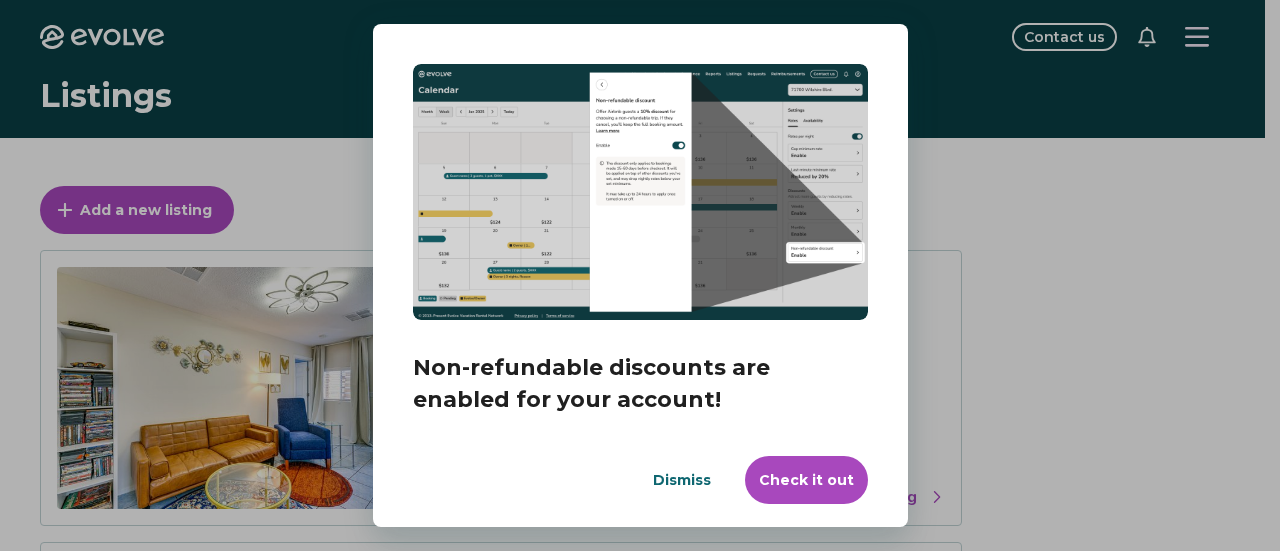 click on "Check it out" at bounding box center (806, 480) 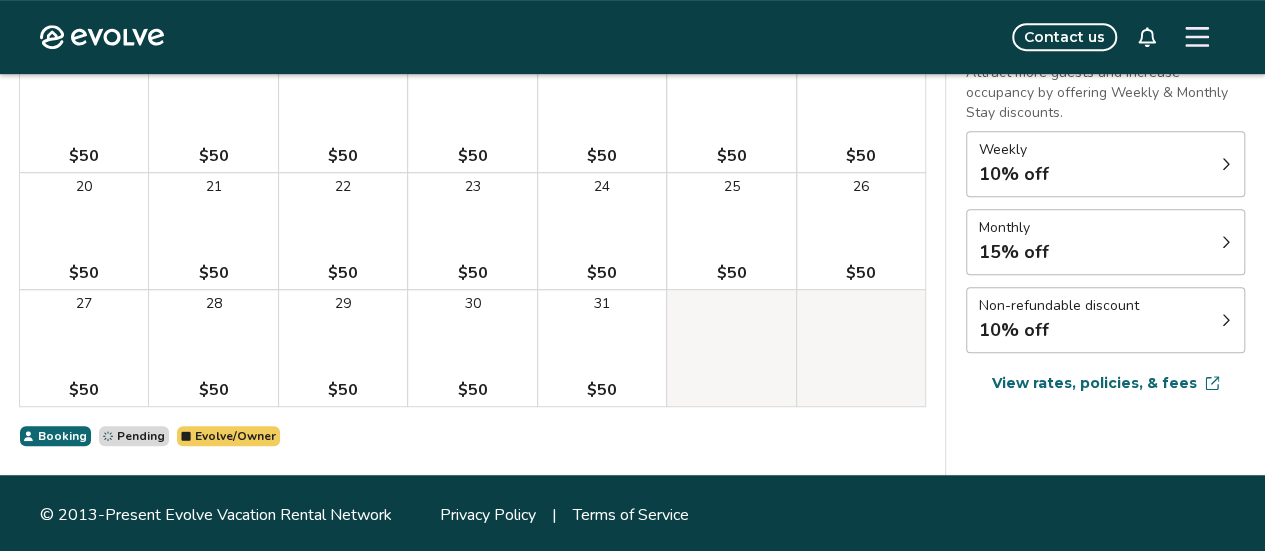 scroll, scrollTop: 482, scrollLeft: 0, axis: vertical 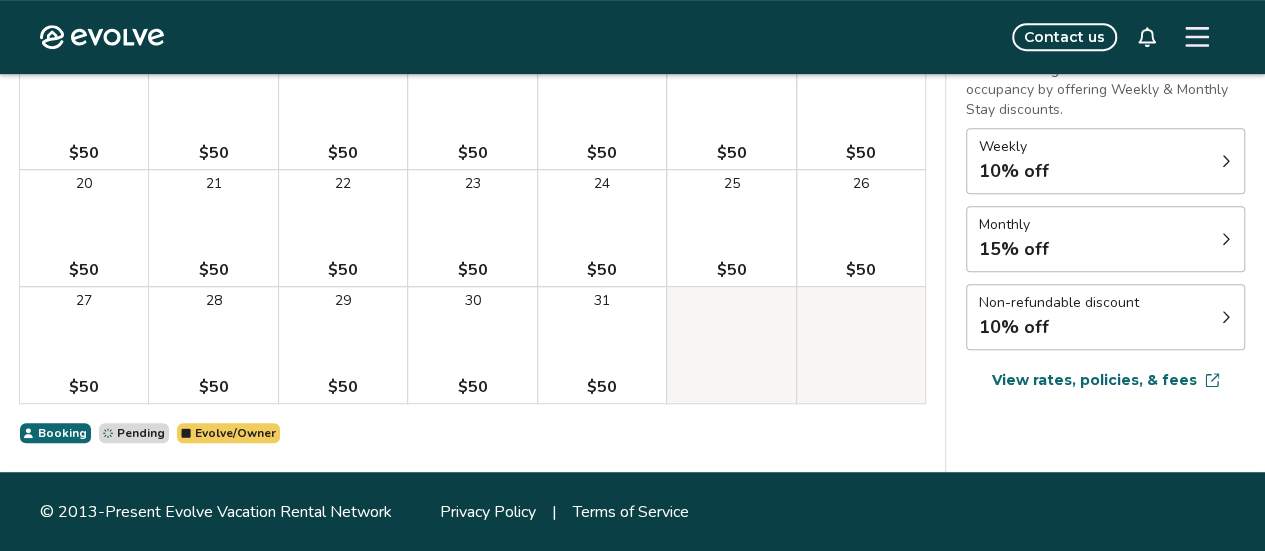 click on "Non-refundable discount 10% off" at bounding box center [1105, 317] 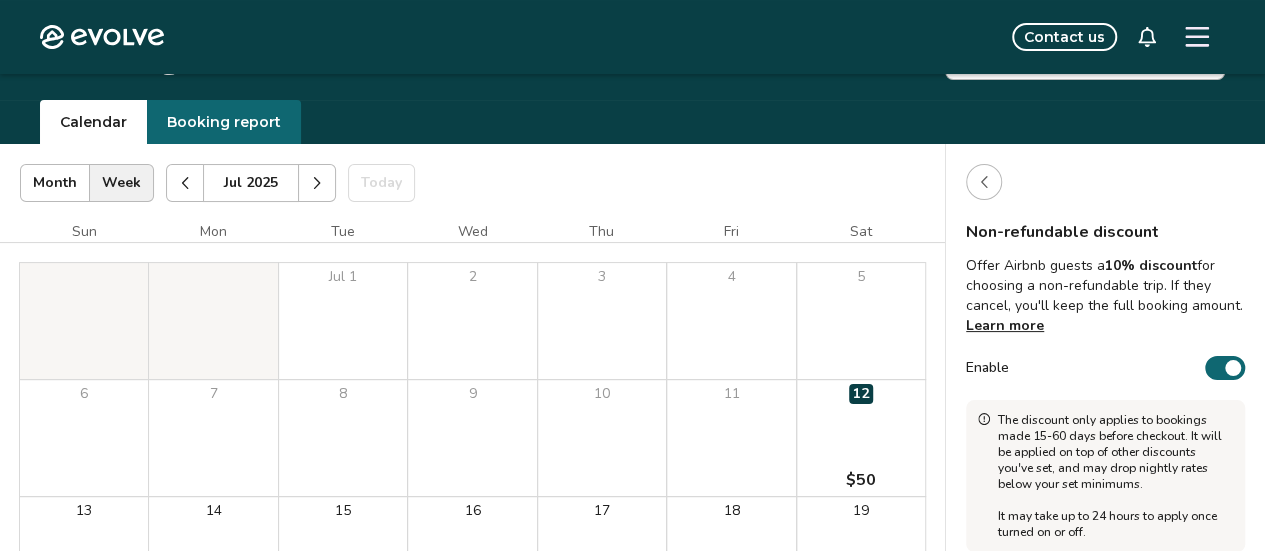 scroll, scrollTop: 38, scrollLeft: 0, axis: vertical 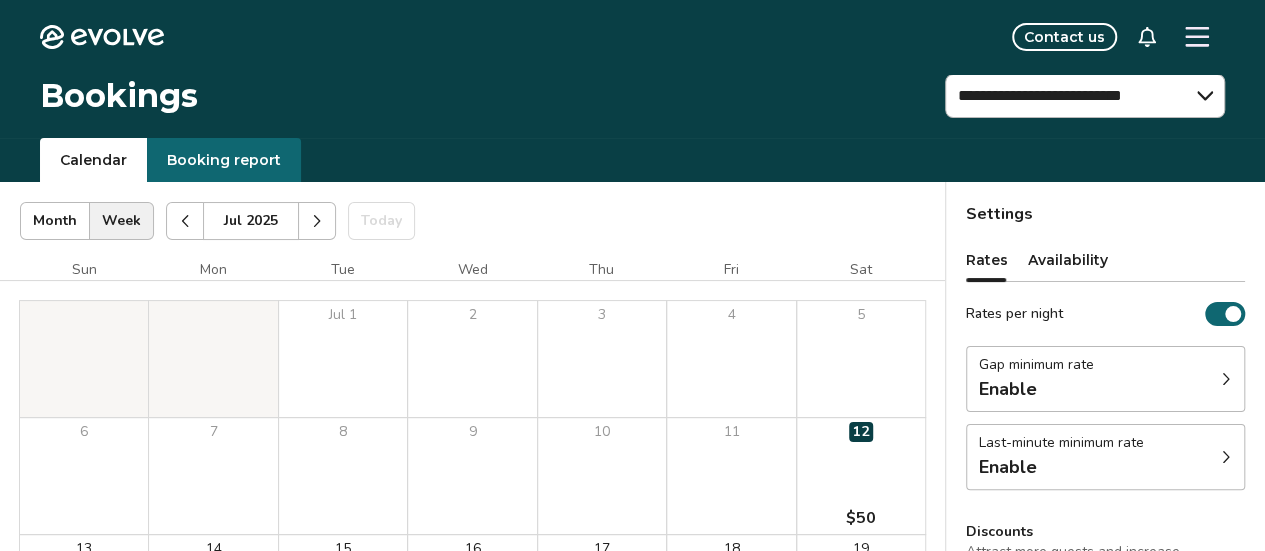 click on "Evolve" 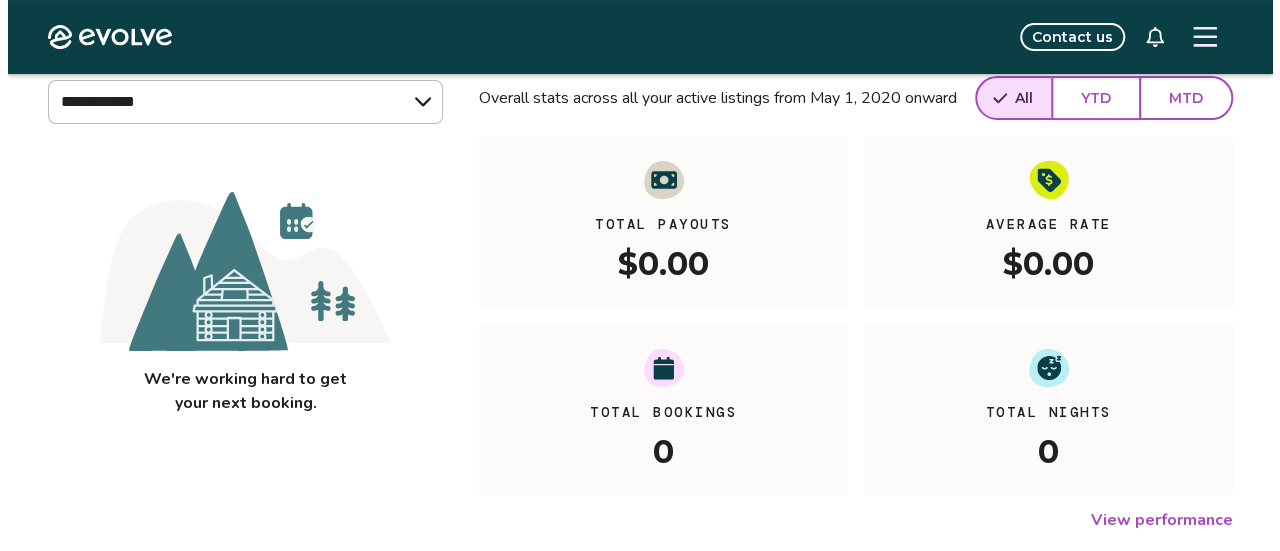 scroll, scrollTop: 0, scrollLeft: 0, axis: both 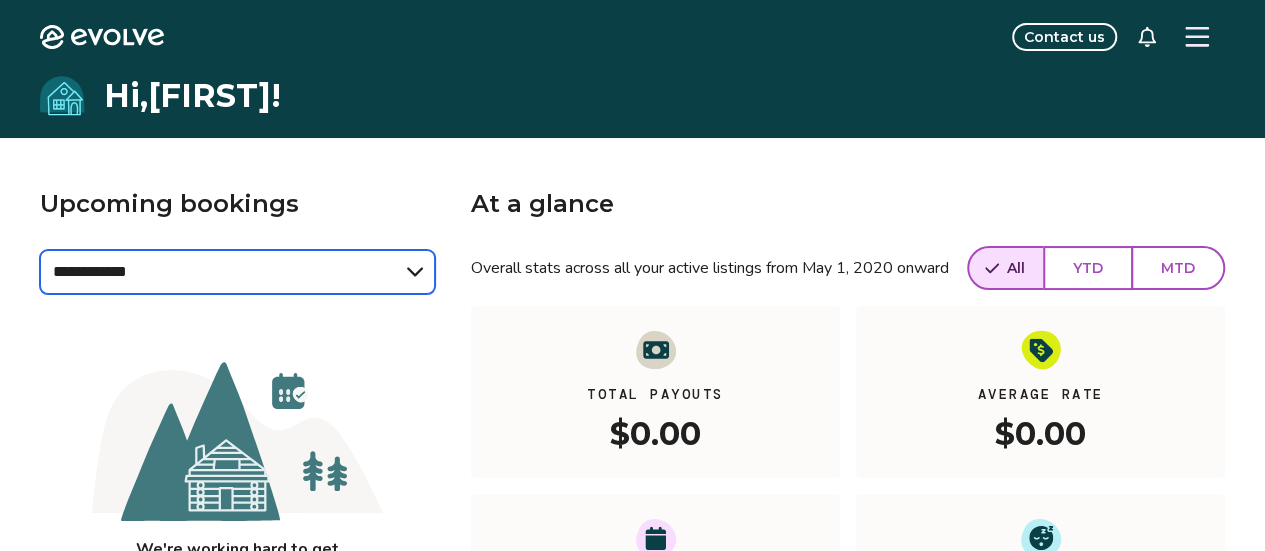 click on "**********" at bounding box center [237, 272] 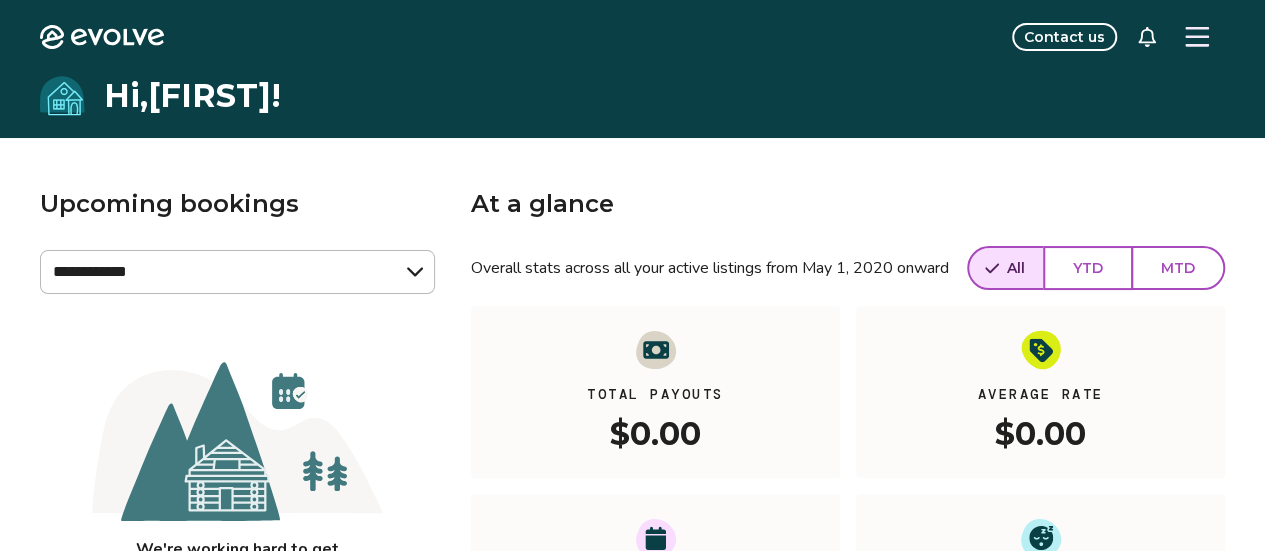 click 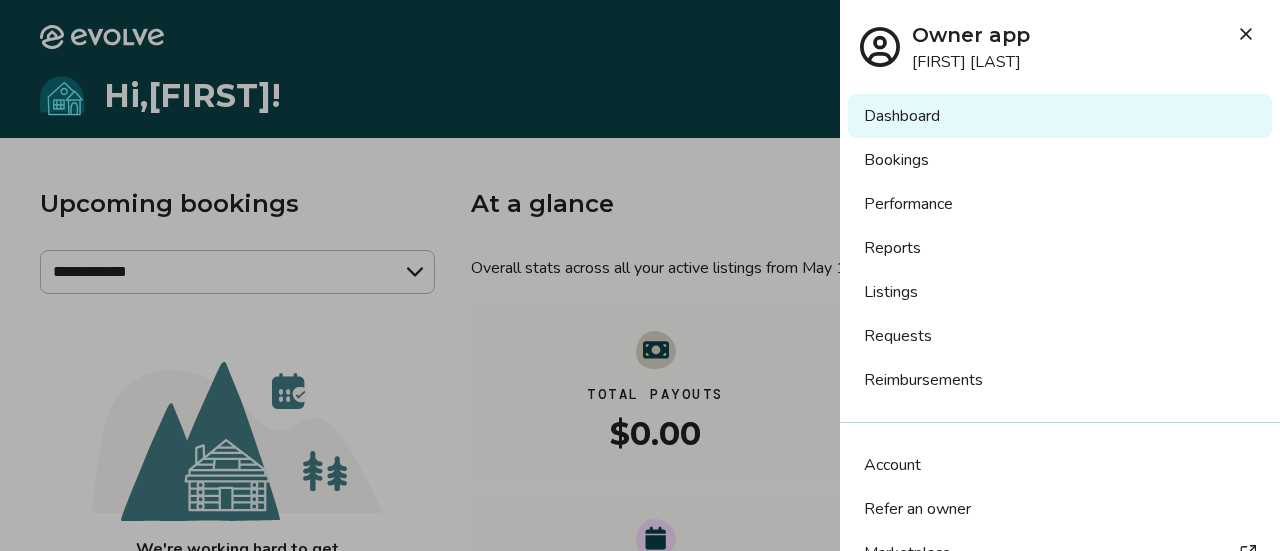 click on "Listings" at bounding box center [1060, 292] 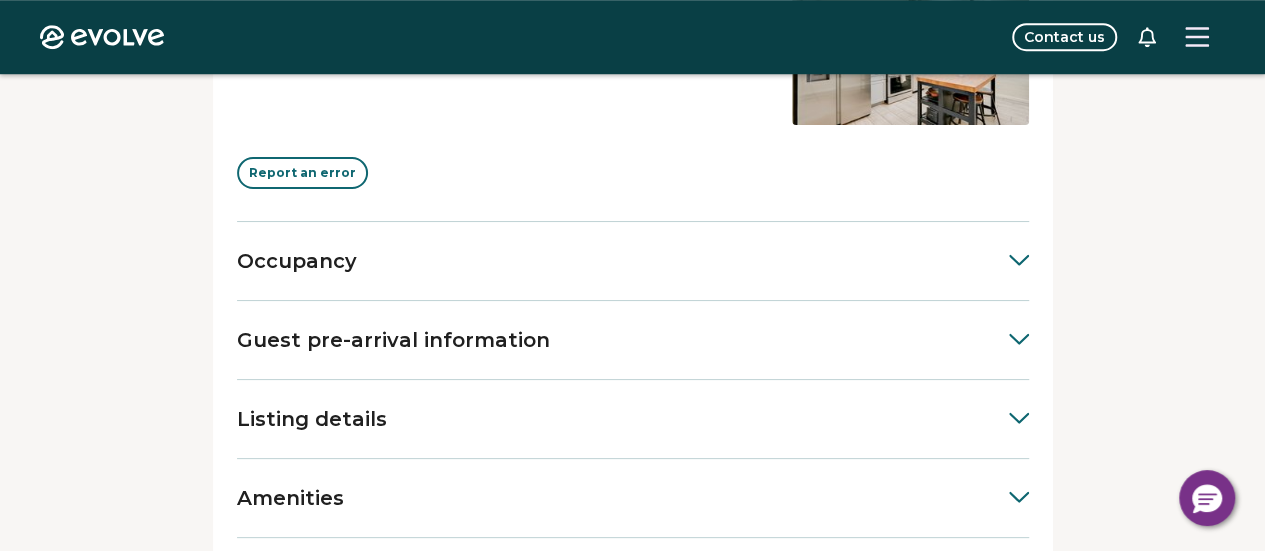 scroll, scrollTop: 760, scrollLeft: 0, axis: vertical 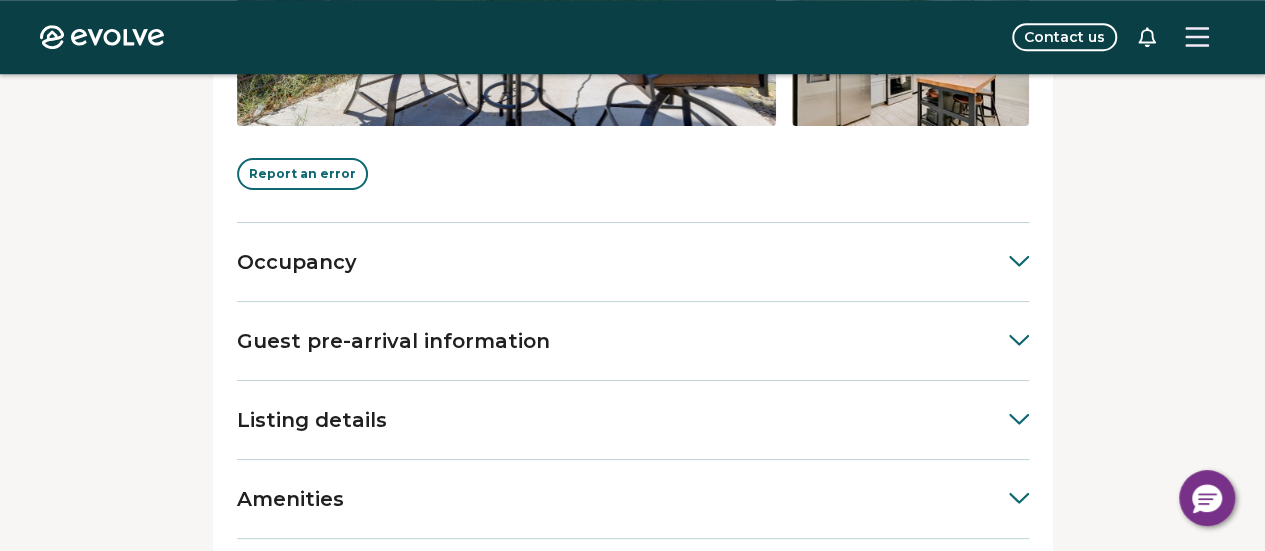 click on "Occupancy" at bounding box center [633, 262] 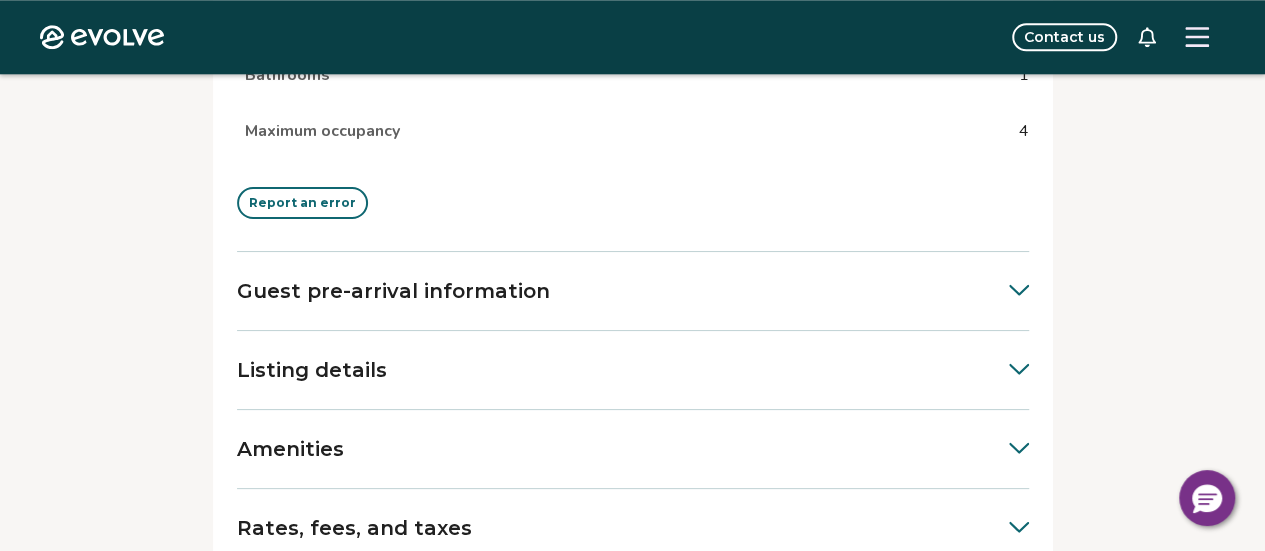 scroll, scrollTop: 1071, scrollLeft: 0, axis: vertical 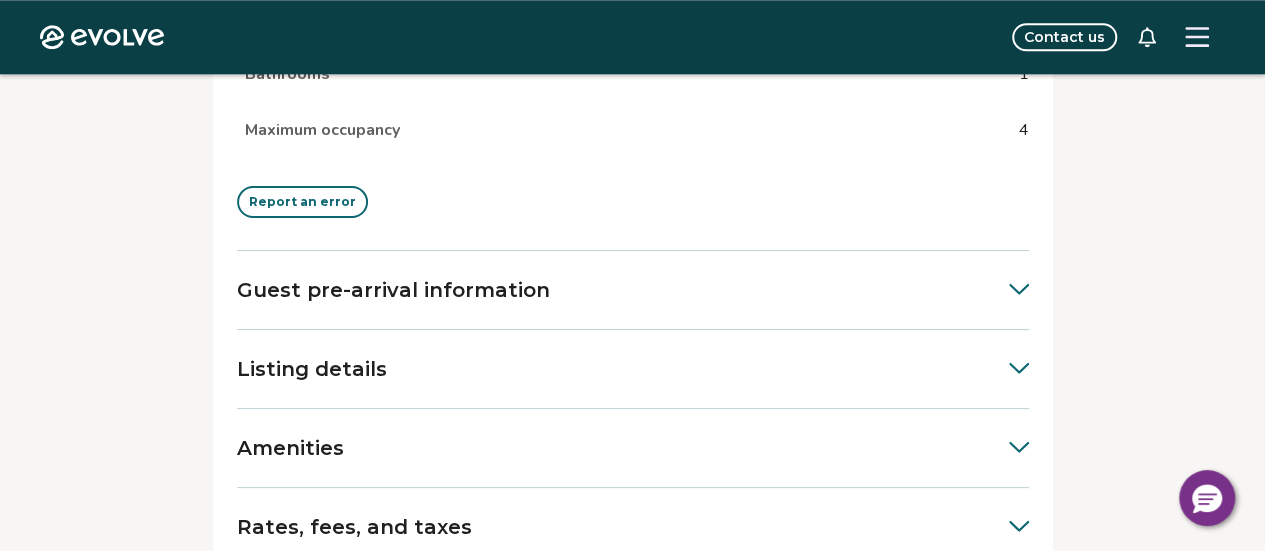 click on "Guest pre-arrival information" at bounding box center (633, 290) 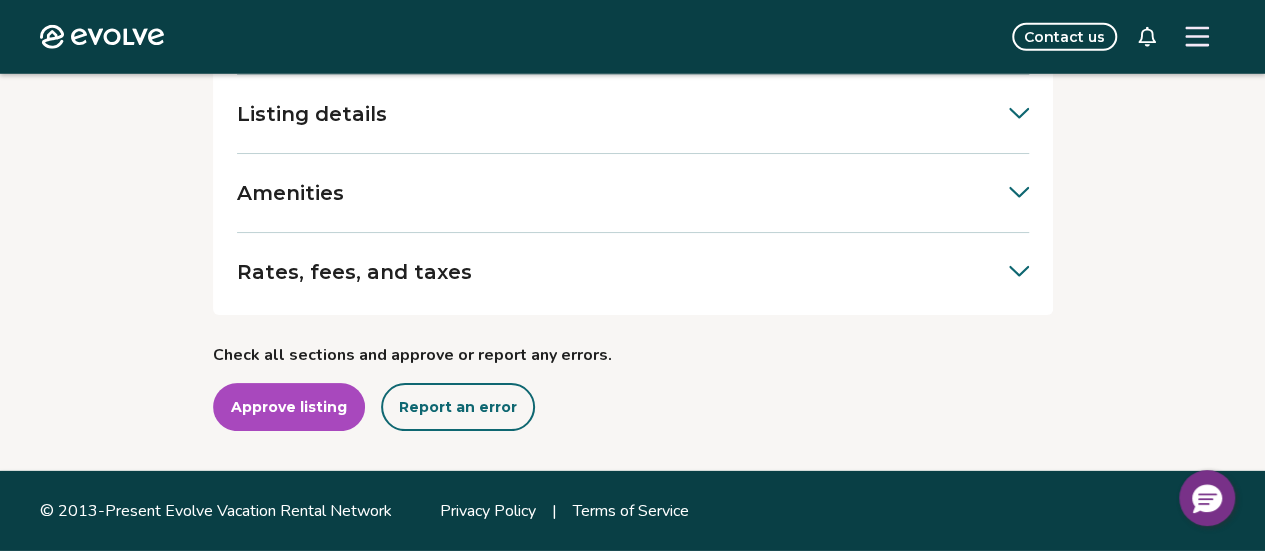 scroll, scrollTop: 2866, scrollLeft: 0, axis: vertical 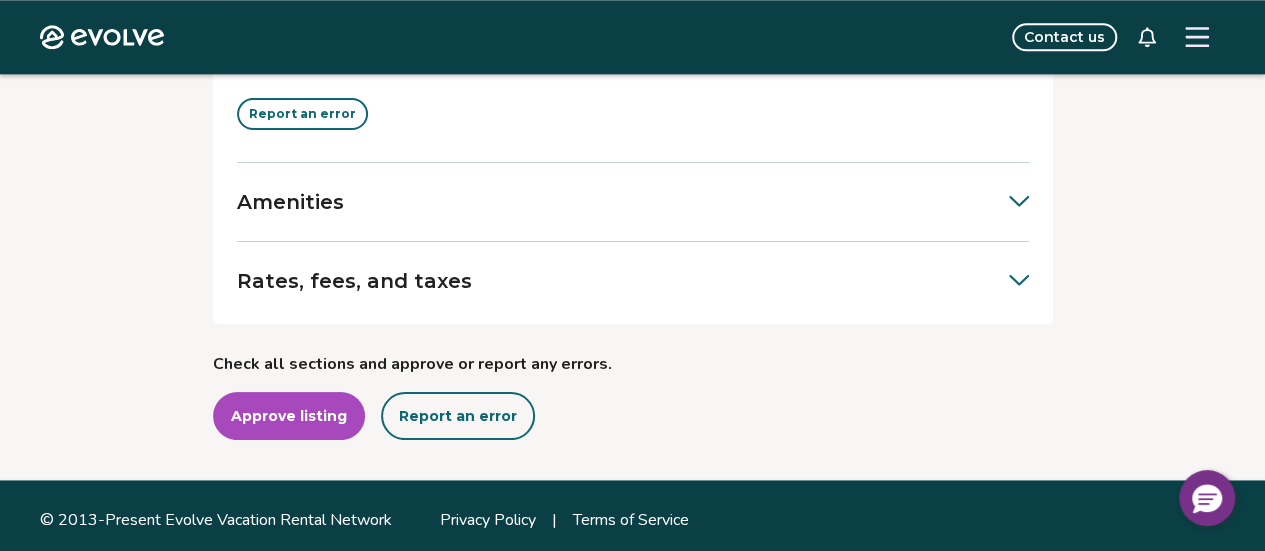 click on "Amenities" at bounding box center [633, 202] 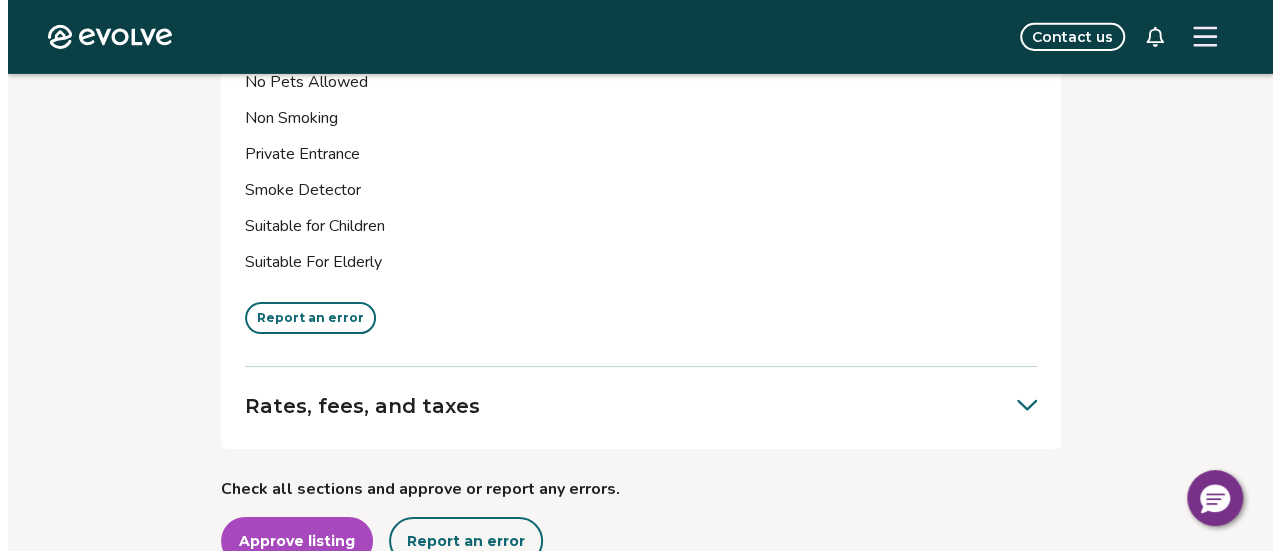 scroll, scrollTop: 7109, scrollLeft: 0, axis: vertical 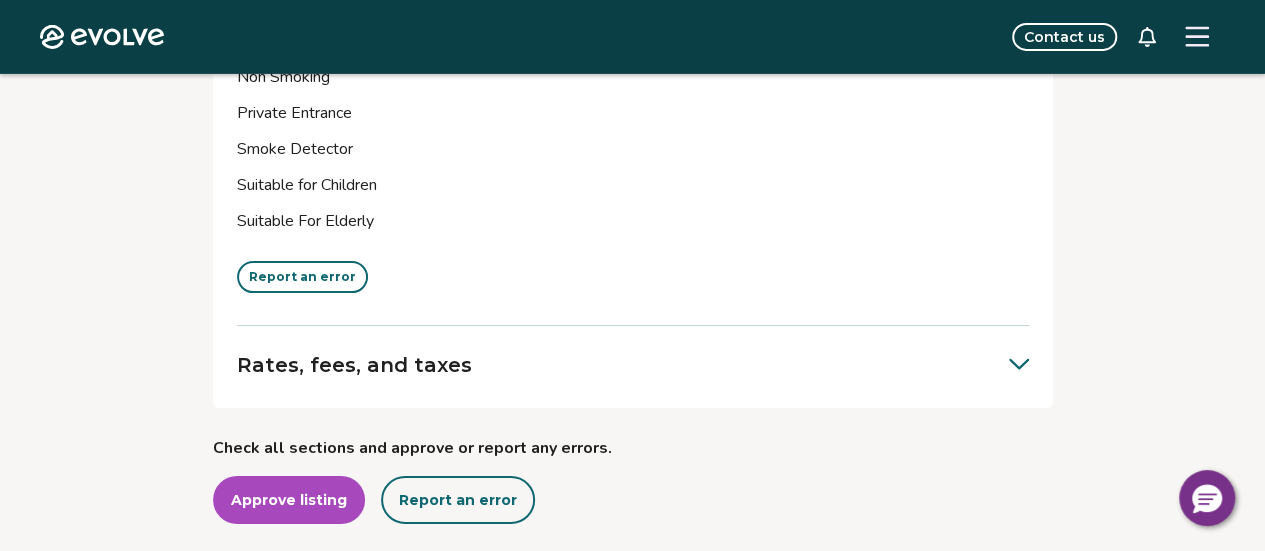 click on "Report an error" at bounding box center (302, 277) 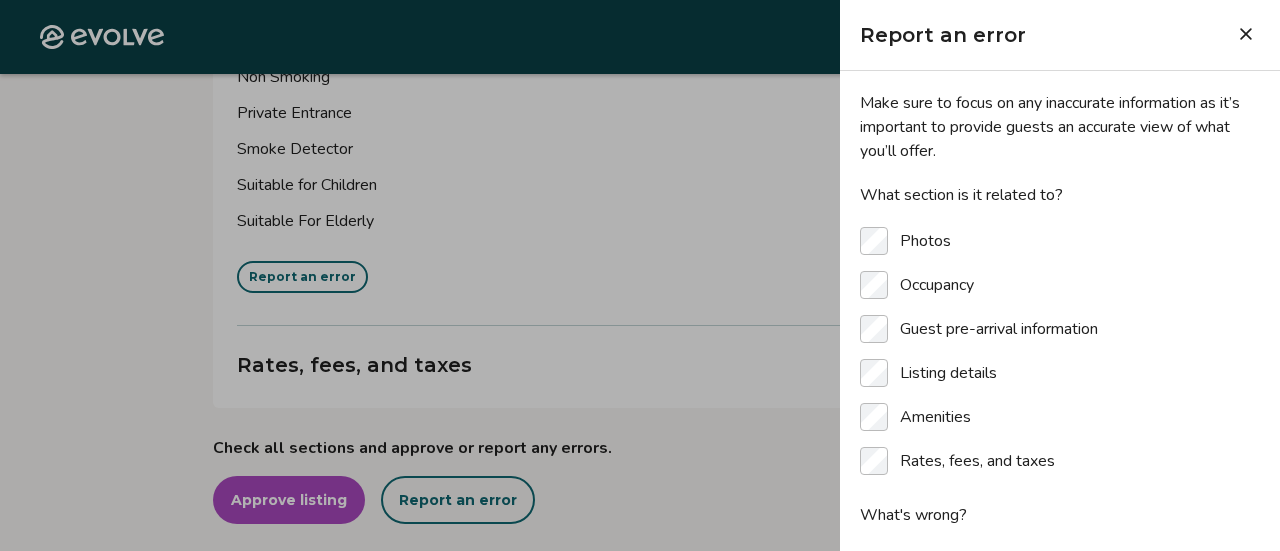 type on "*" 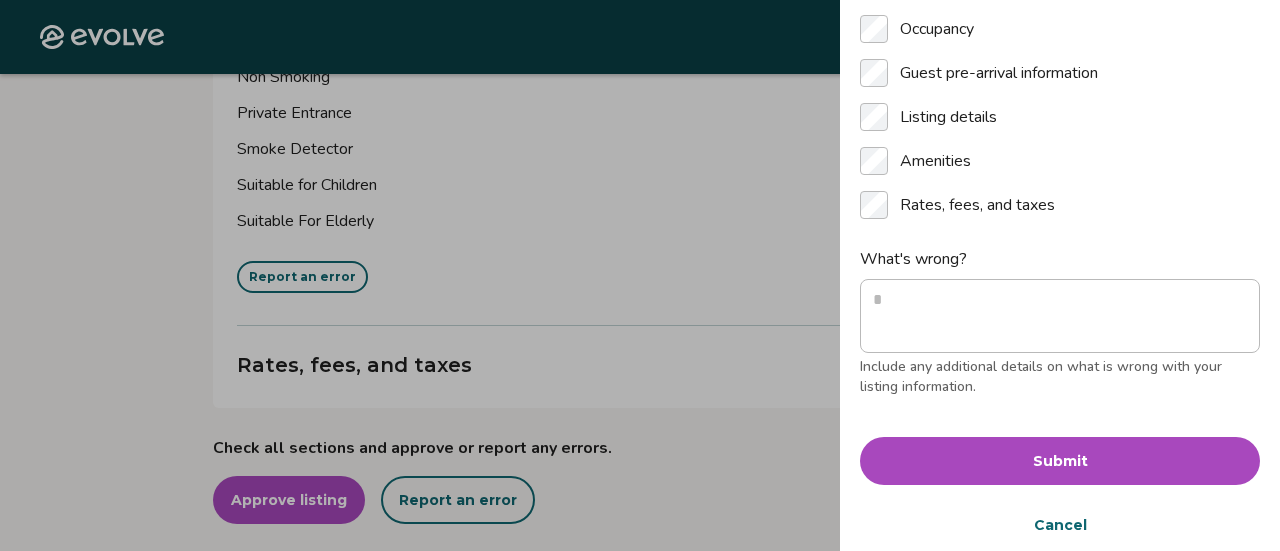 scroll, scrollTop: 273, scrollLeft: 0, axis: vertical 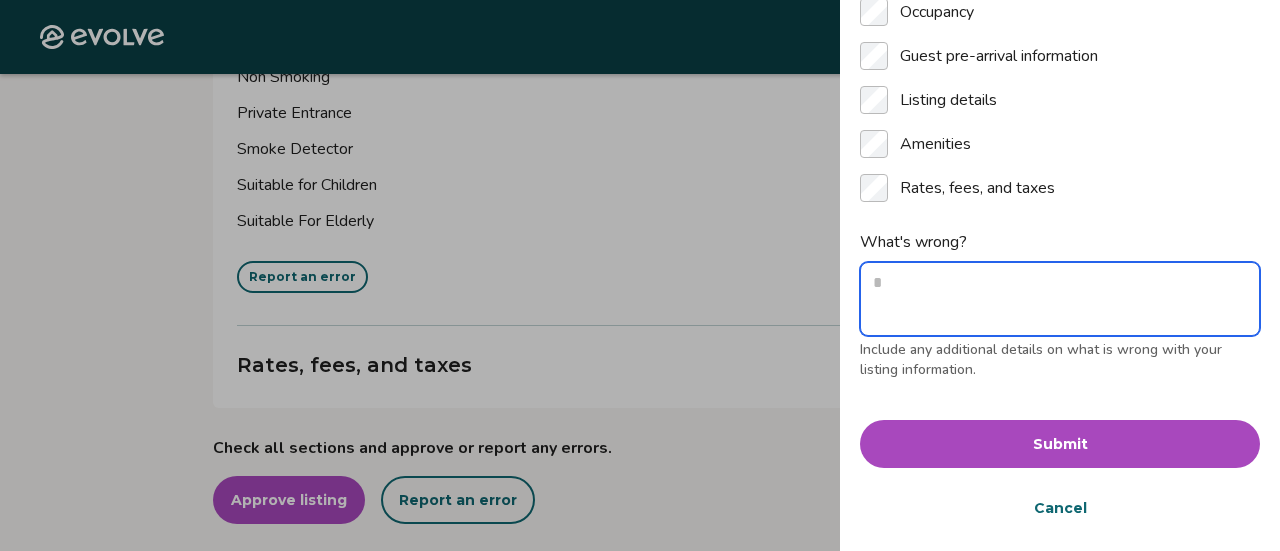 click on "What's wrong?" at bounding box center [1060, 299] 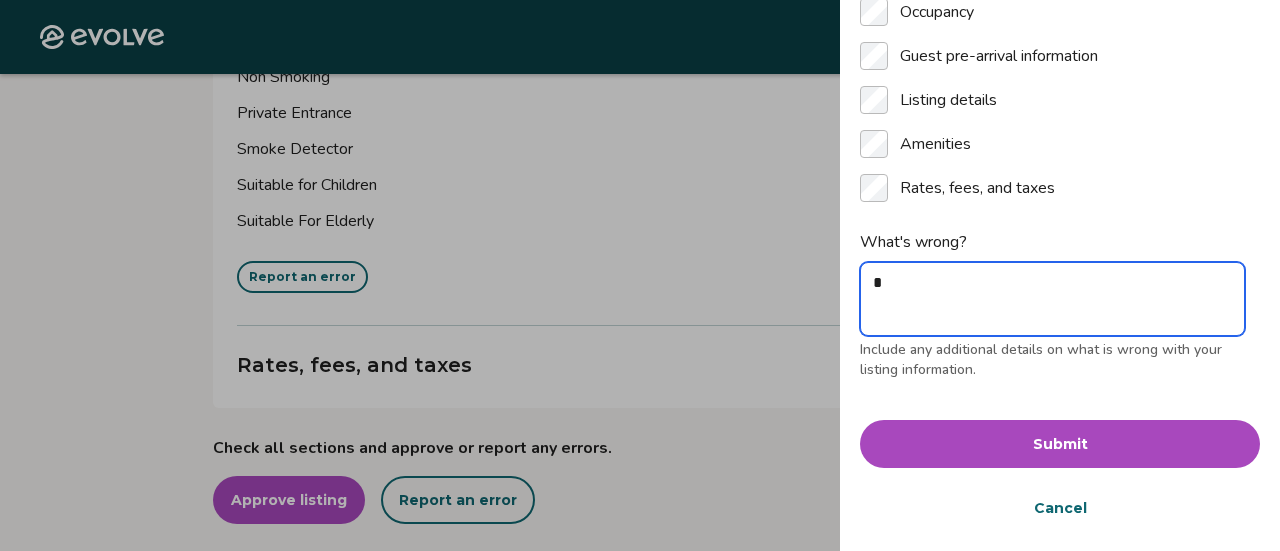 type on "**" 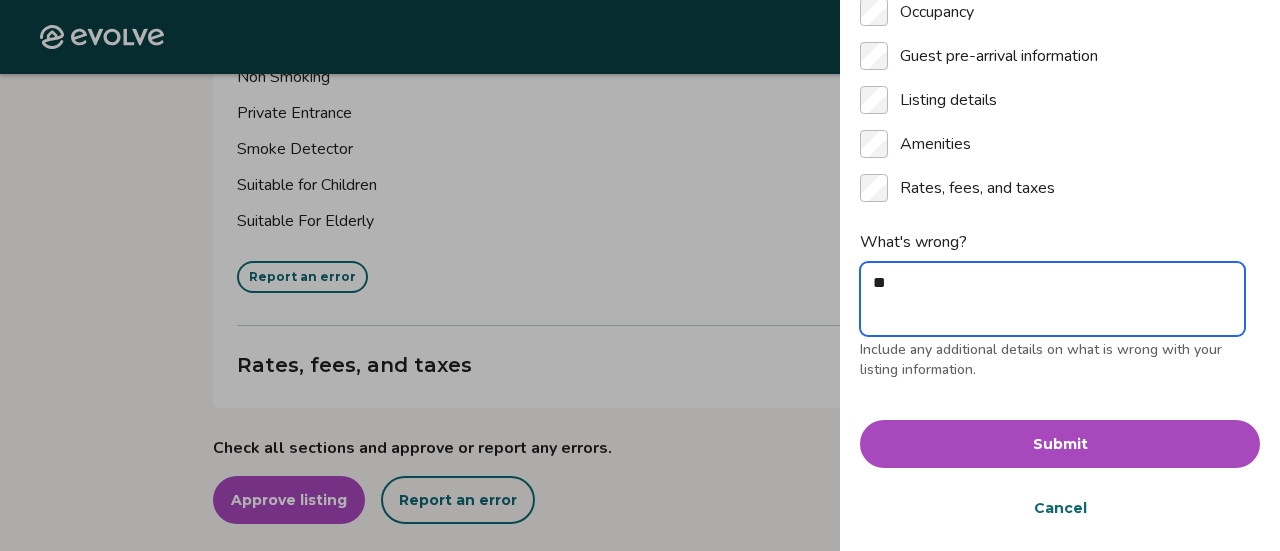 type on "***" 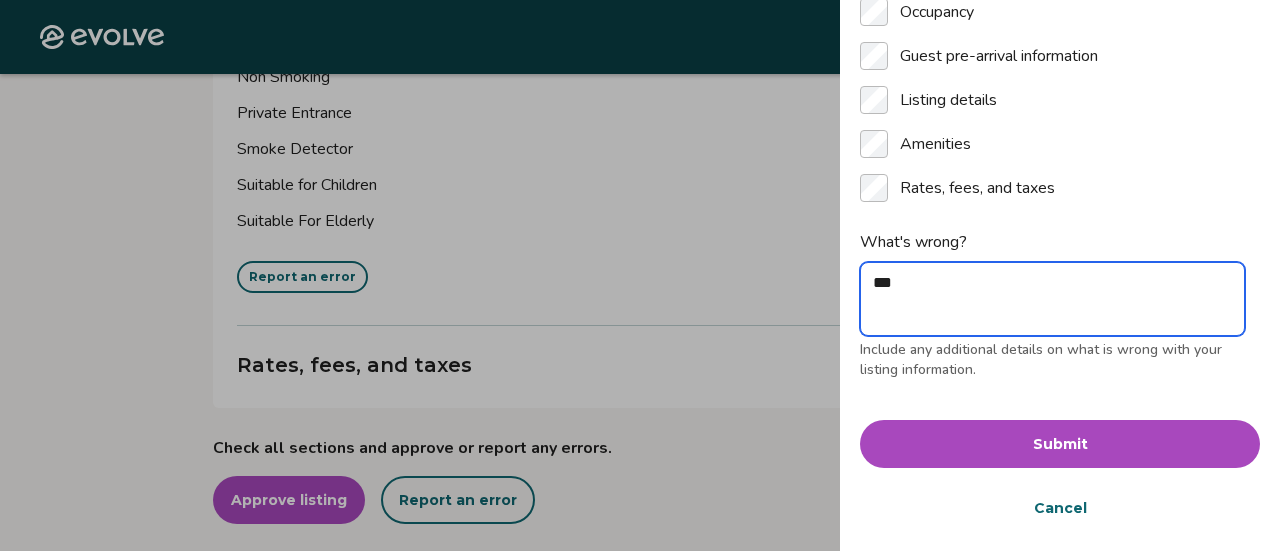 type on "****" 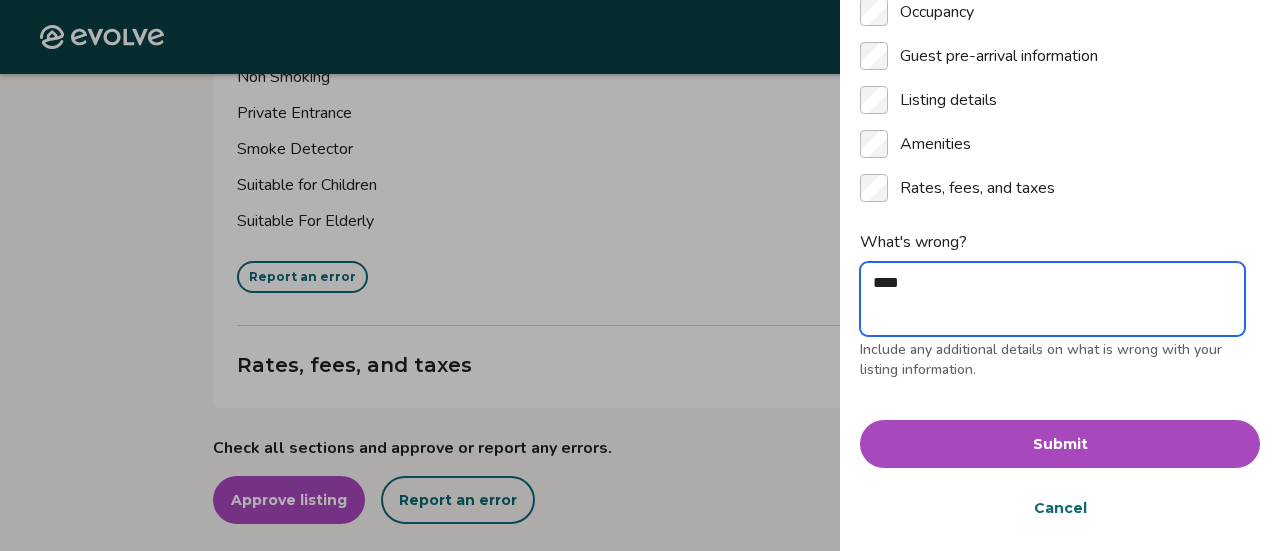 type on "*****" 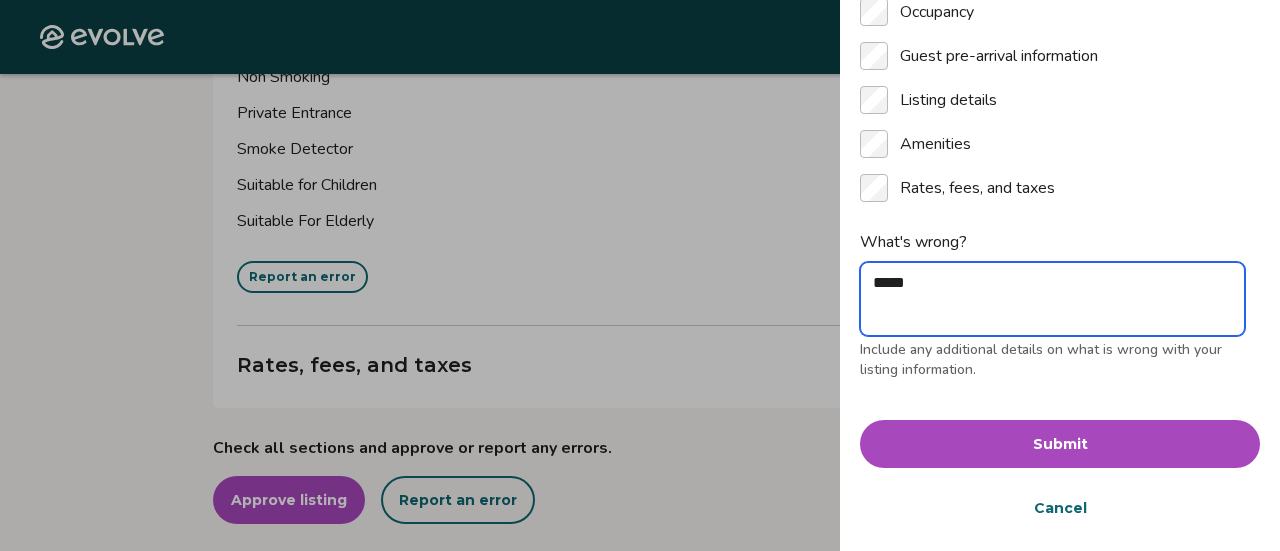 type on "*" 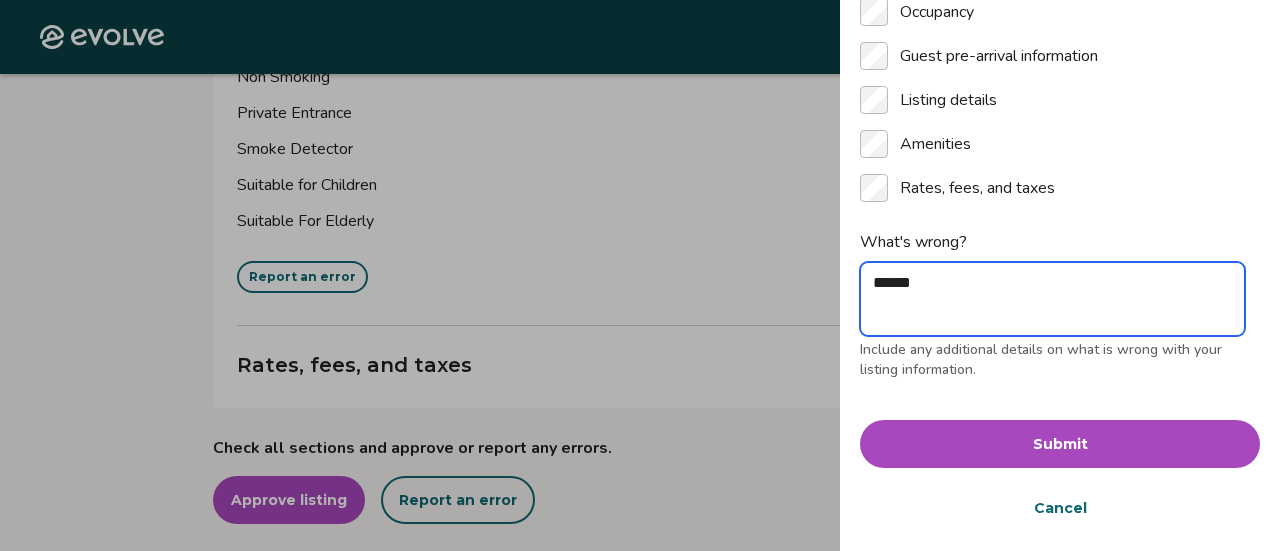 type on "******" 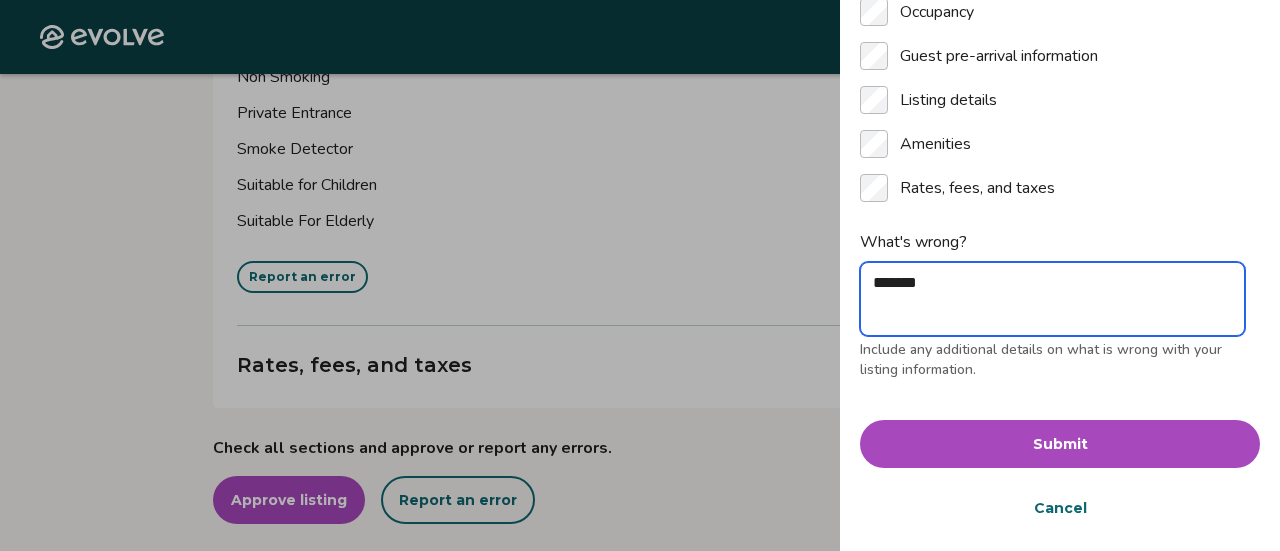 type on "********" 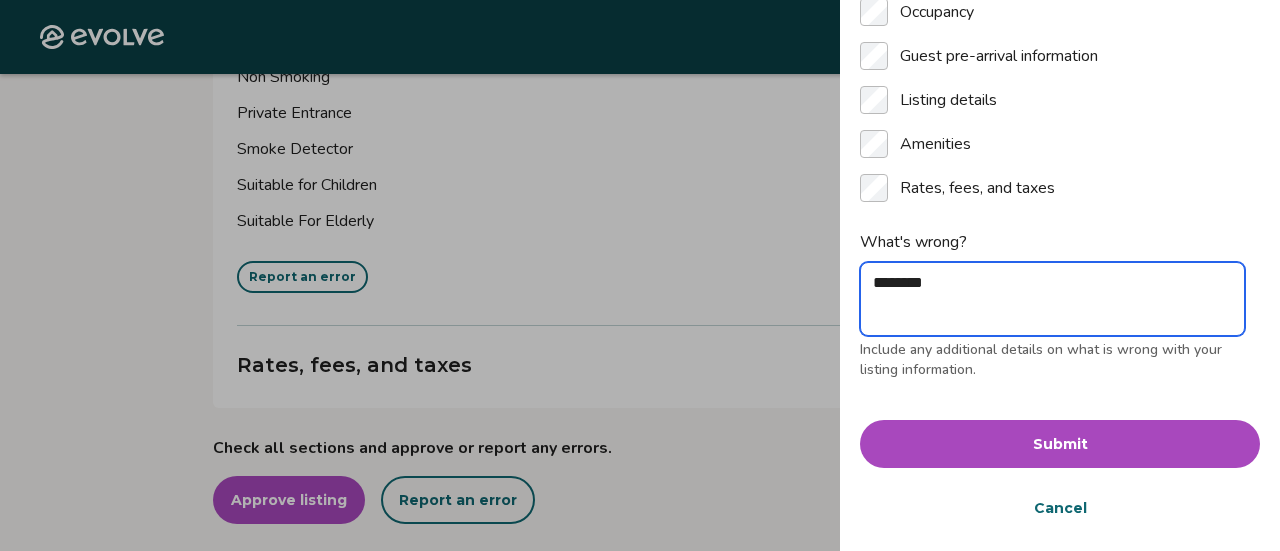 type on "*********" 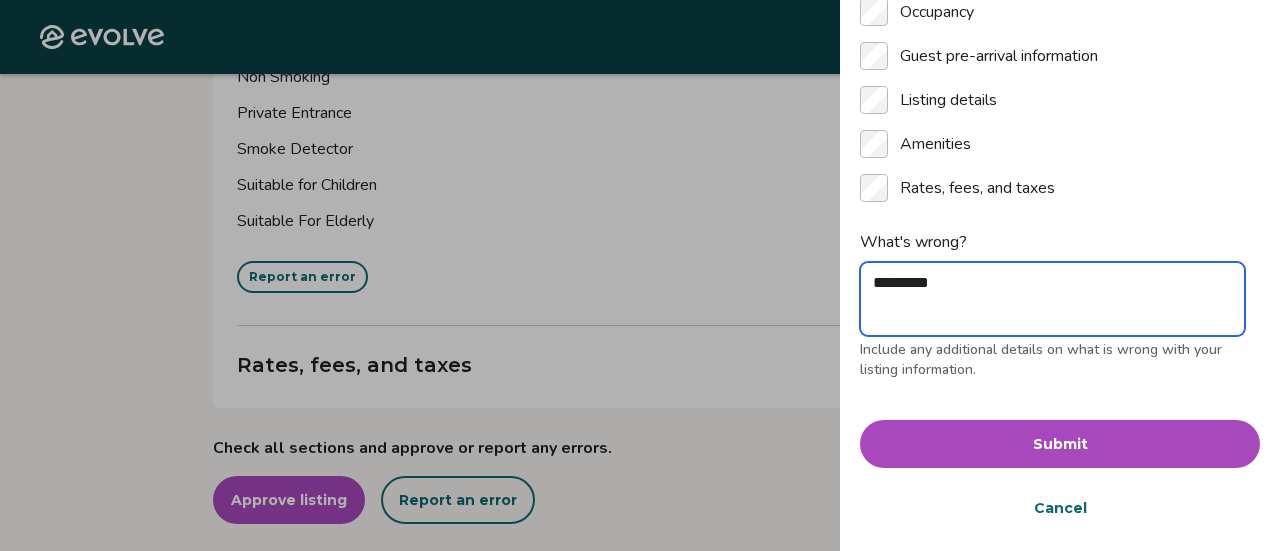 type on "**********" 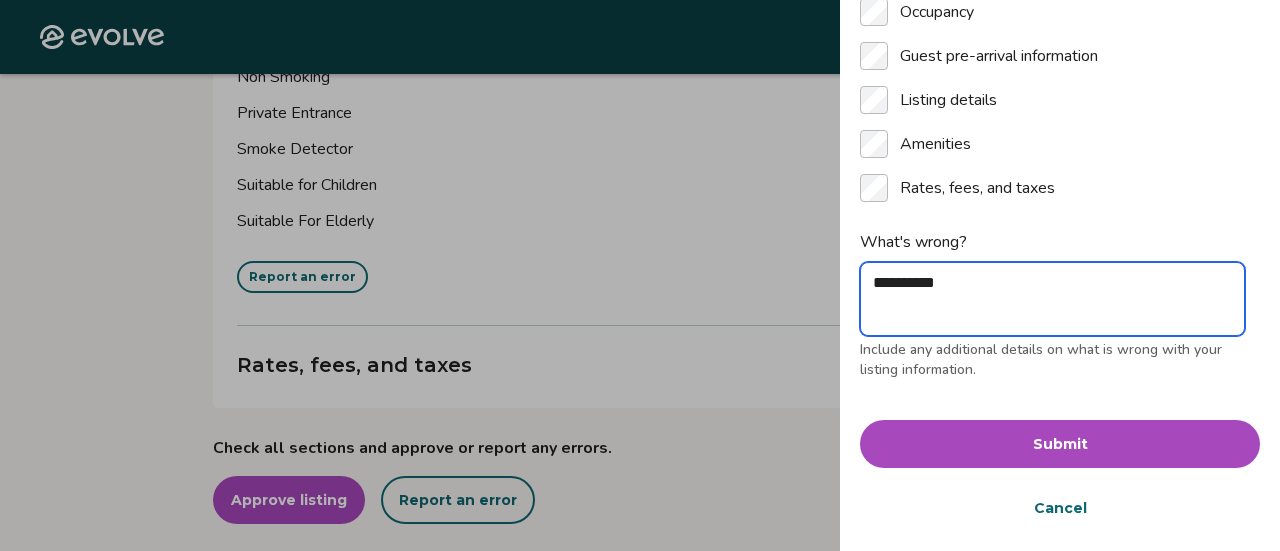 type on "**********" 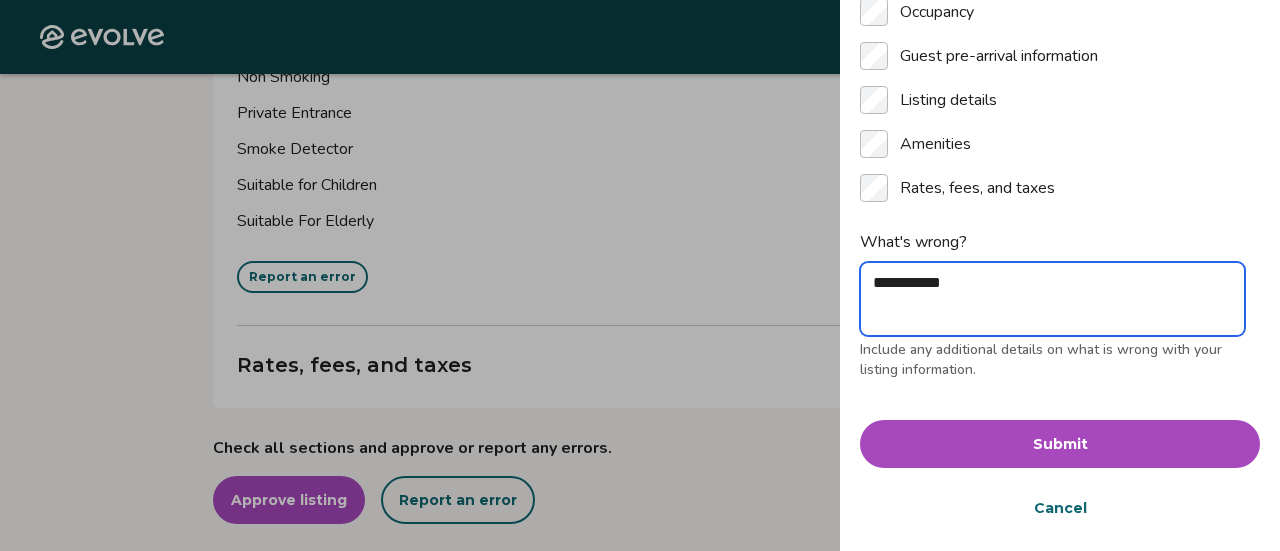 type on "*" 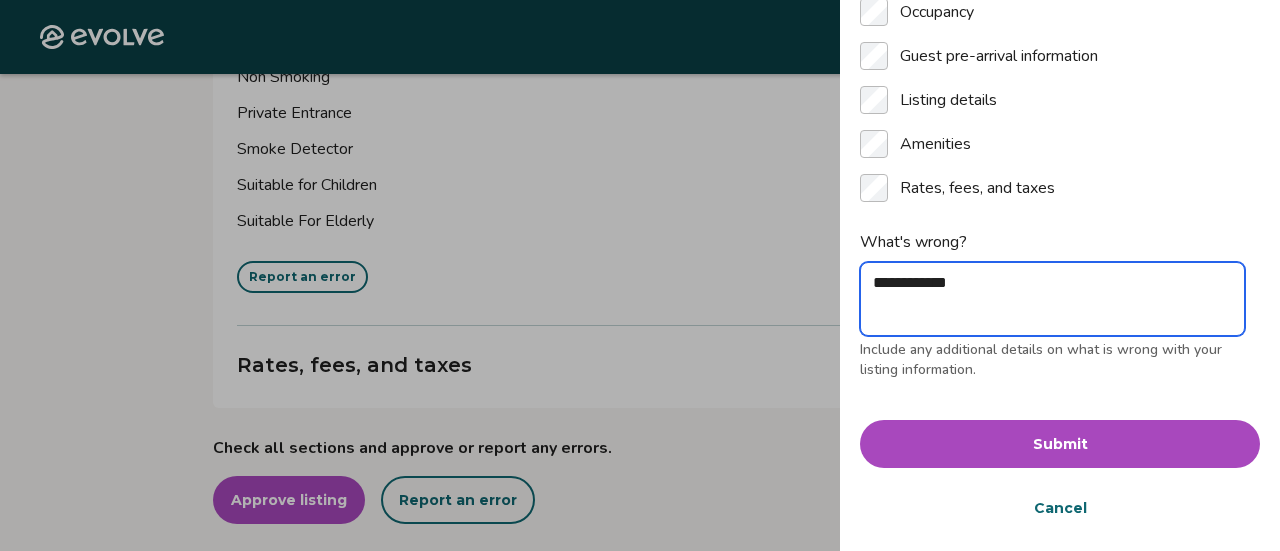 type on "**********" 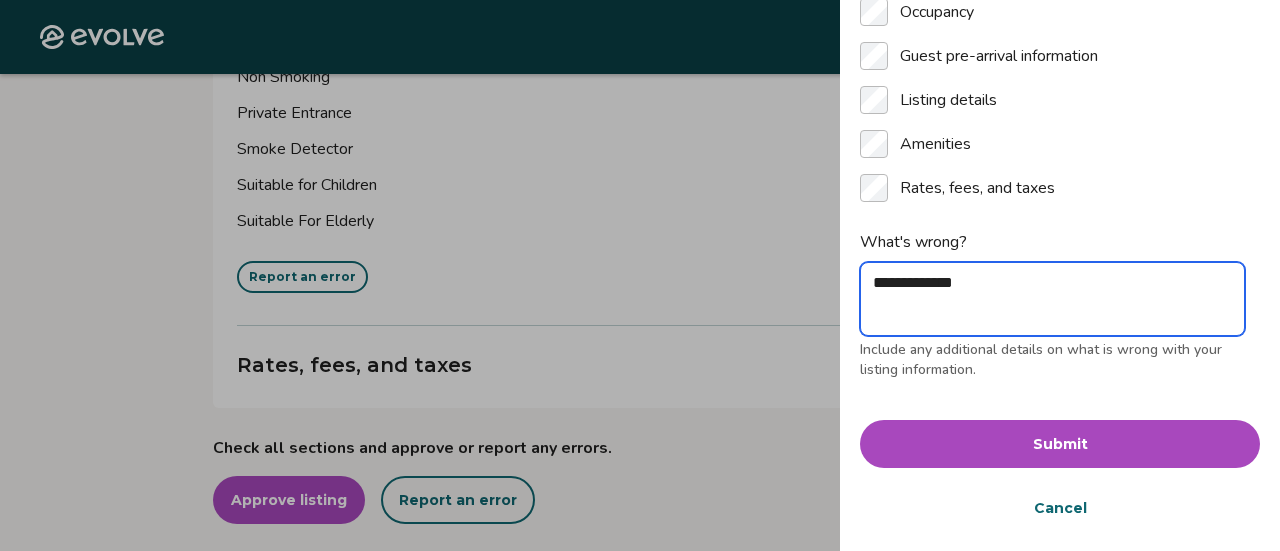 type on "**********" 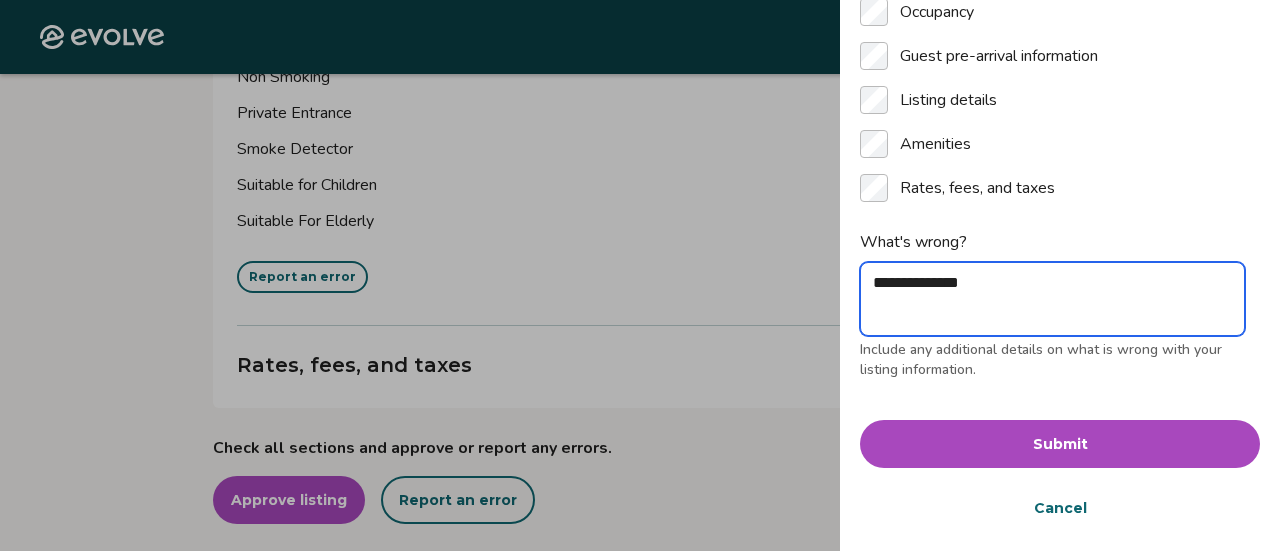 type on "**********" 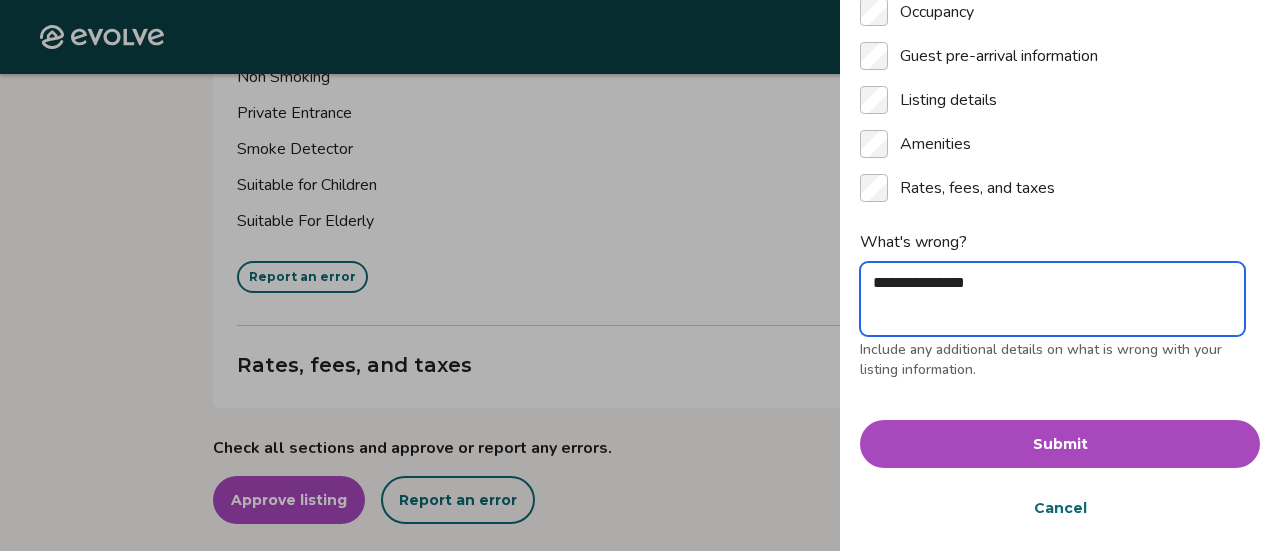 type on "*" 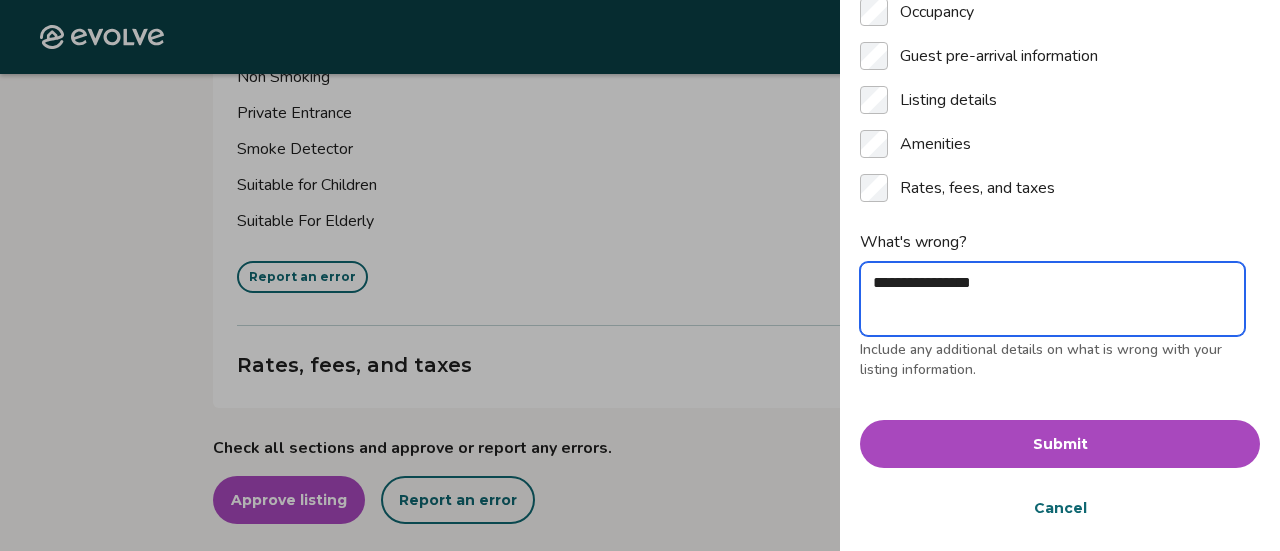 type on "**********" 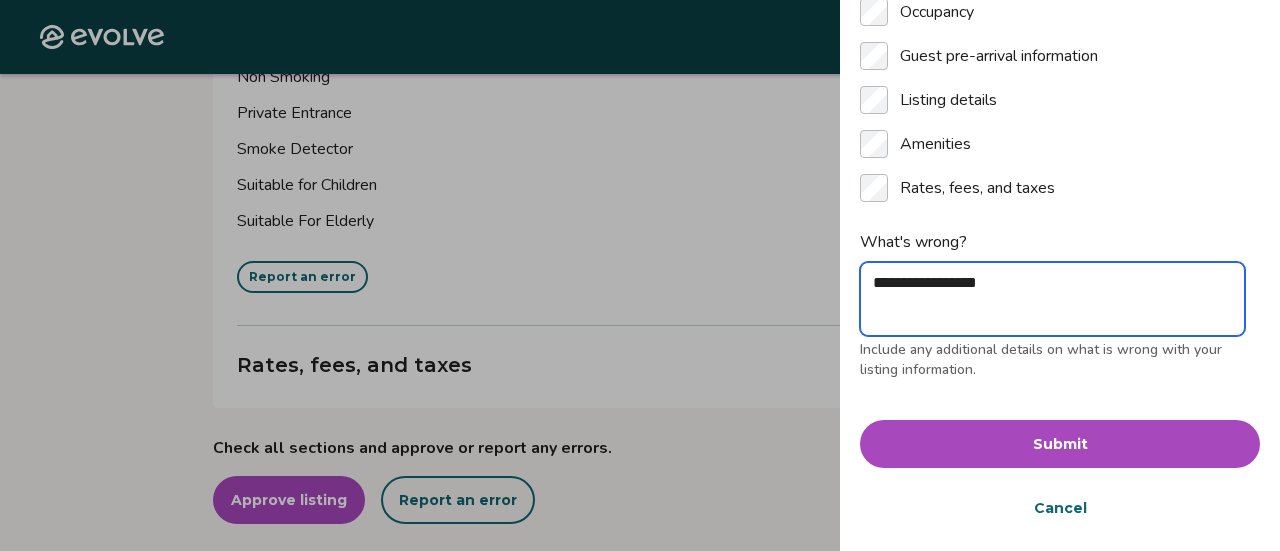 type on "*" 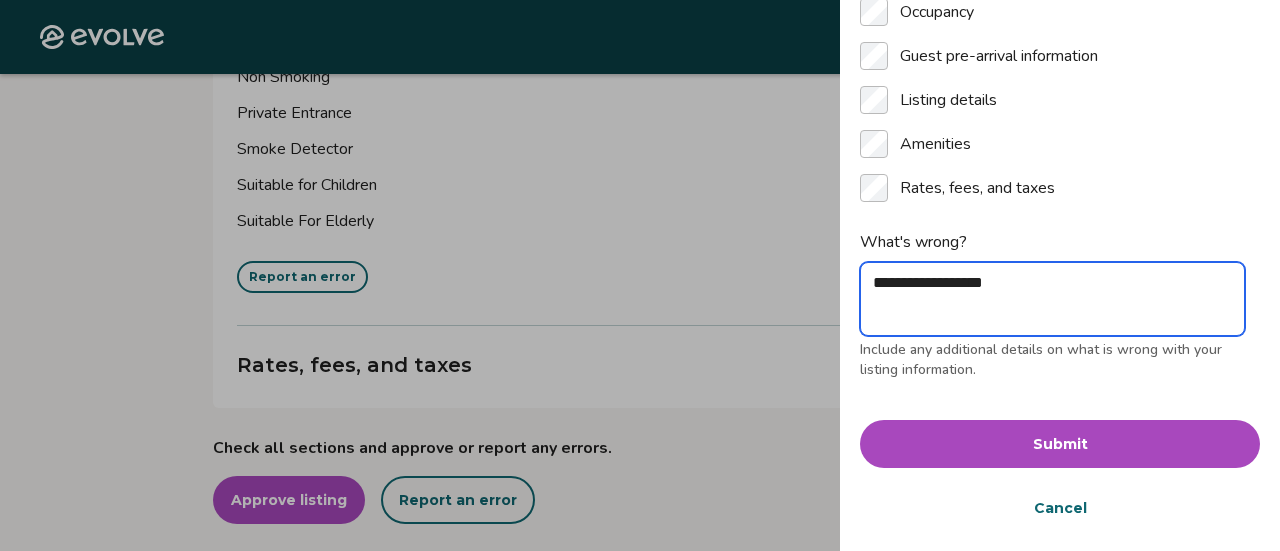 type on "**********" 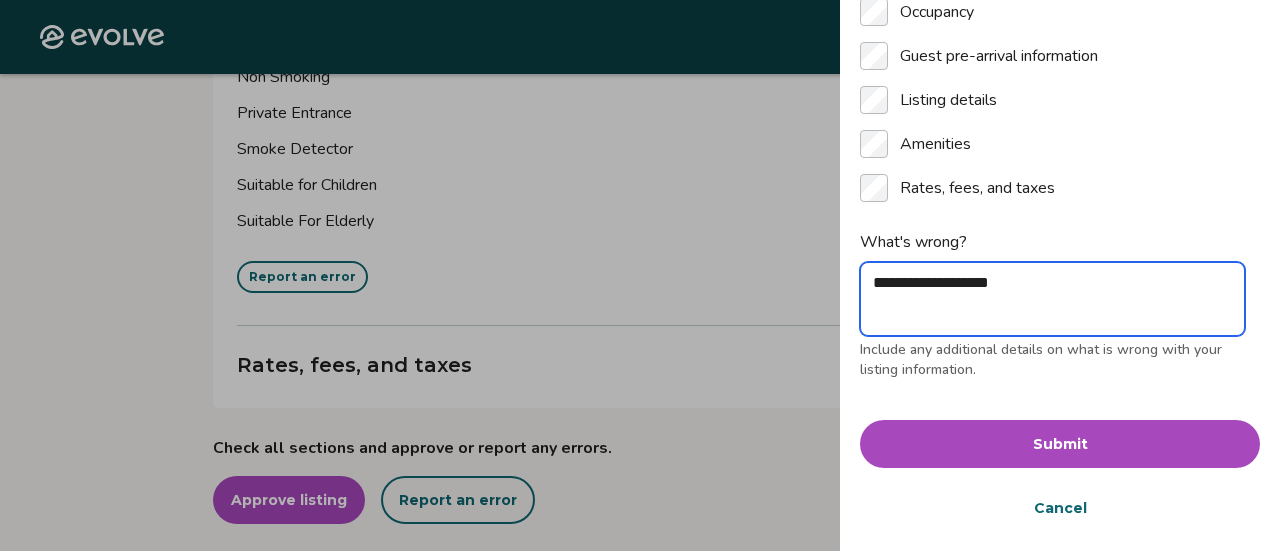 type on "**********" 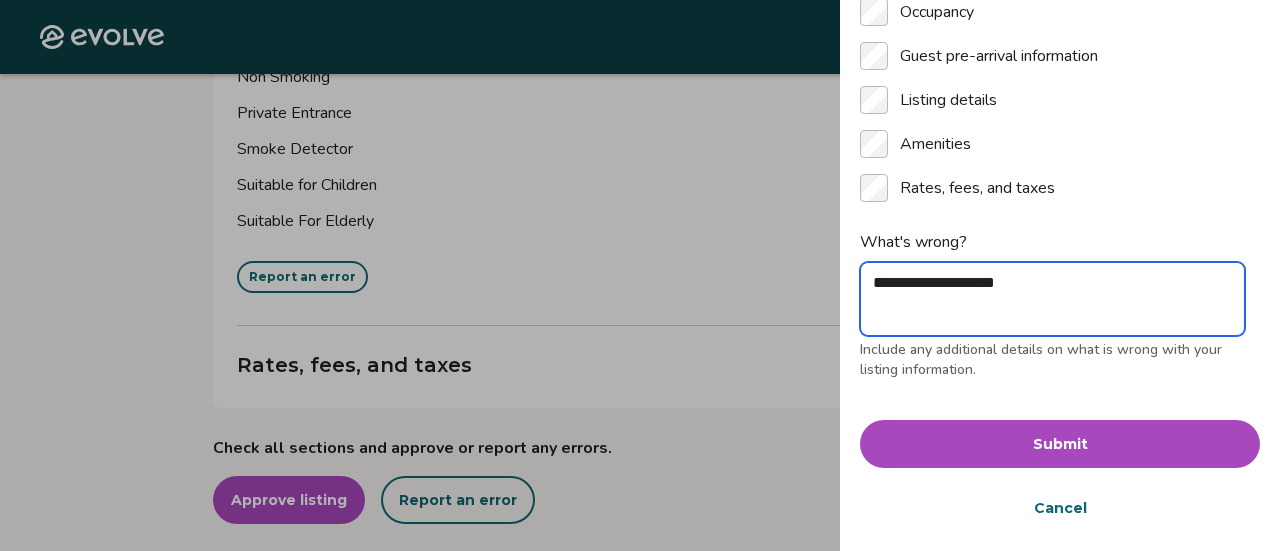 type on "**********" 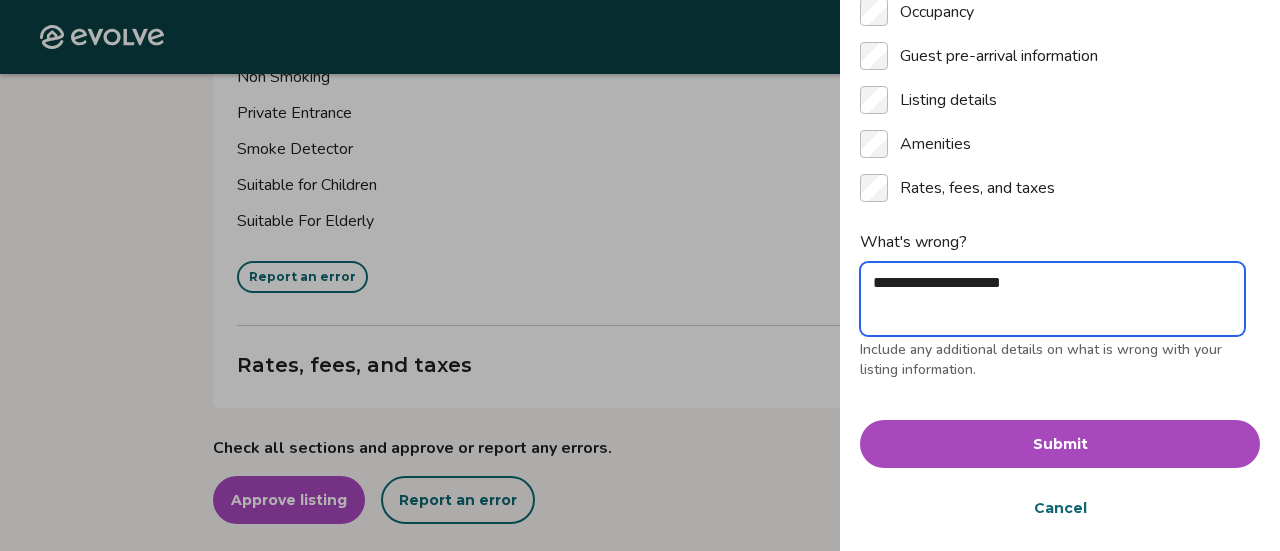 type on "**********" 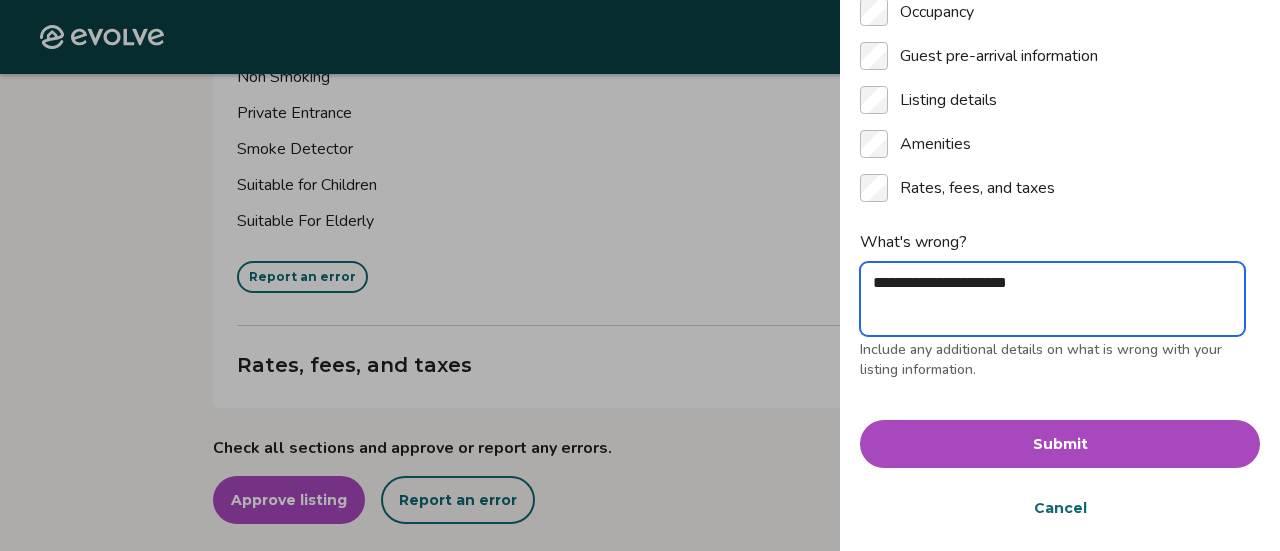 type on "**********" 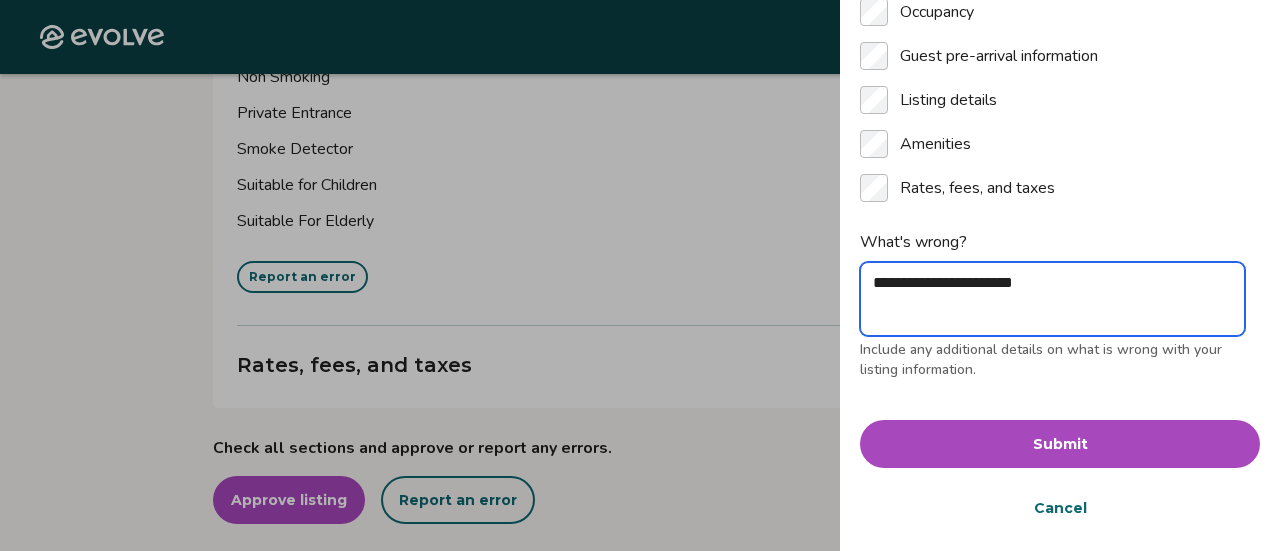 type on "*" 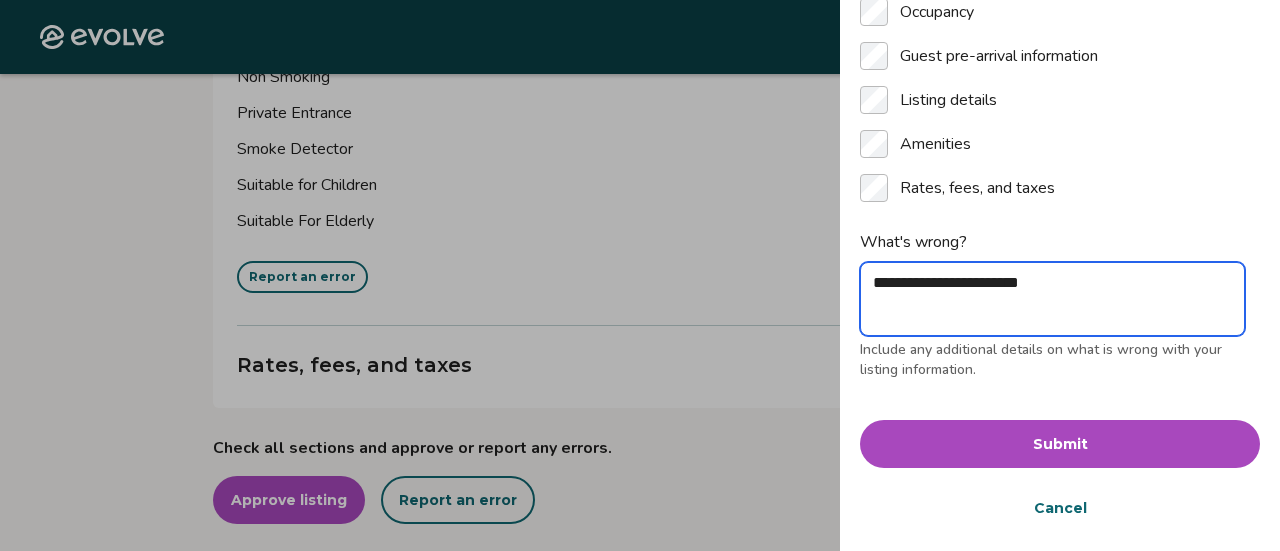 type on "**********" 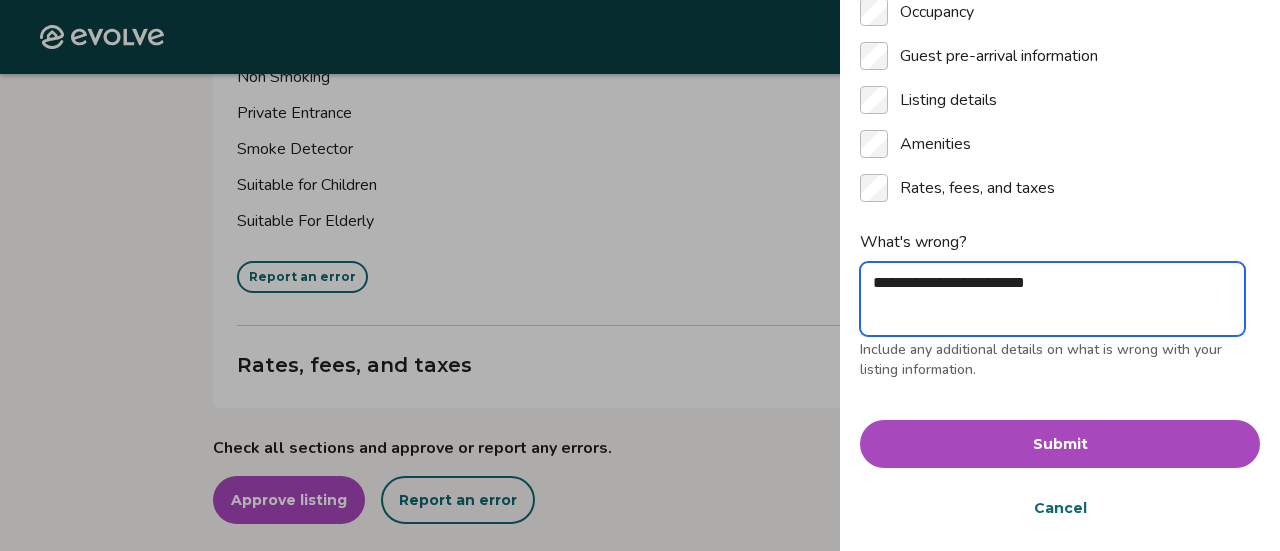 type on "**********" 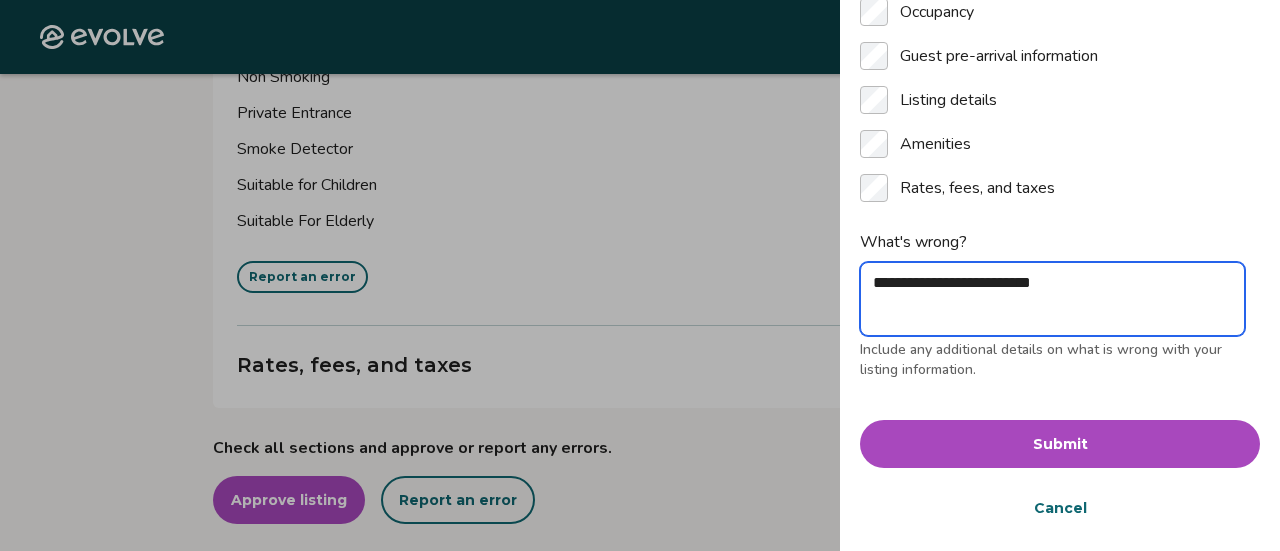 type on "**********" 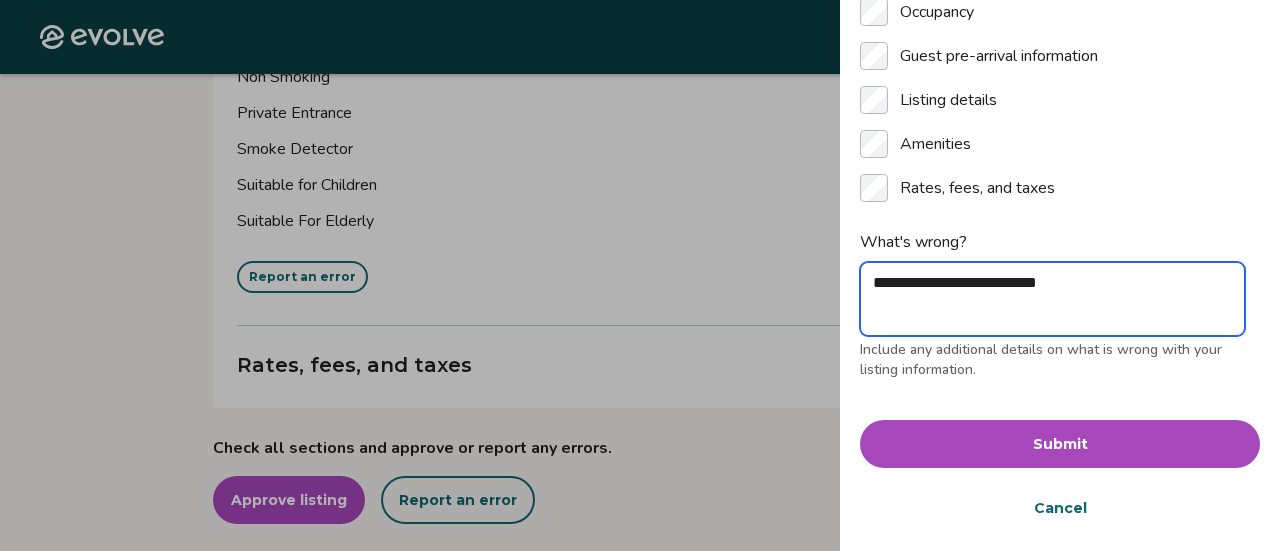 type on "**********" 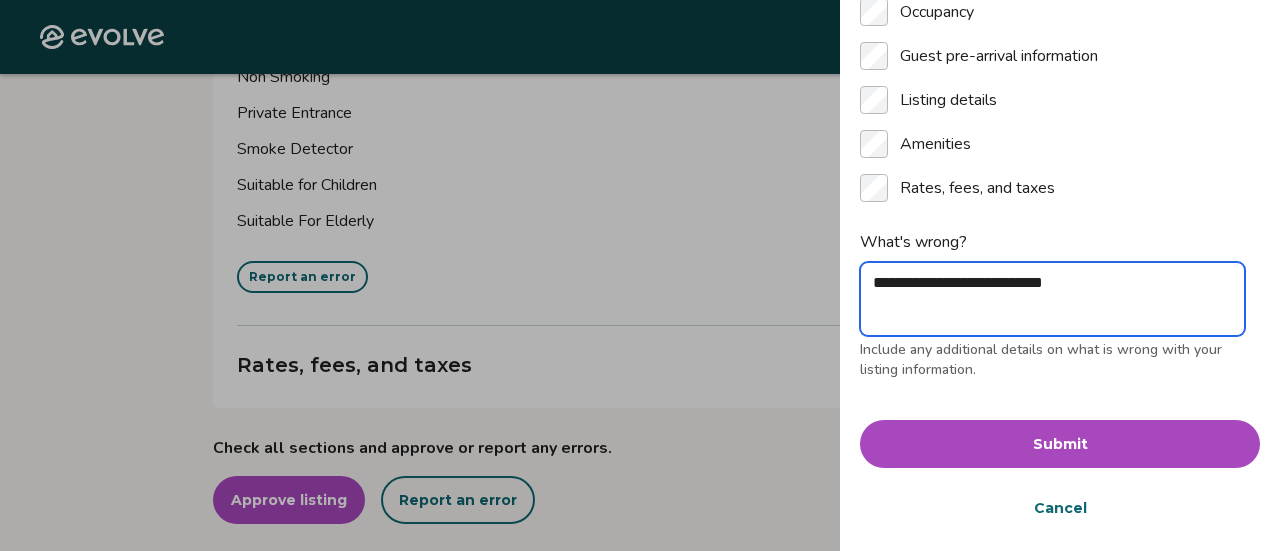 type on "**********" 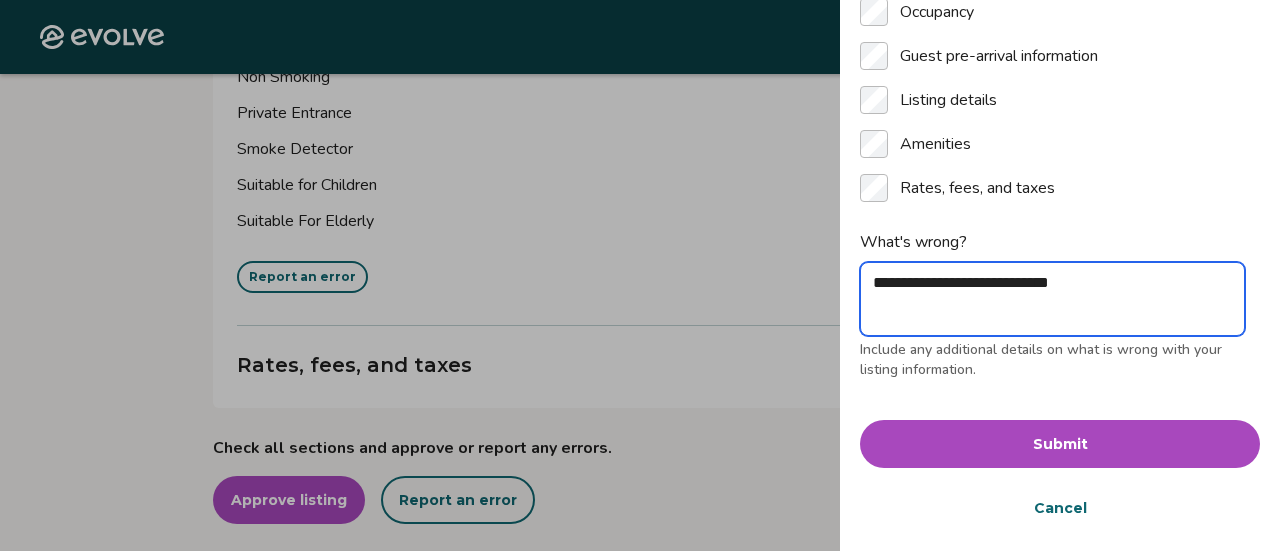type on "**********" 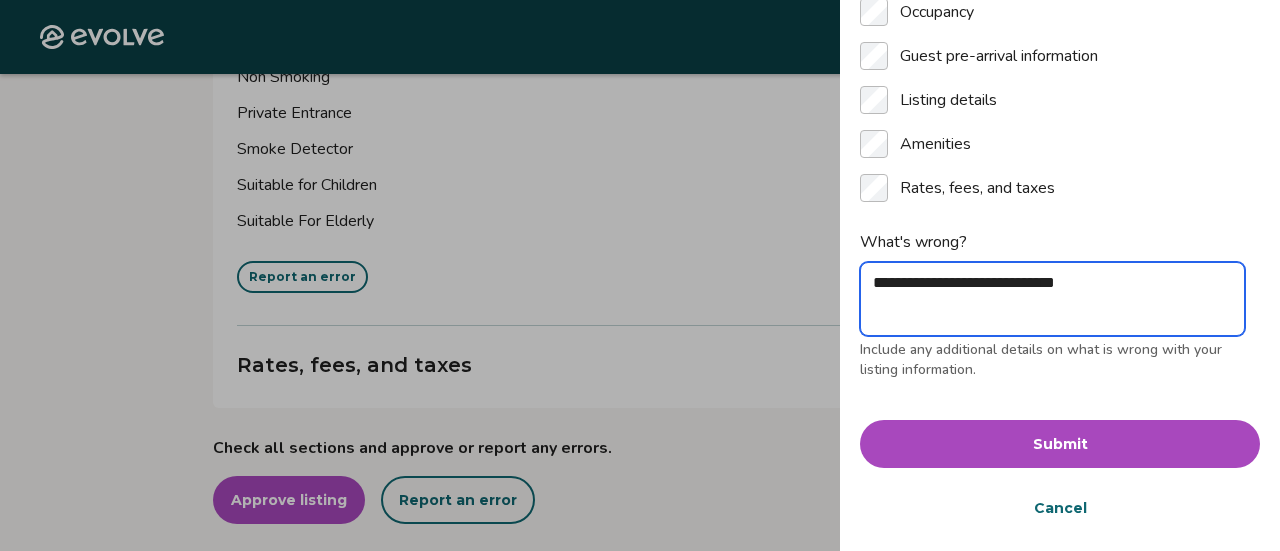 type on "**********" 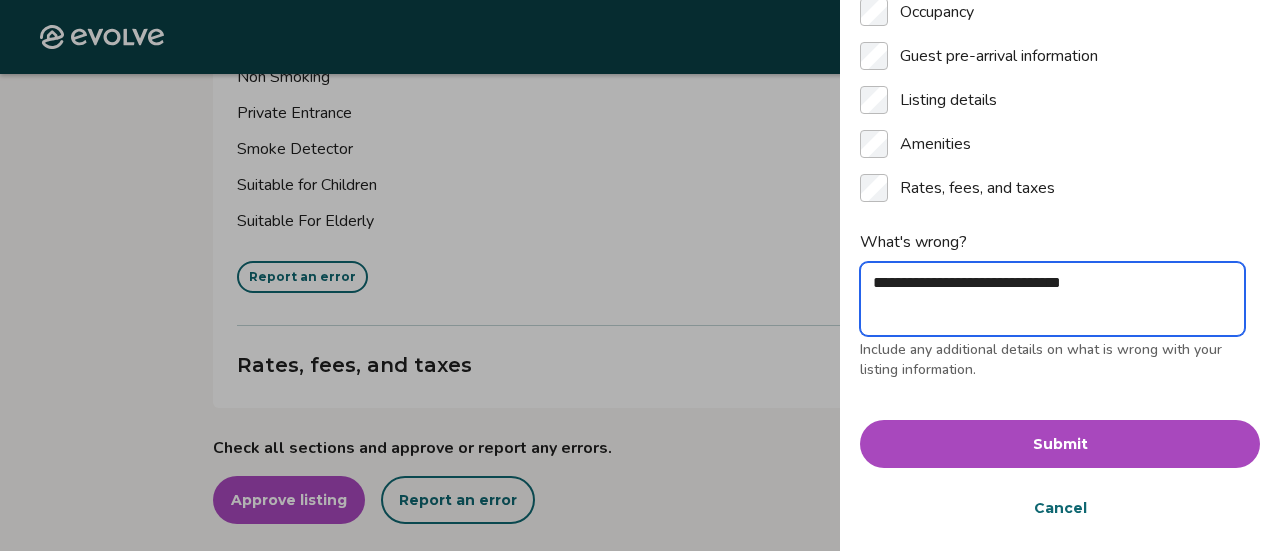 type on "**********" 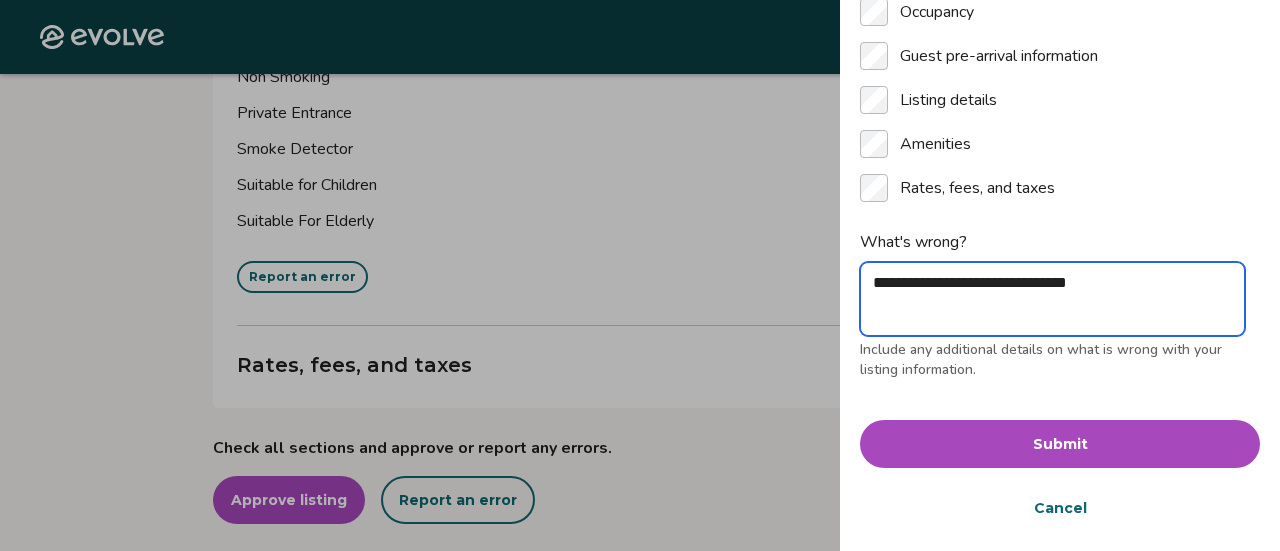 type on "**********" 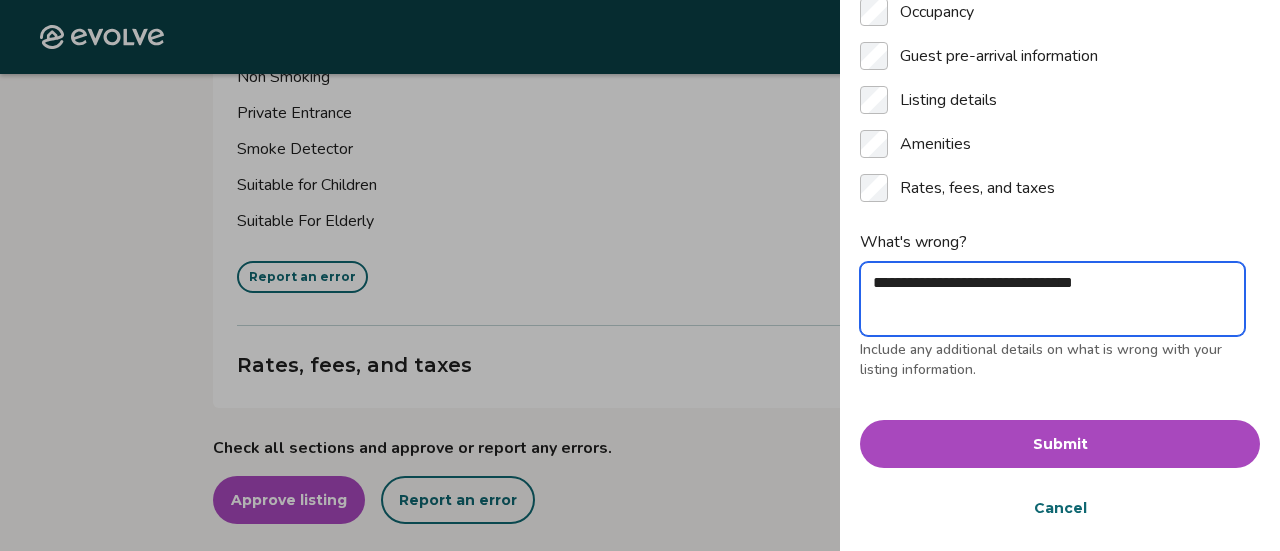 type on "**********" 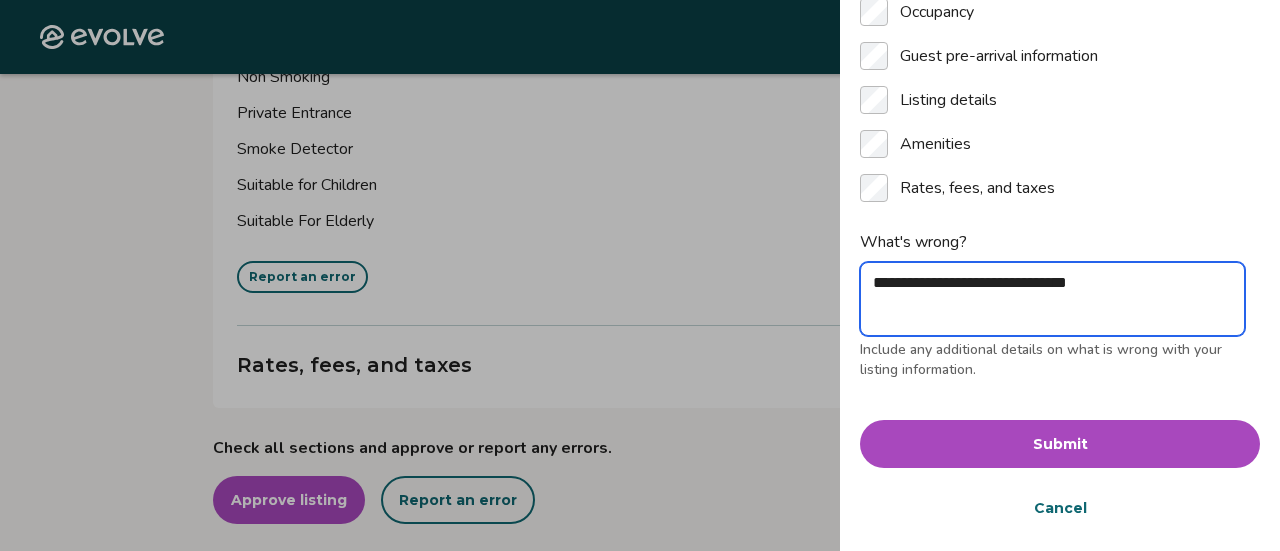 type on "**********" 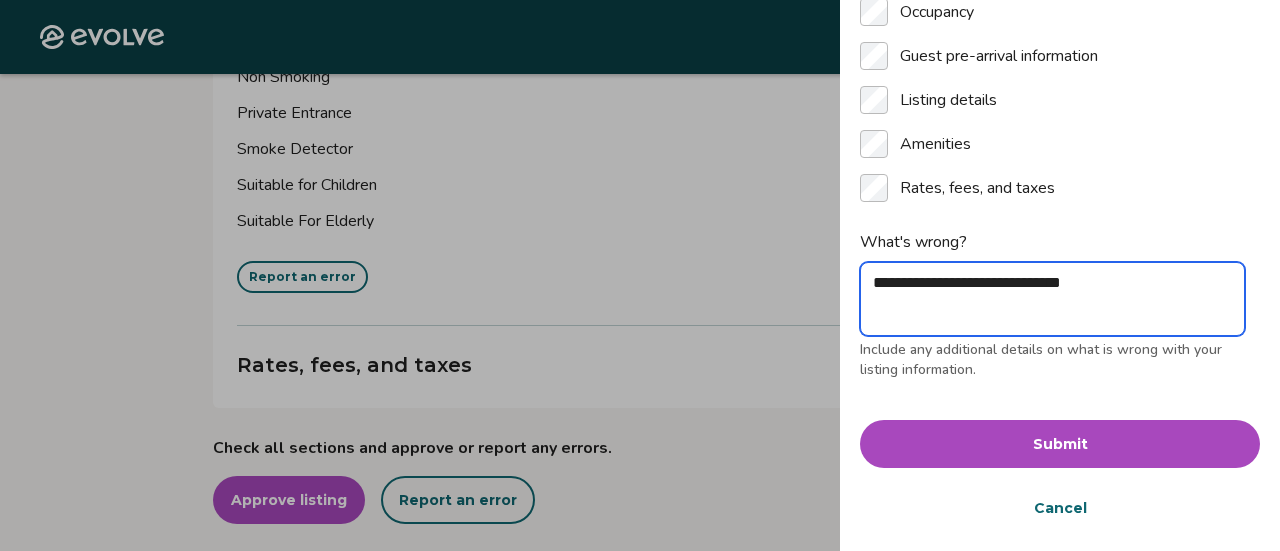 type on "**********" 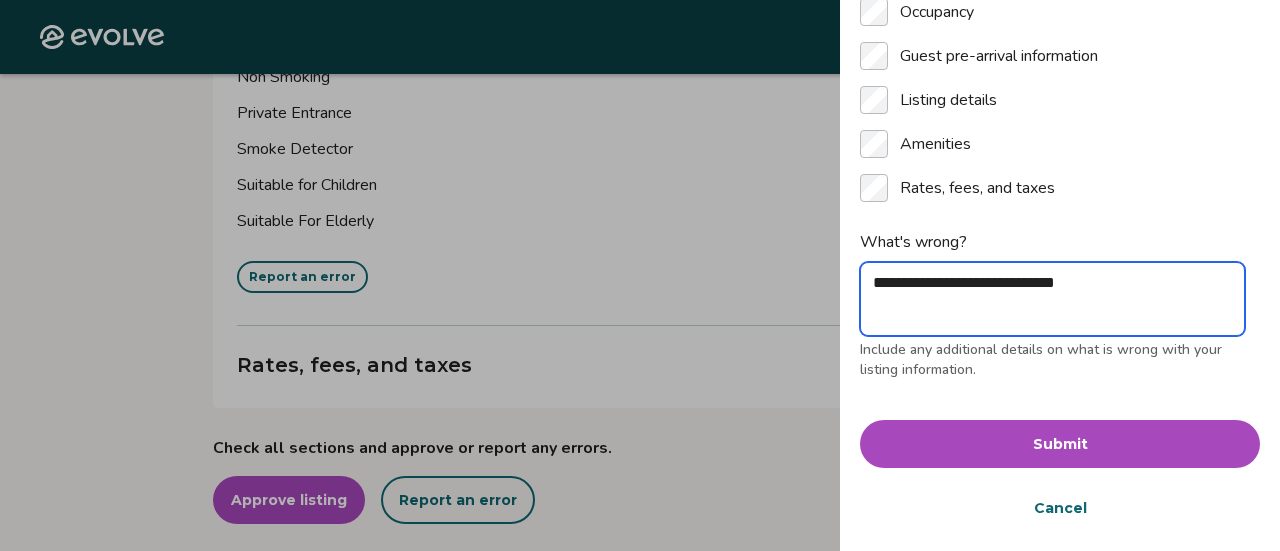 type on "*" 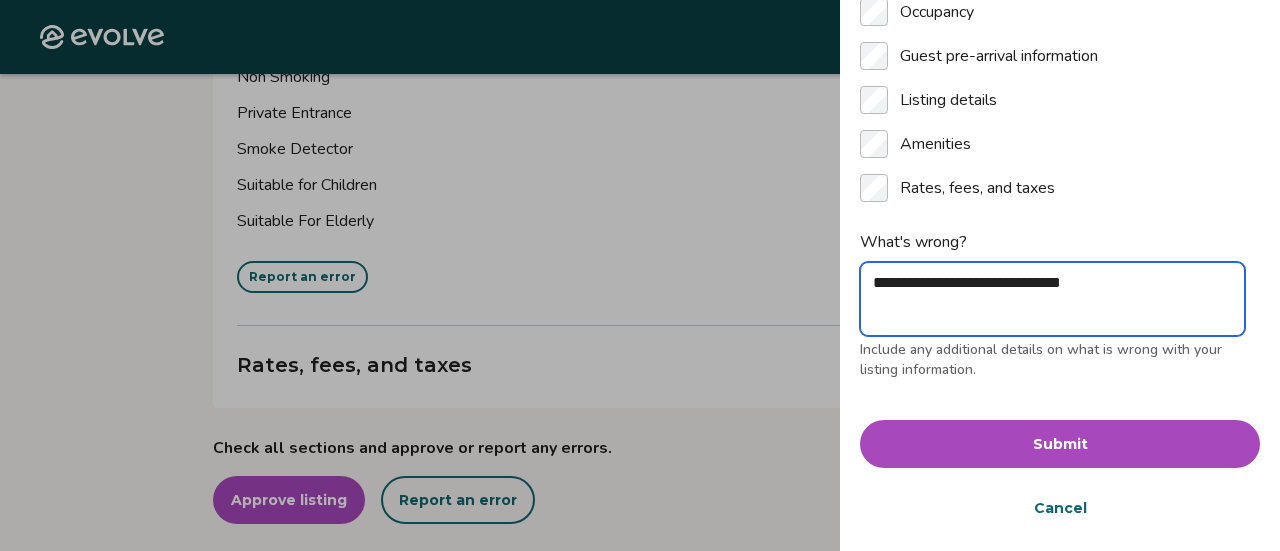 type on "**********" 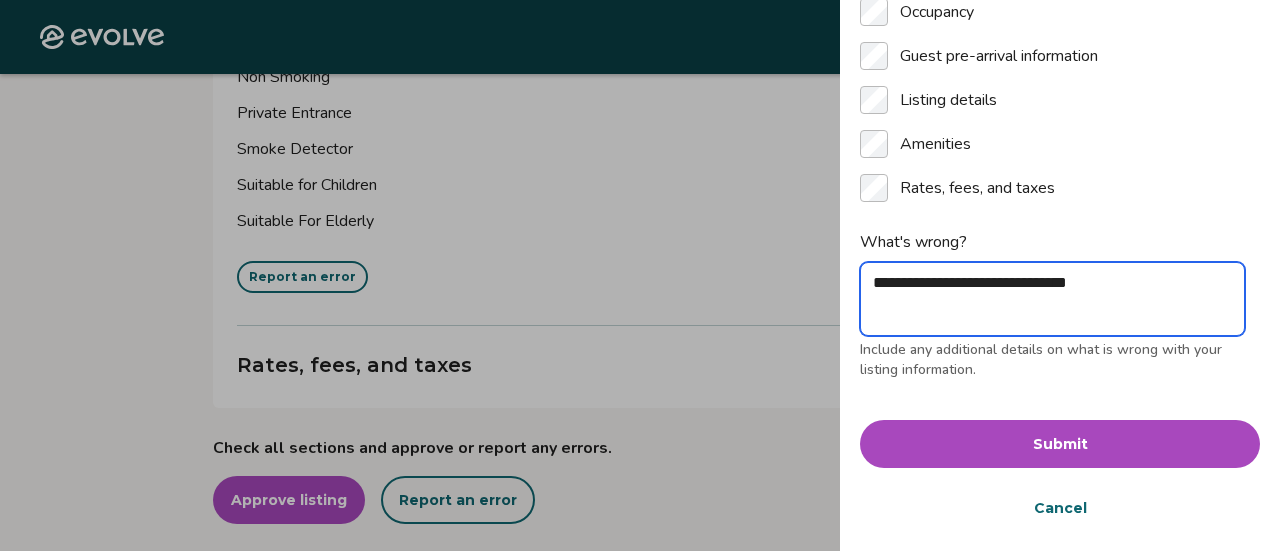 type on "**********" 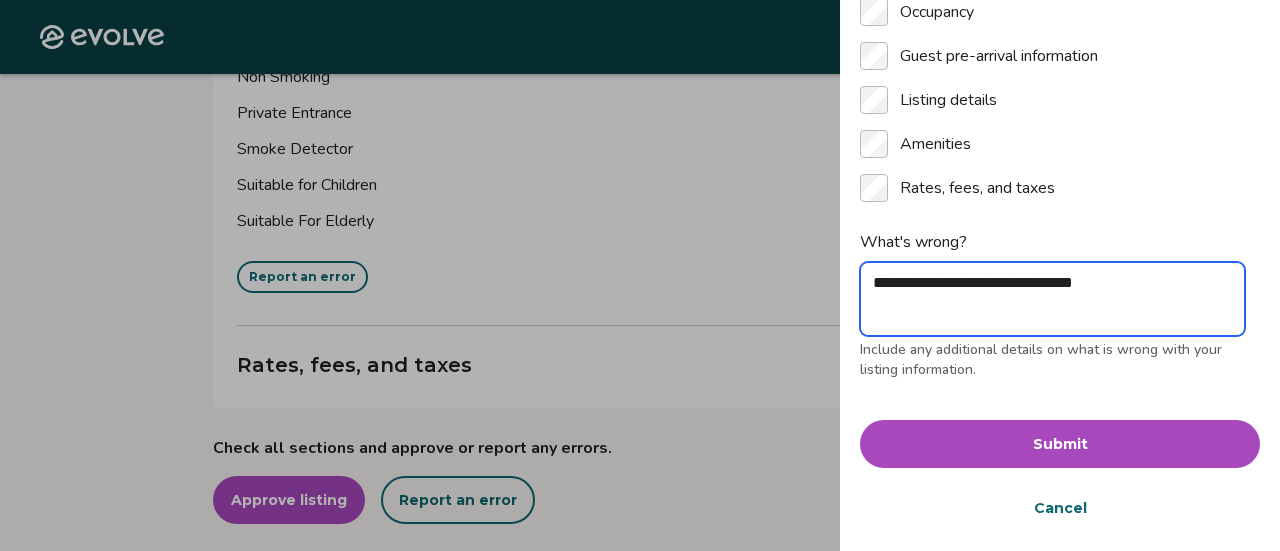 type on "**********" 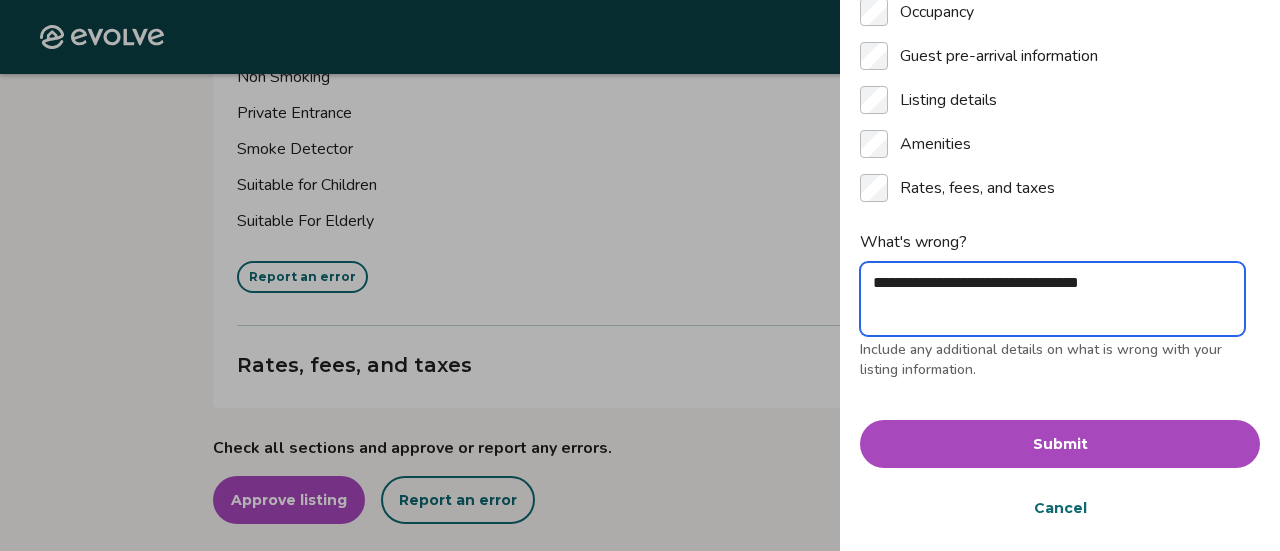 type on "**********" 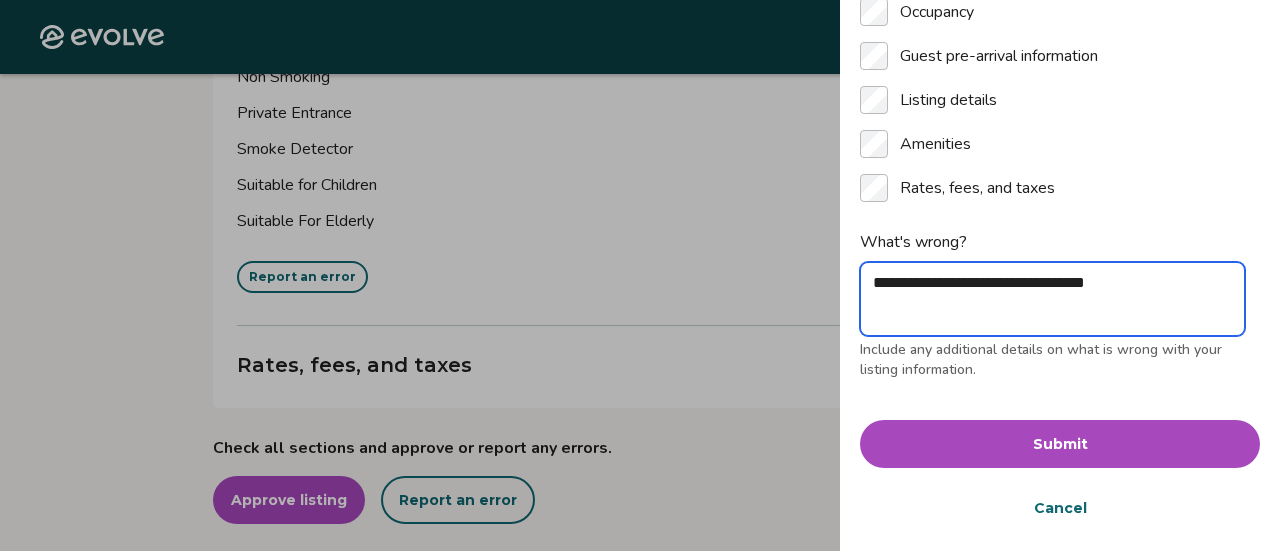 type on "*" 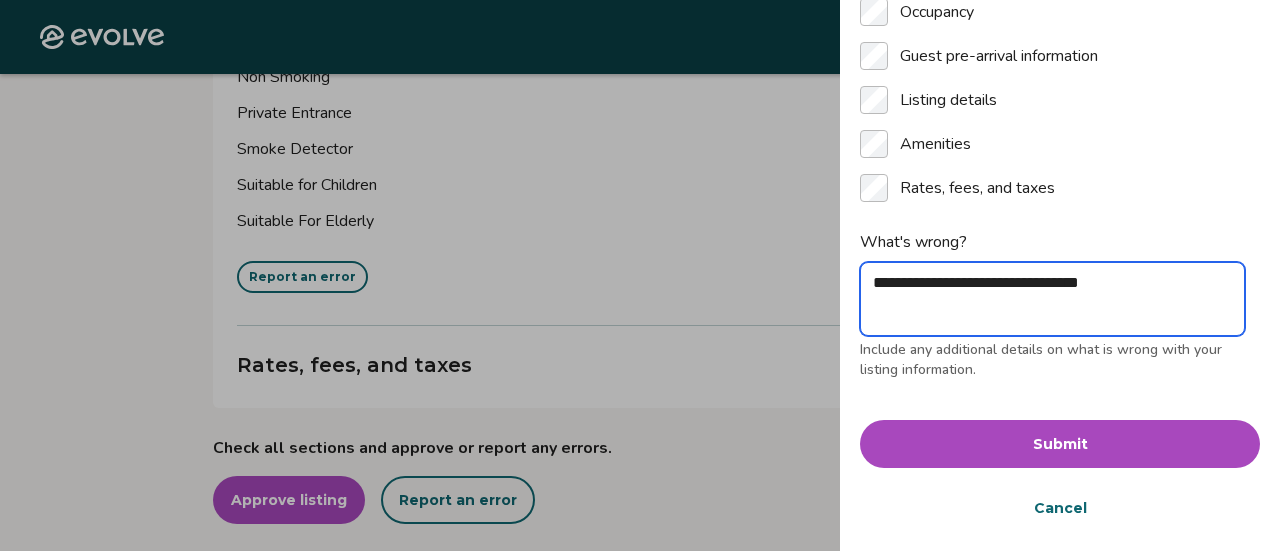 type on "**********" 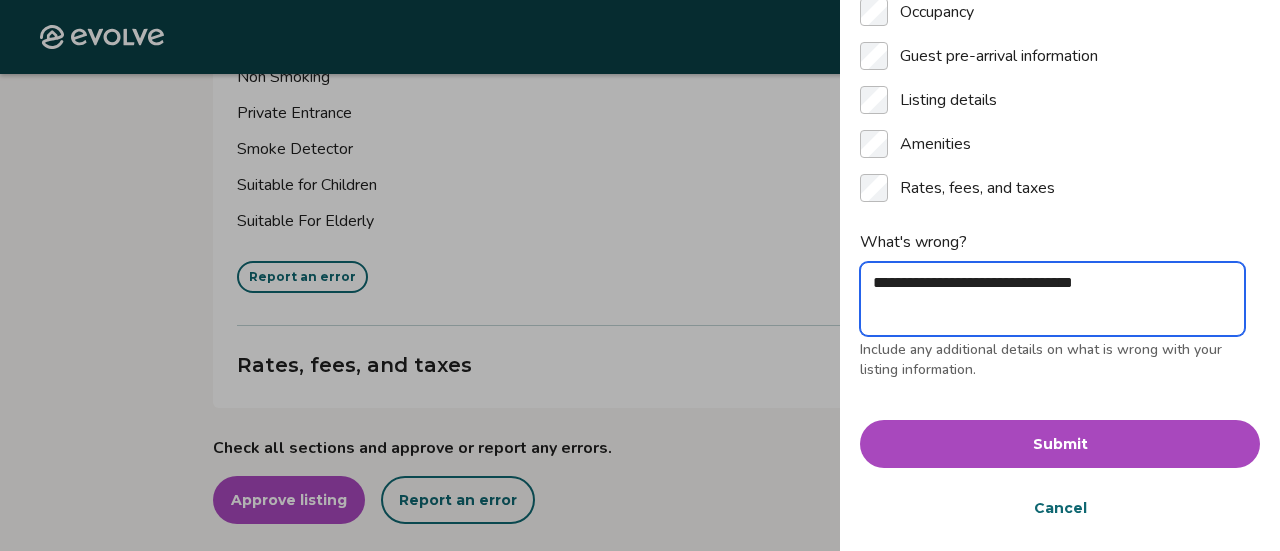 type on "*" 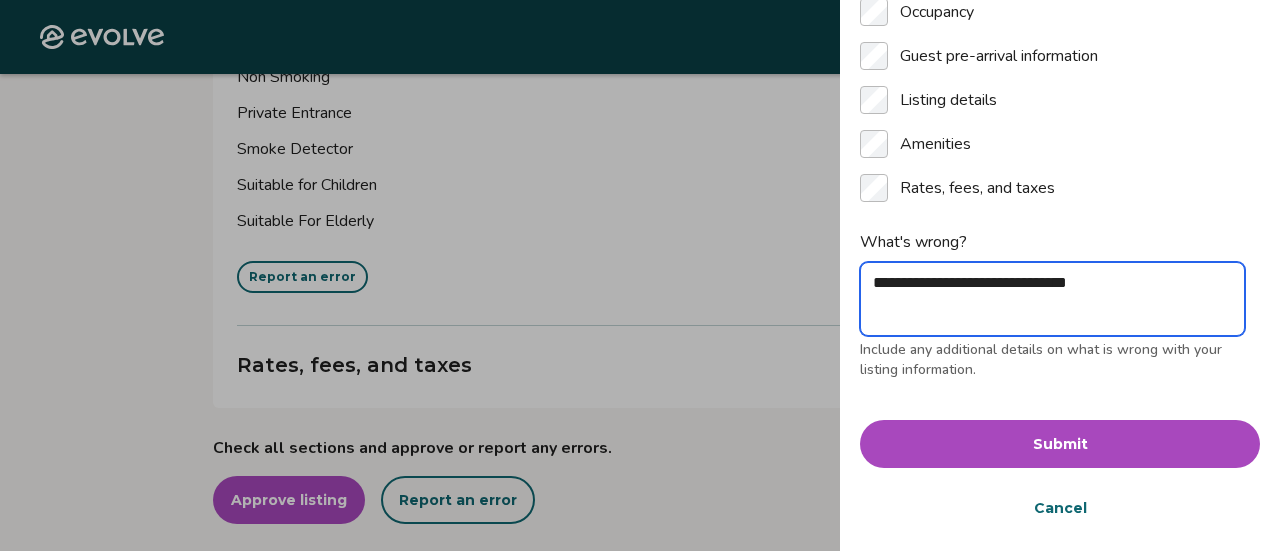 type on "**********" 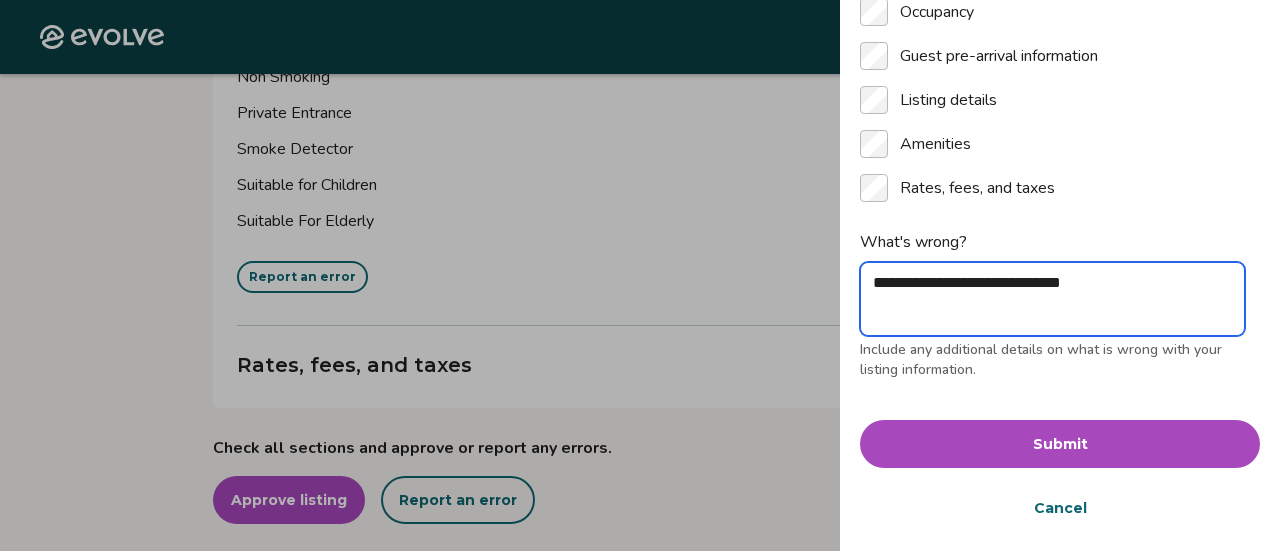 type on "**********" 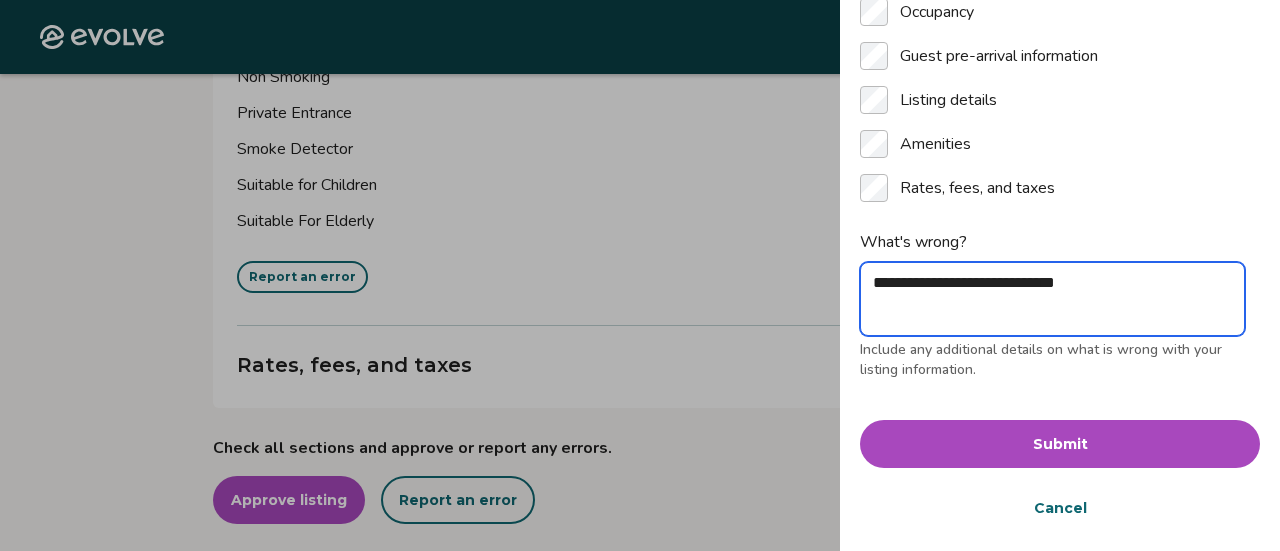 type on "**********" 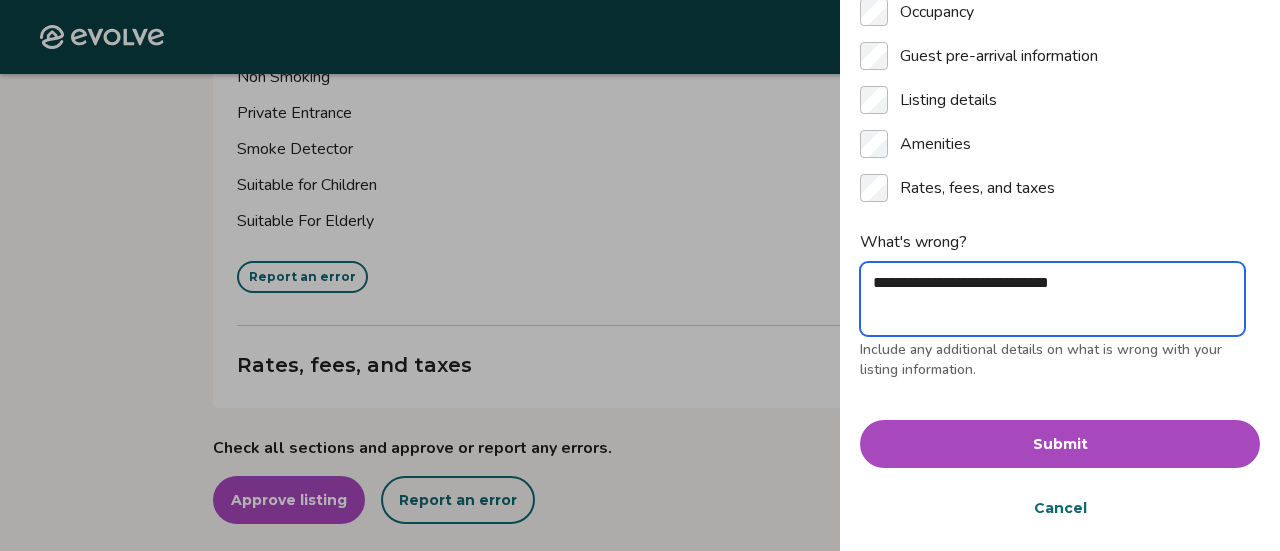 type on "**********" 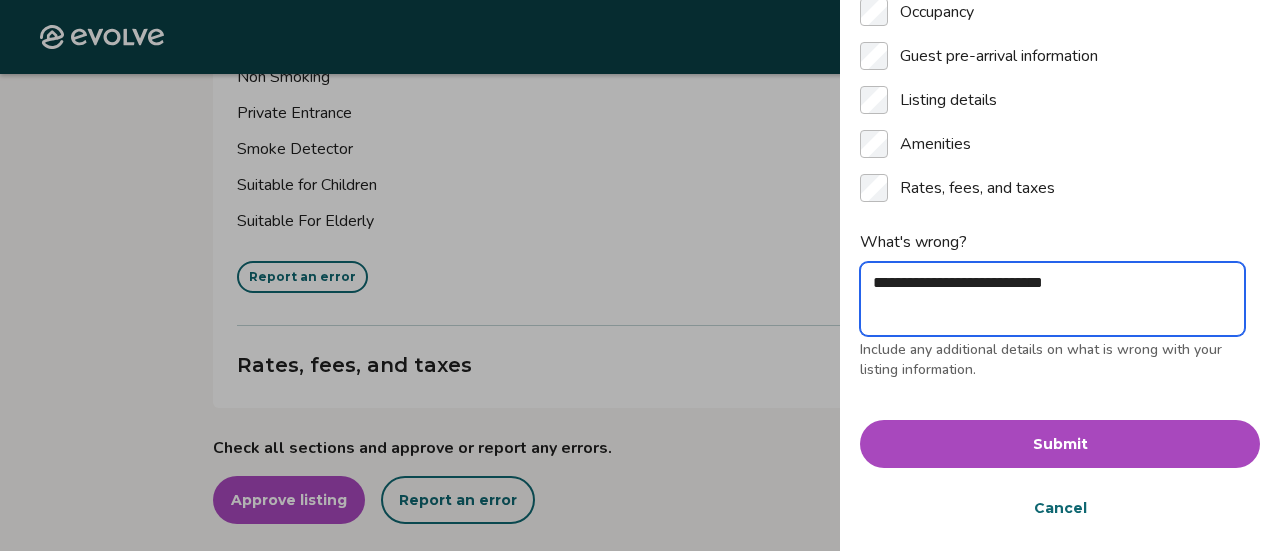 type on "**********" 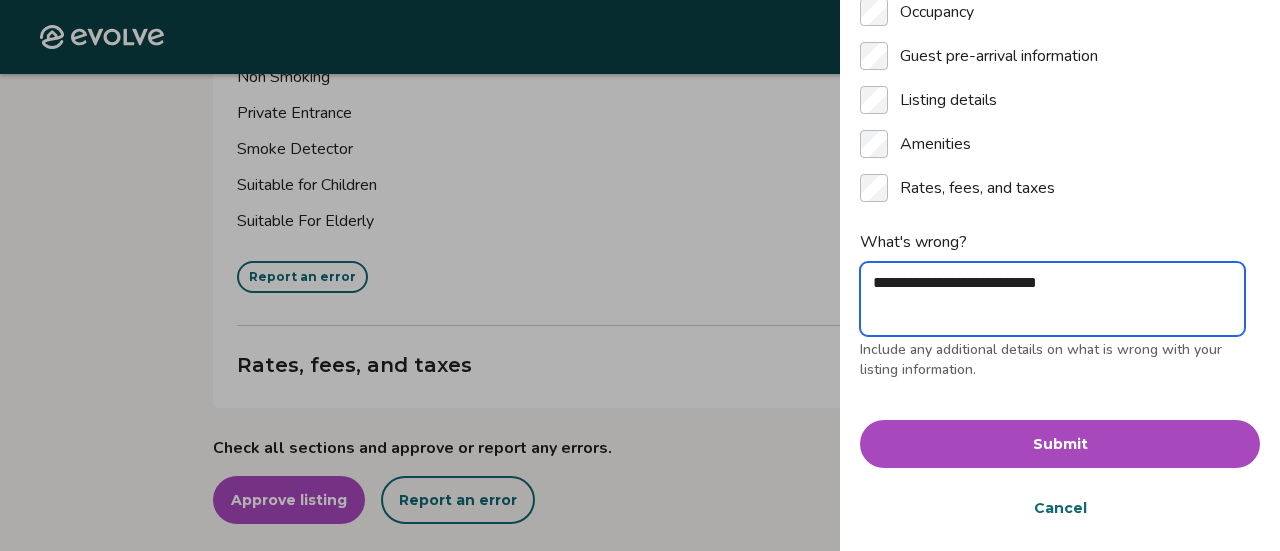 type on "**********" 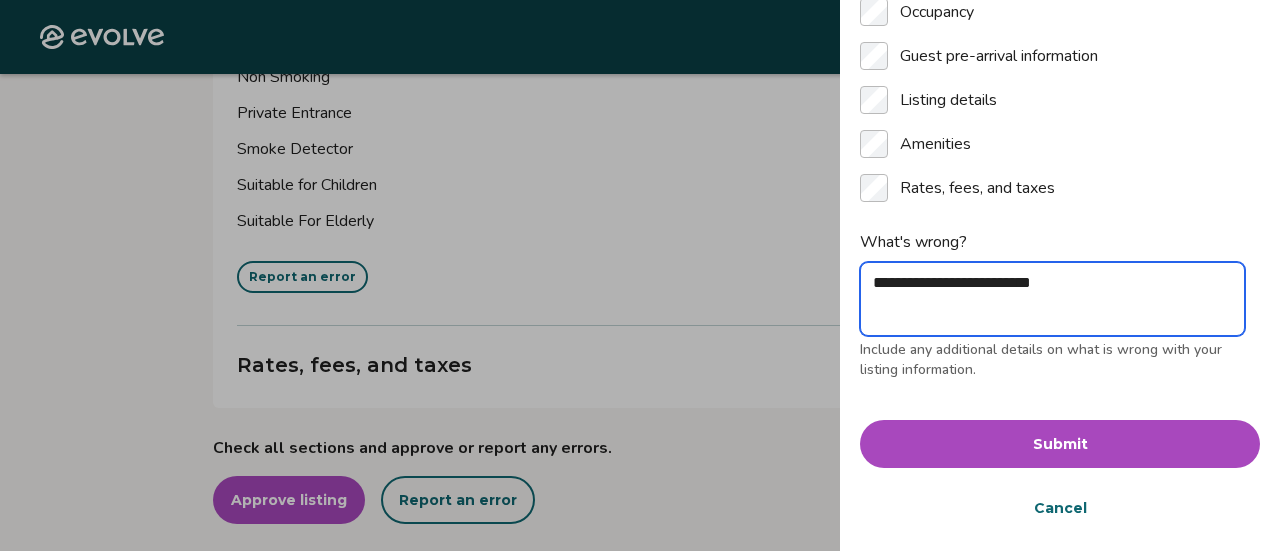 type on "*" 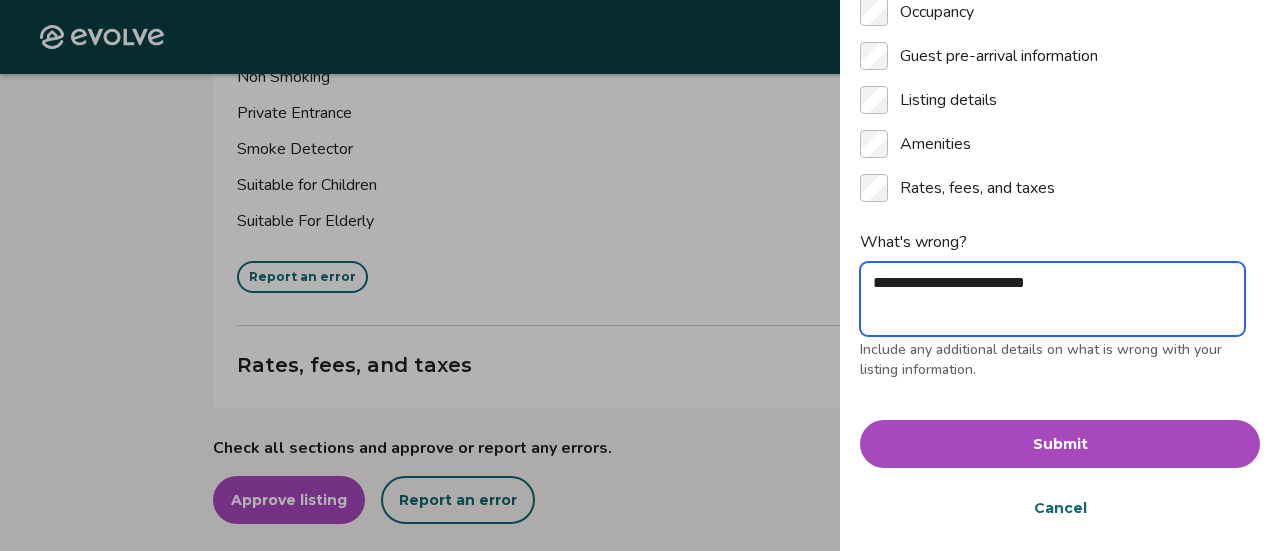 type on "**********" 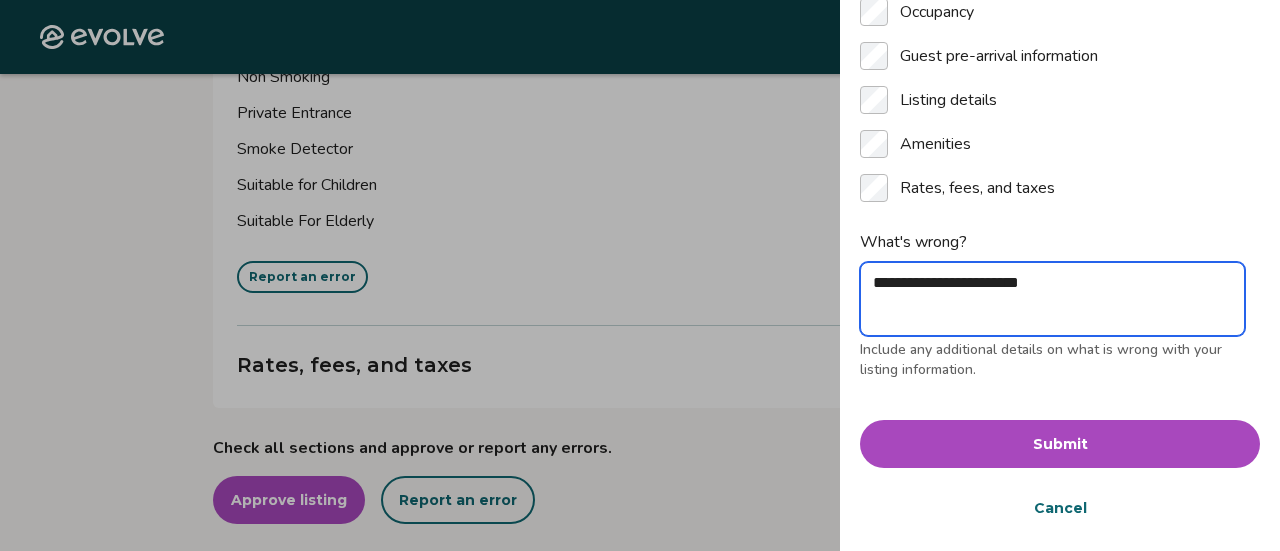 type on "**********" 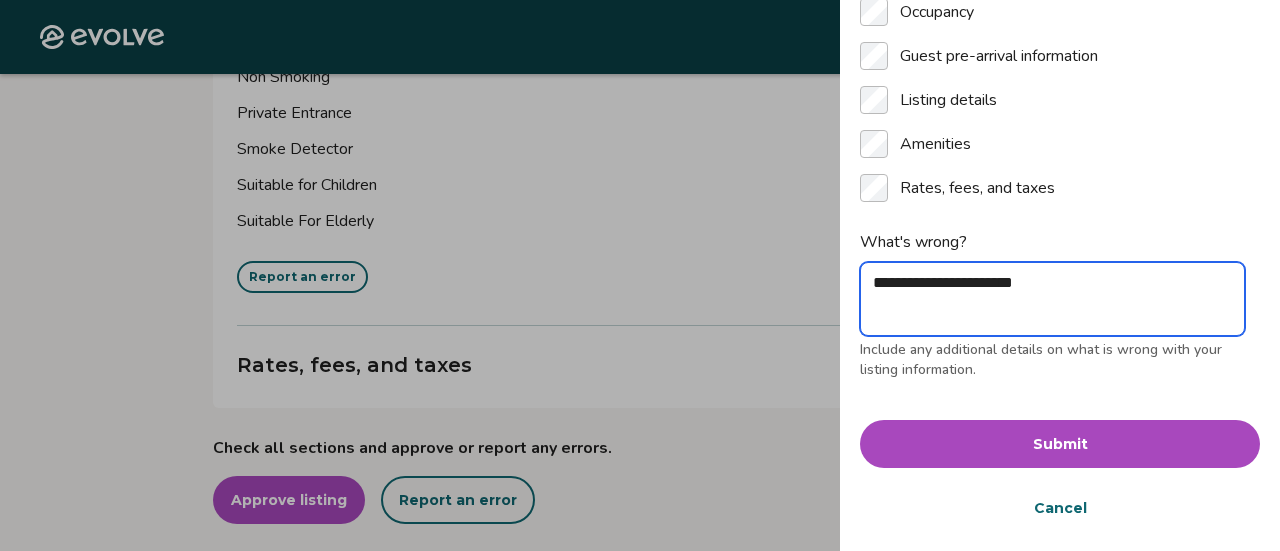 type on "**********" 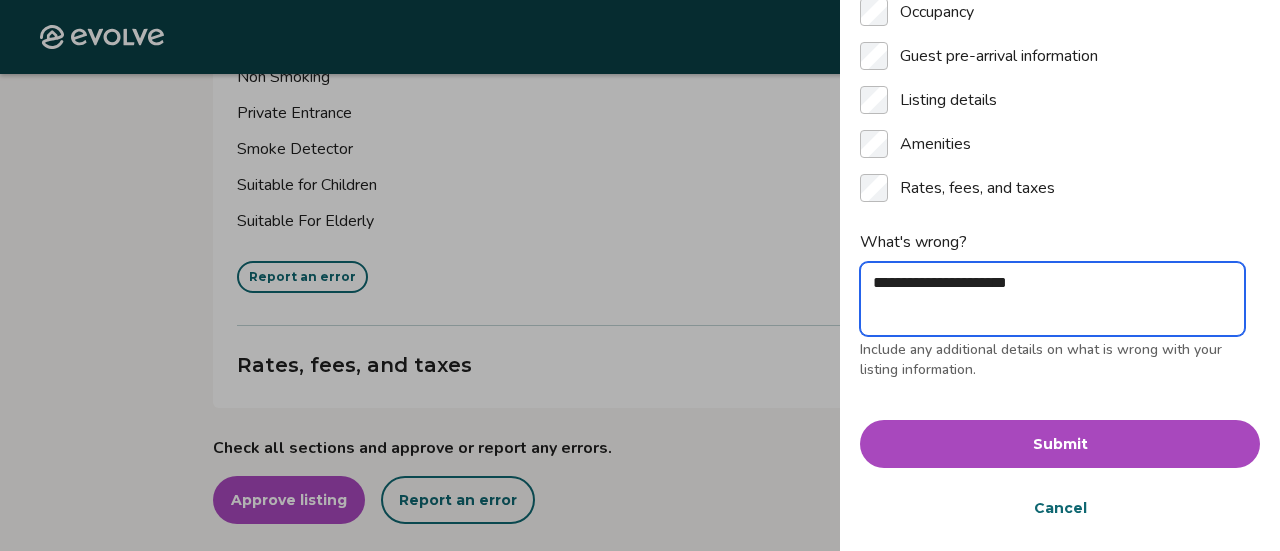 type on "**********" 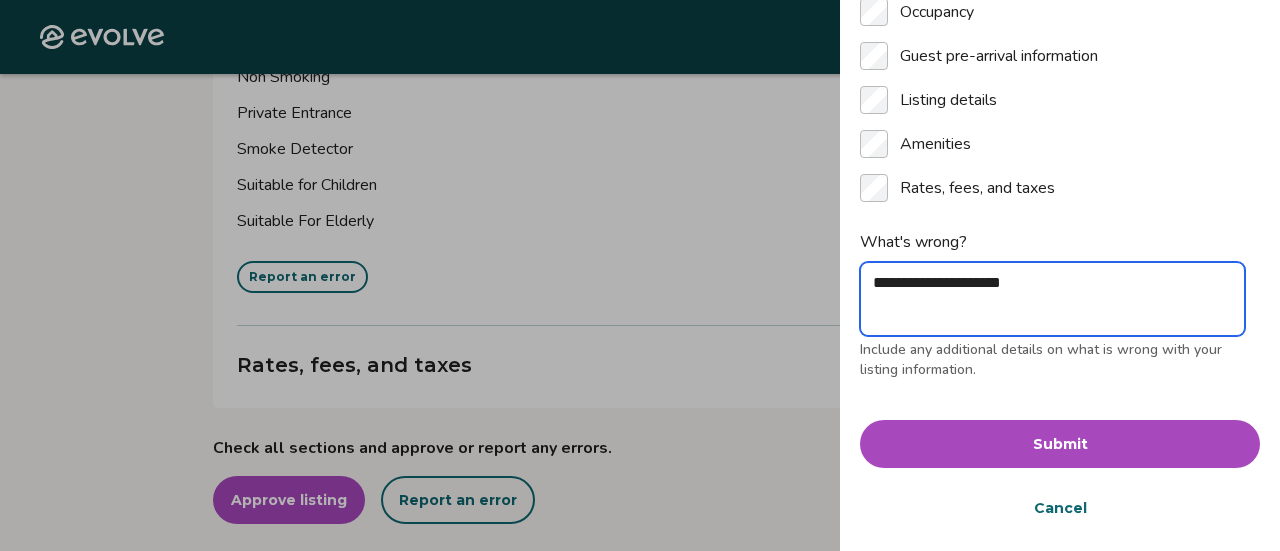 type on "*" 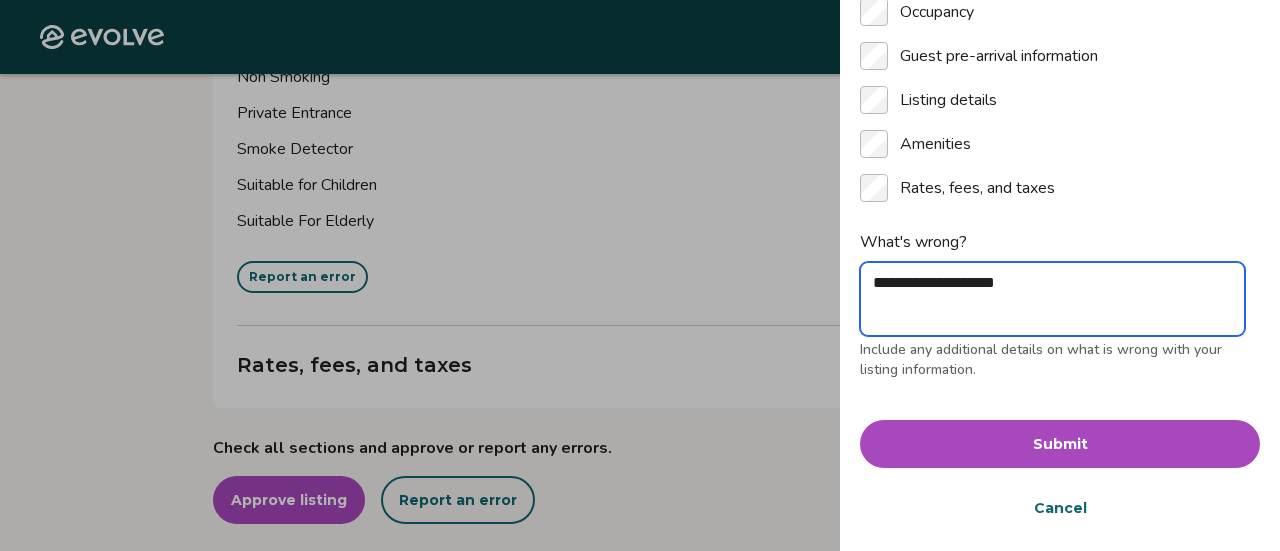 type on "**********" 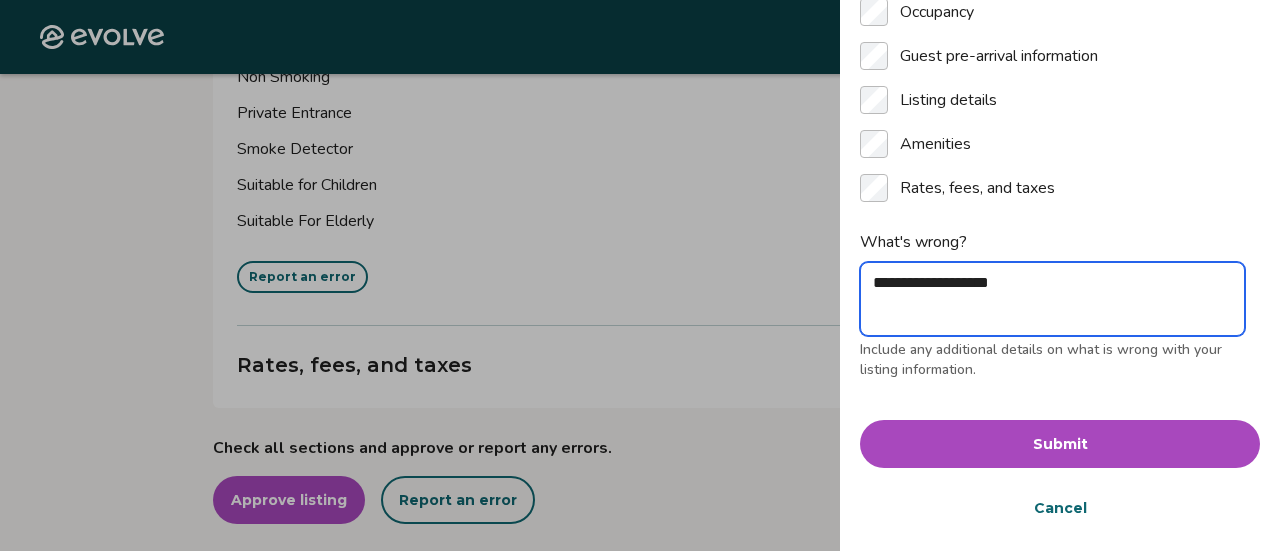type on "*" 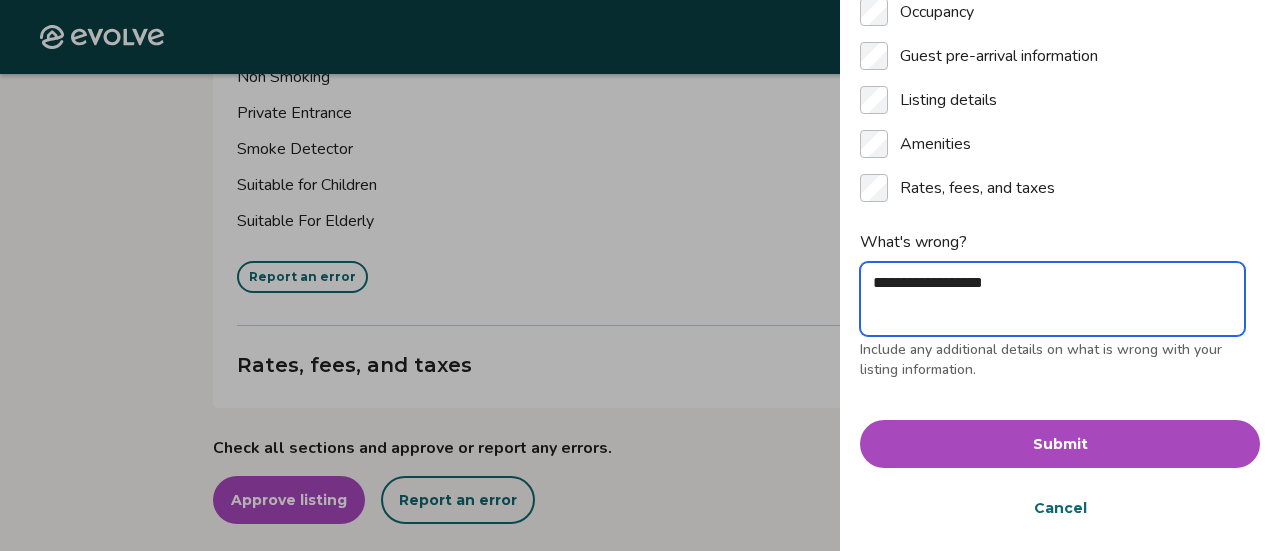 type on "**********" 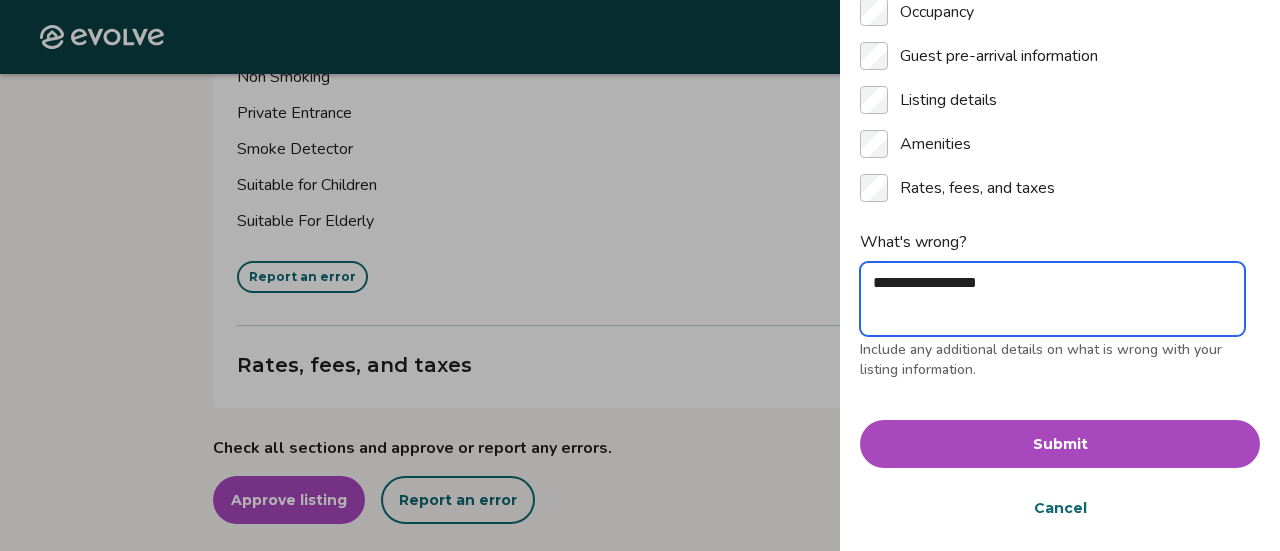 type on "**********" 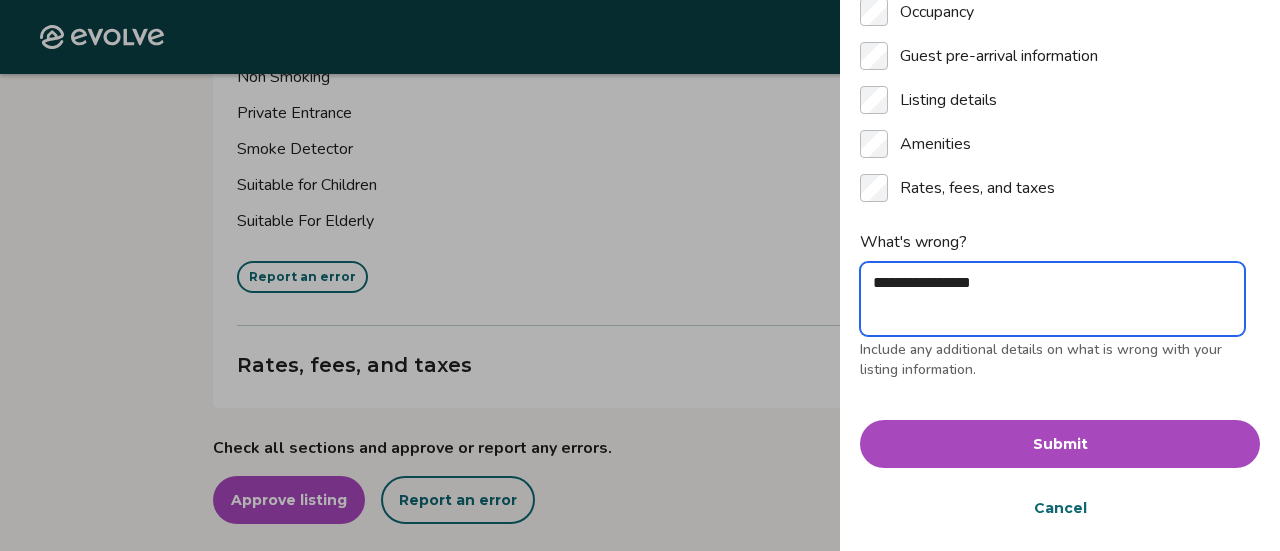 type on "**********" 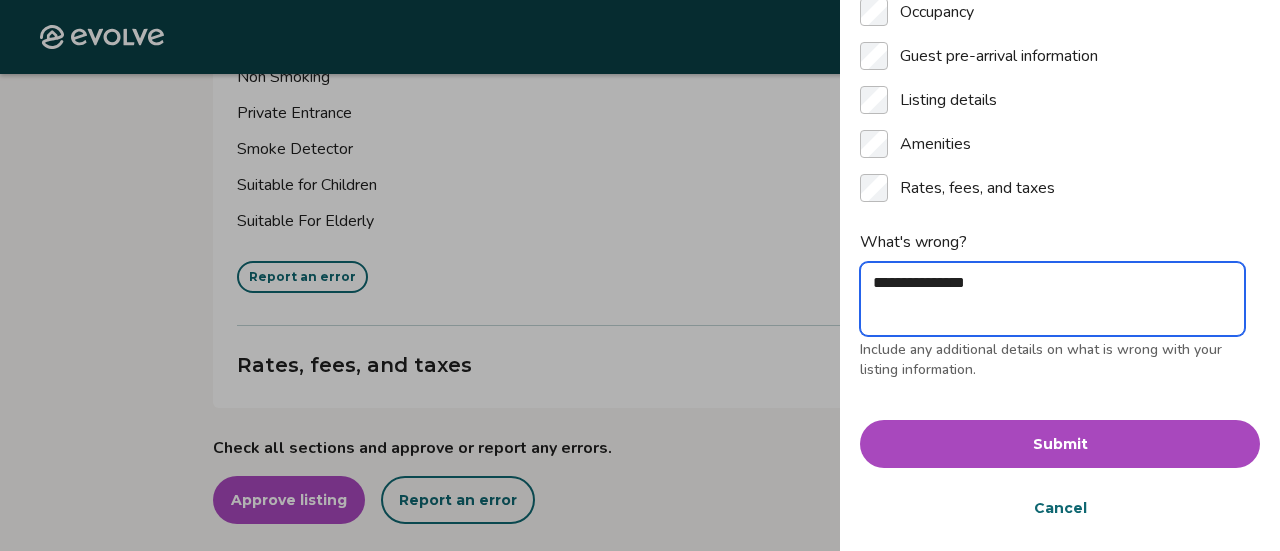 type on "**********" 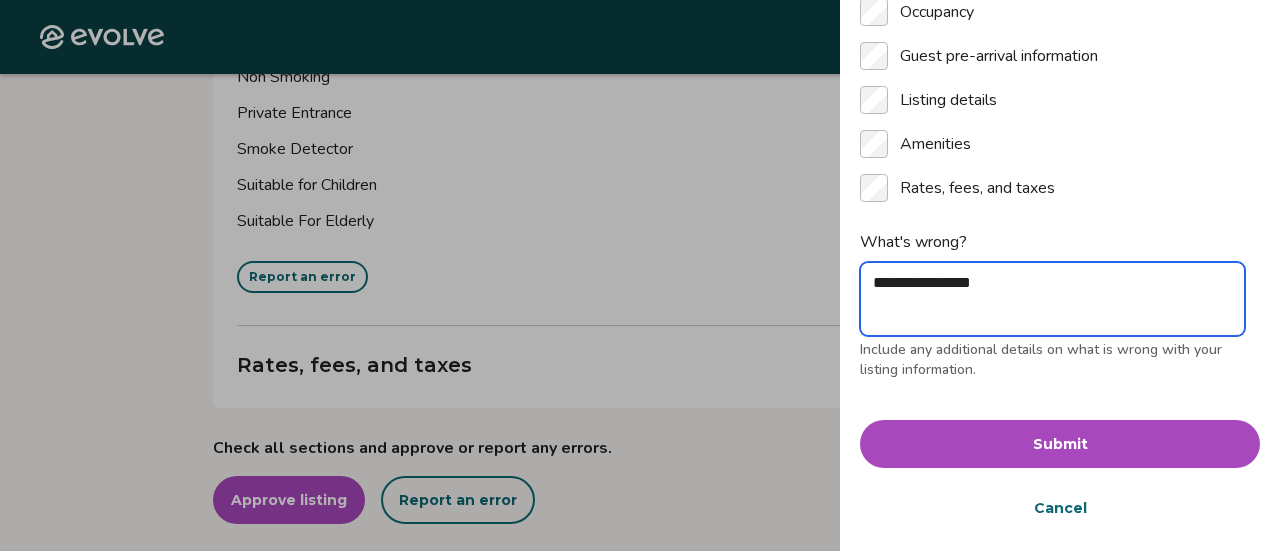 type on "**********" 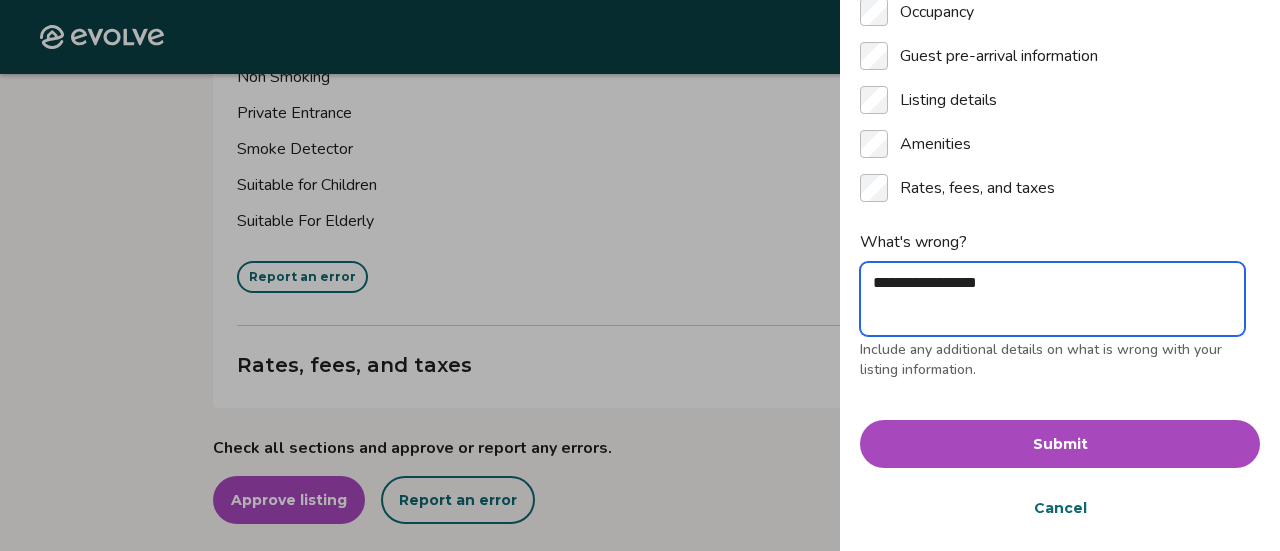 type on "**********" 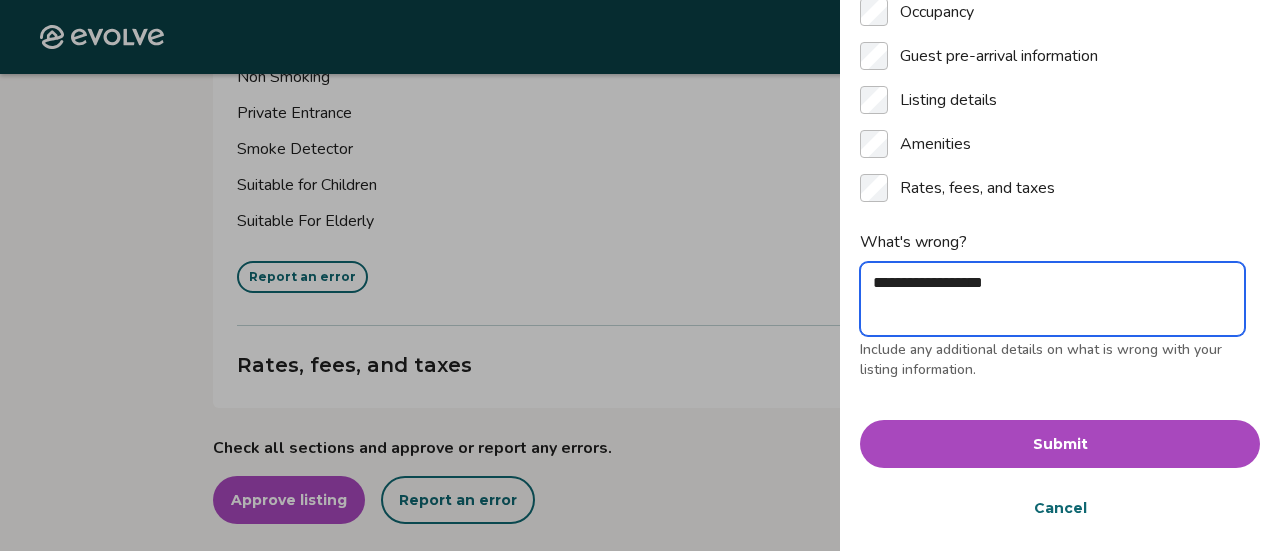 type on "**********" 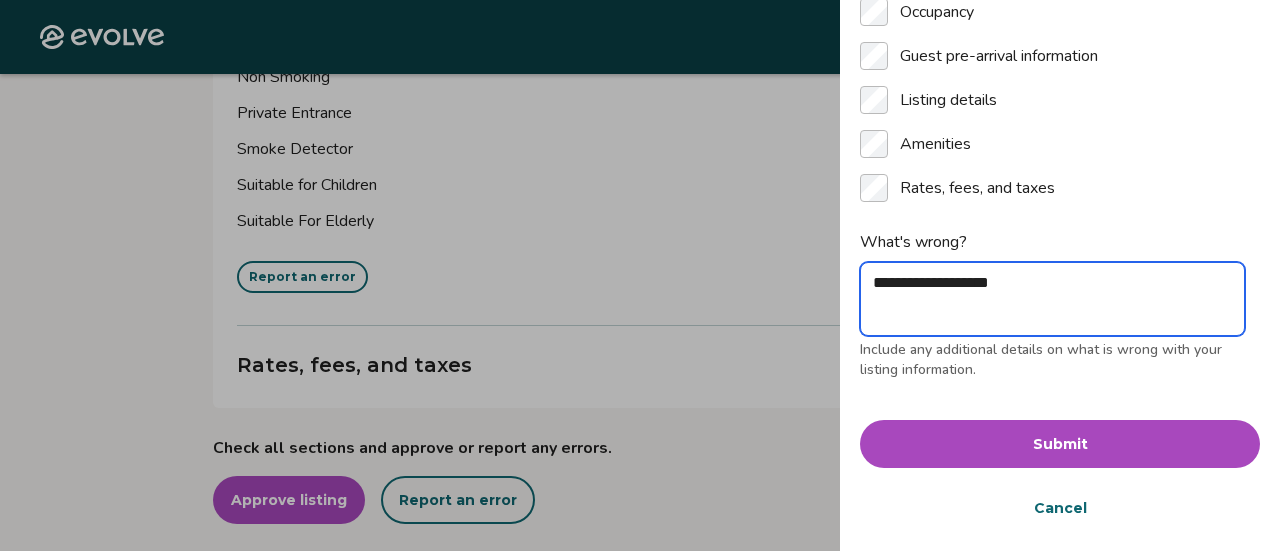 type on "*" 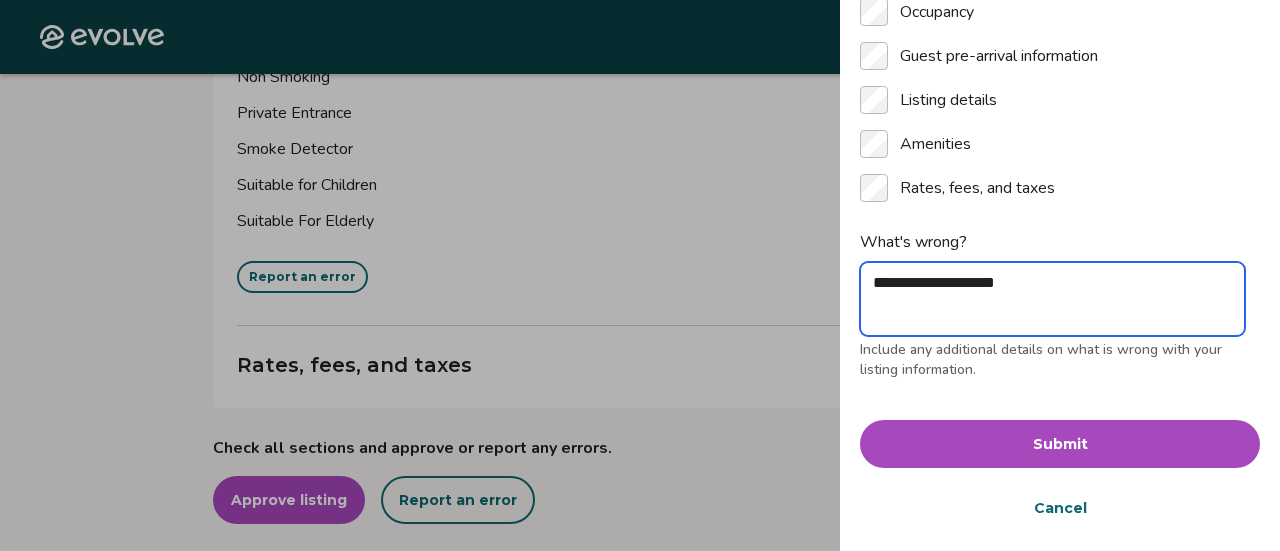 type on "**********" 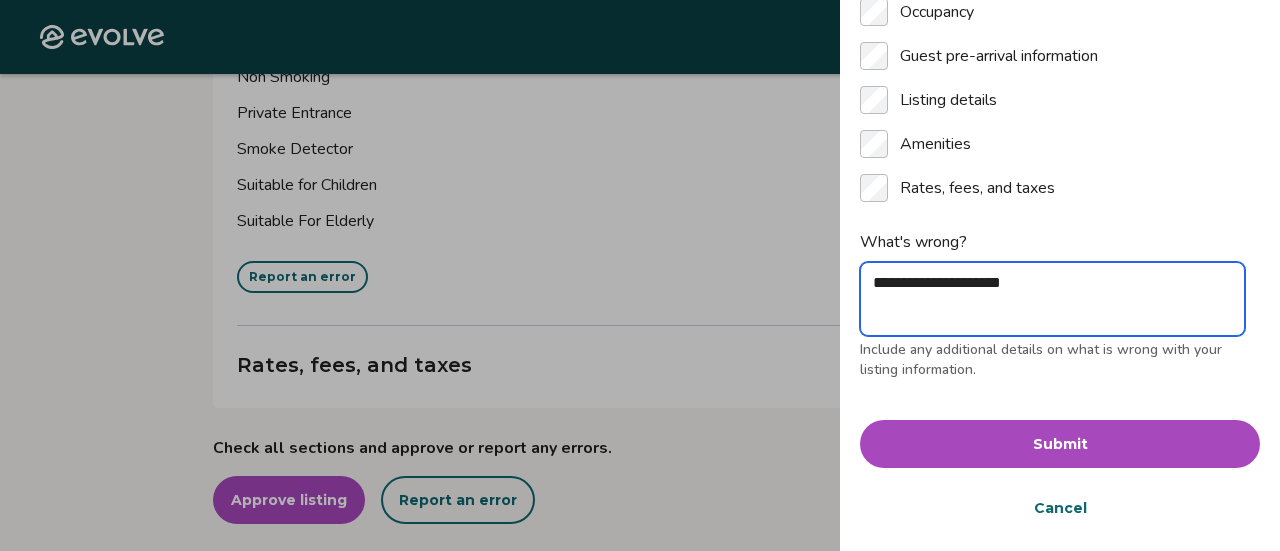 type on "*" 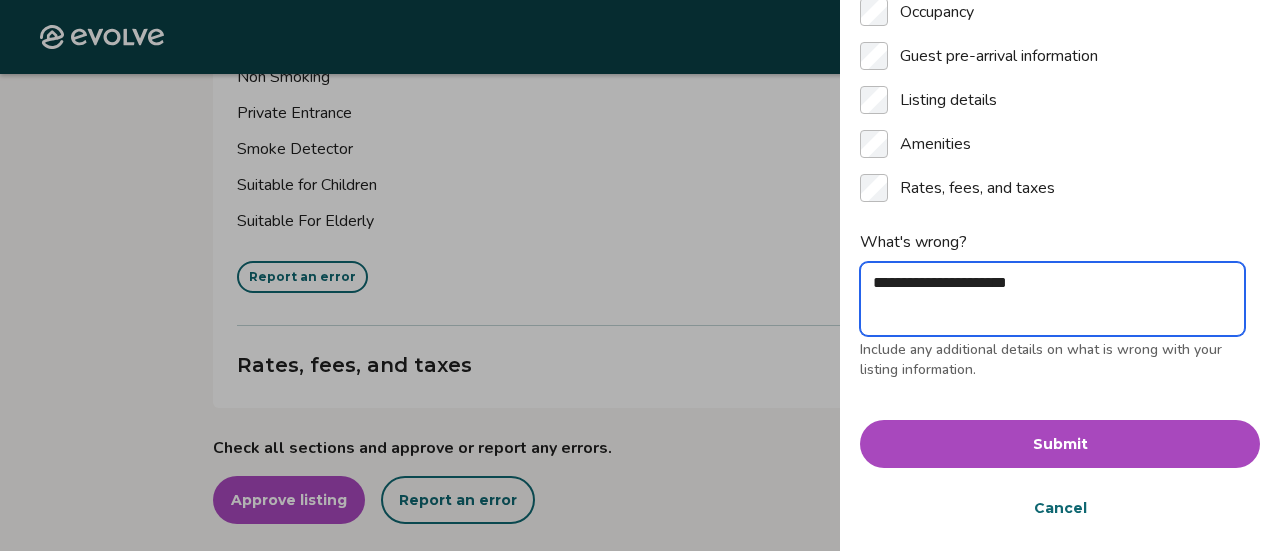 type on "**********" 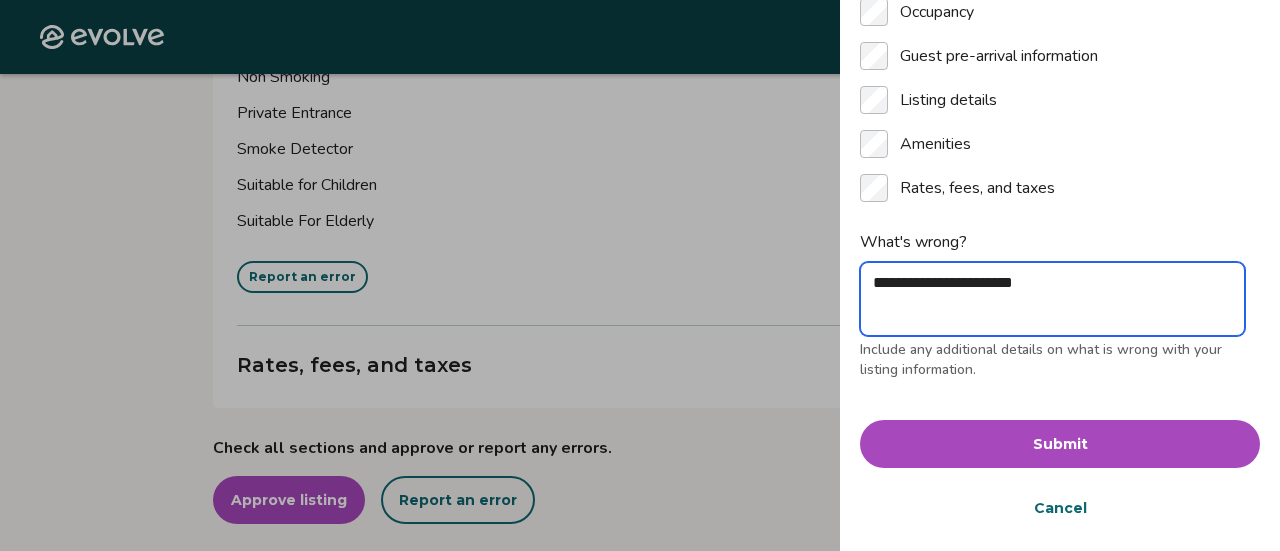 type on "**********" 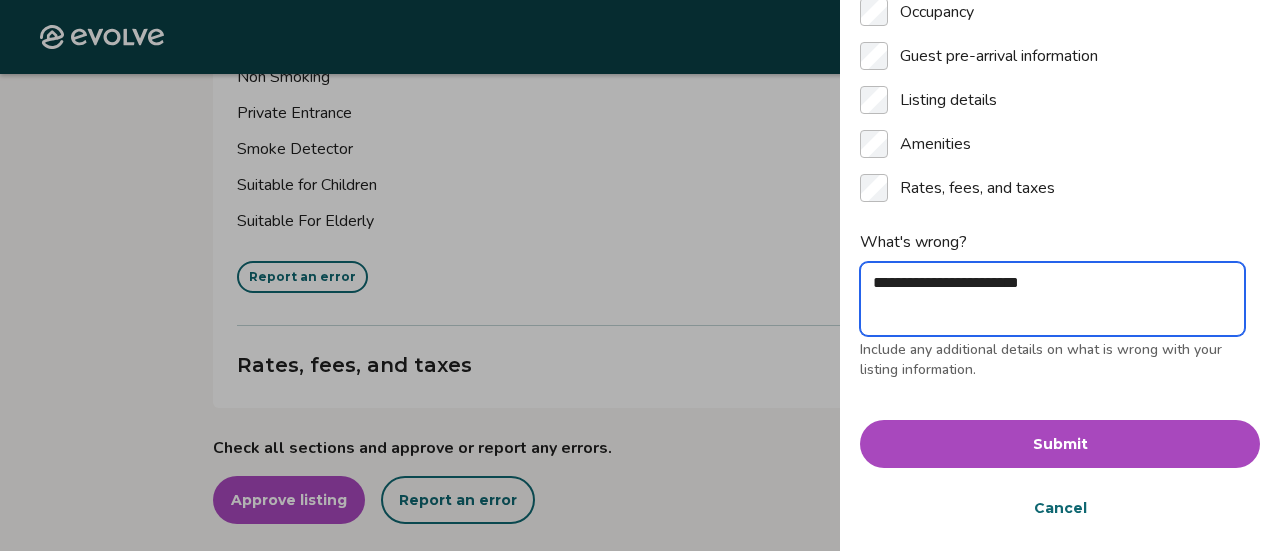 type on "**********" 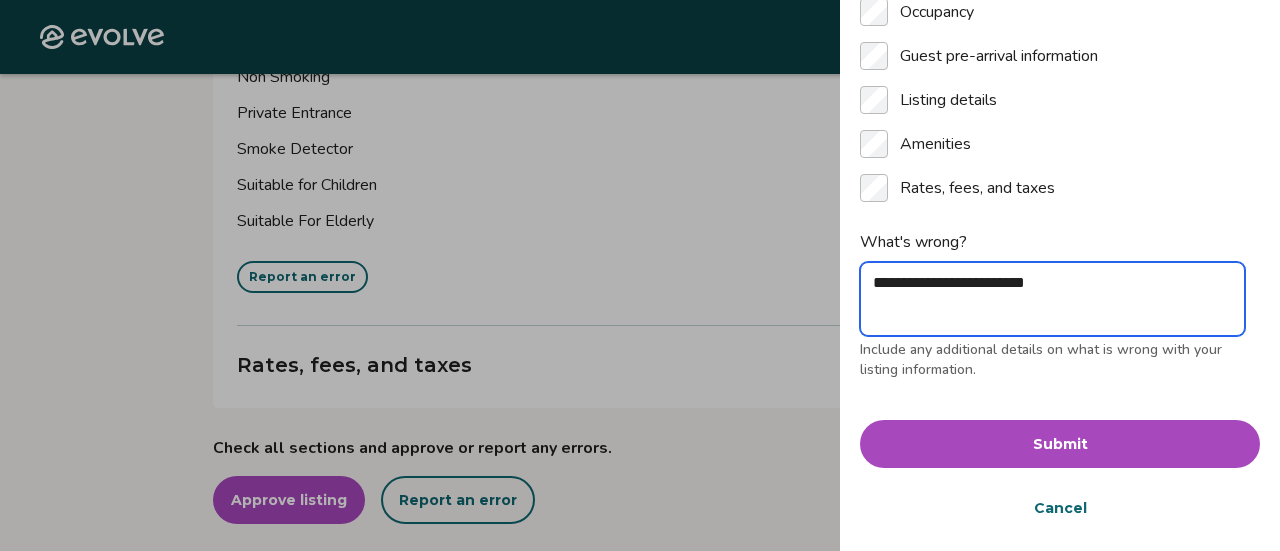 type on "**********" 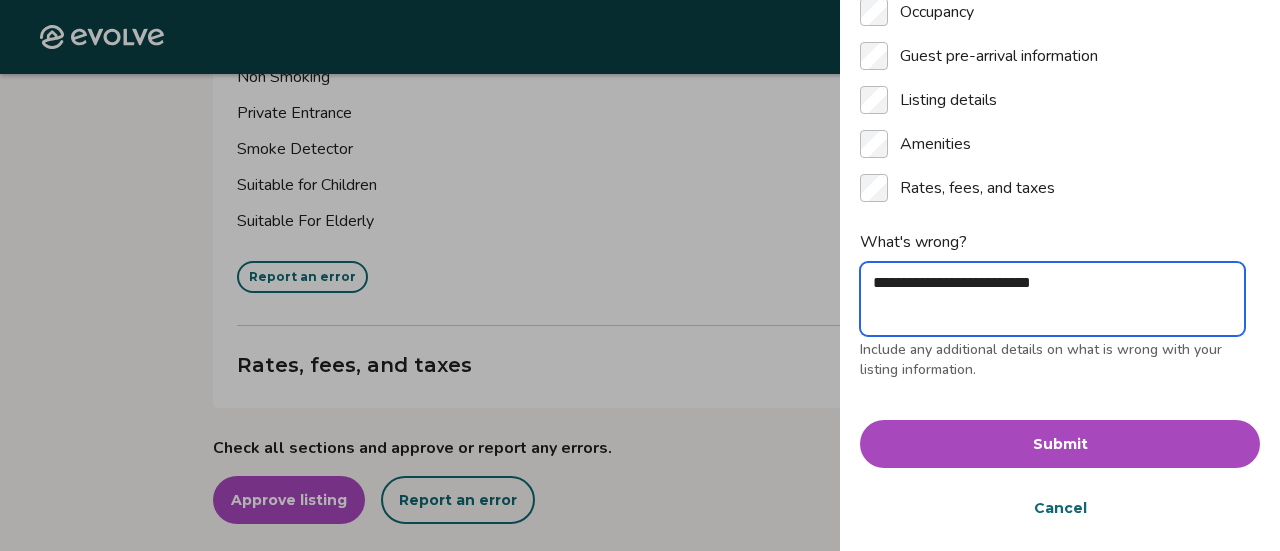 type on "**********" 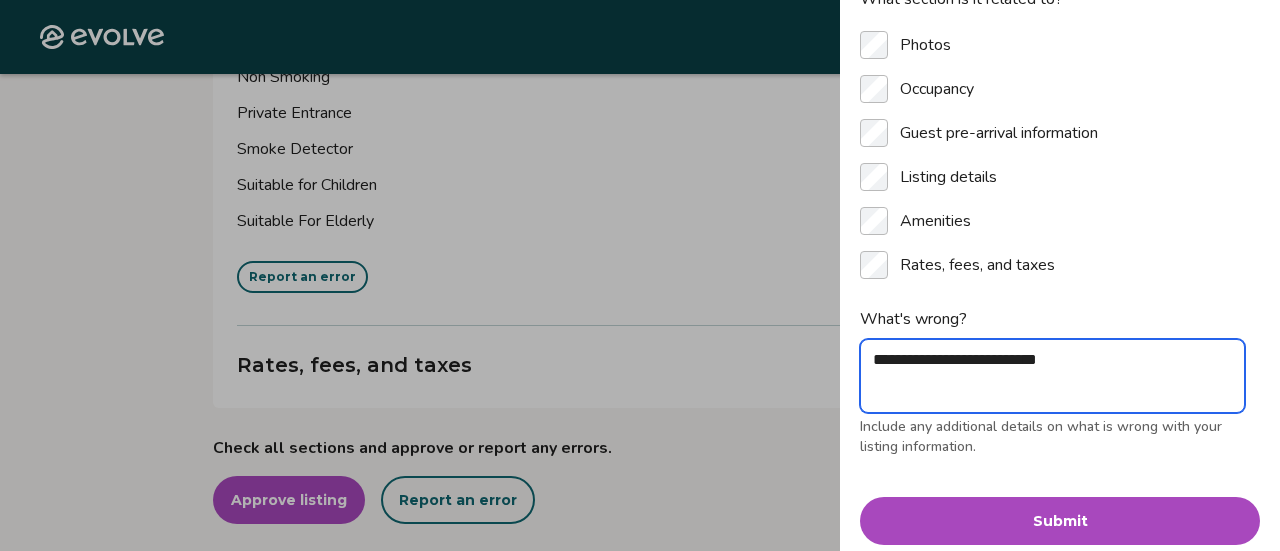 scroll, scrollTop: 223, scrollLeft: 0, axis: vertical 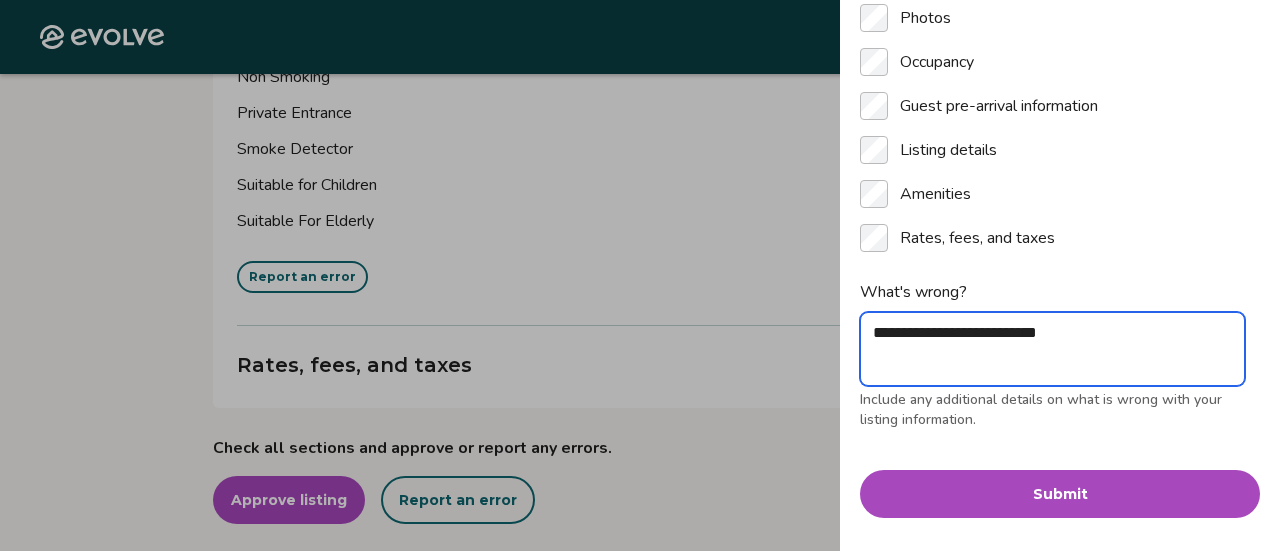 type on "**********" 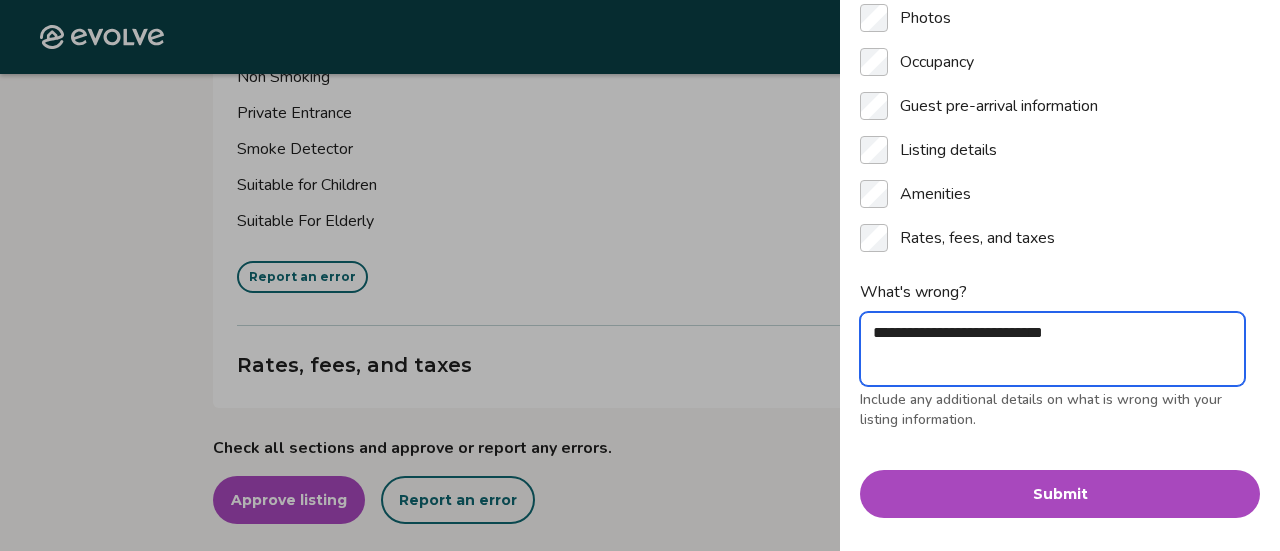type on "*" 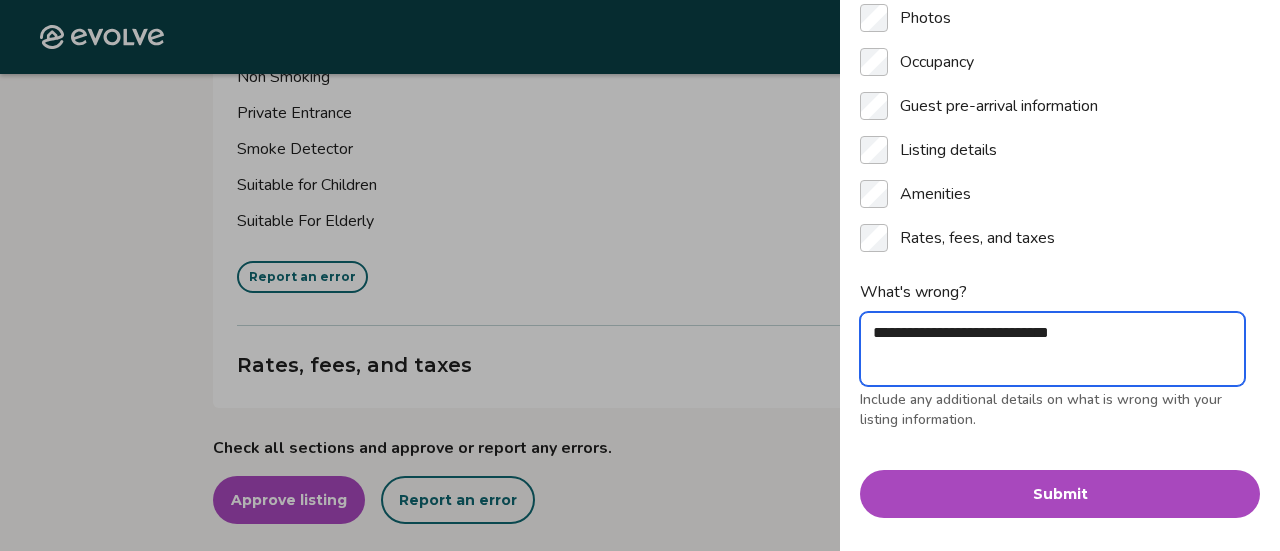 type on "**********" 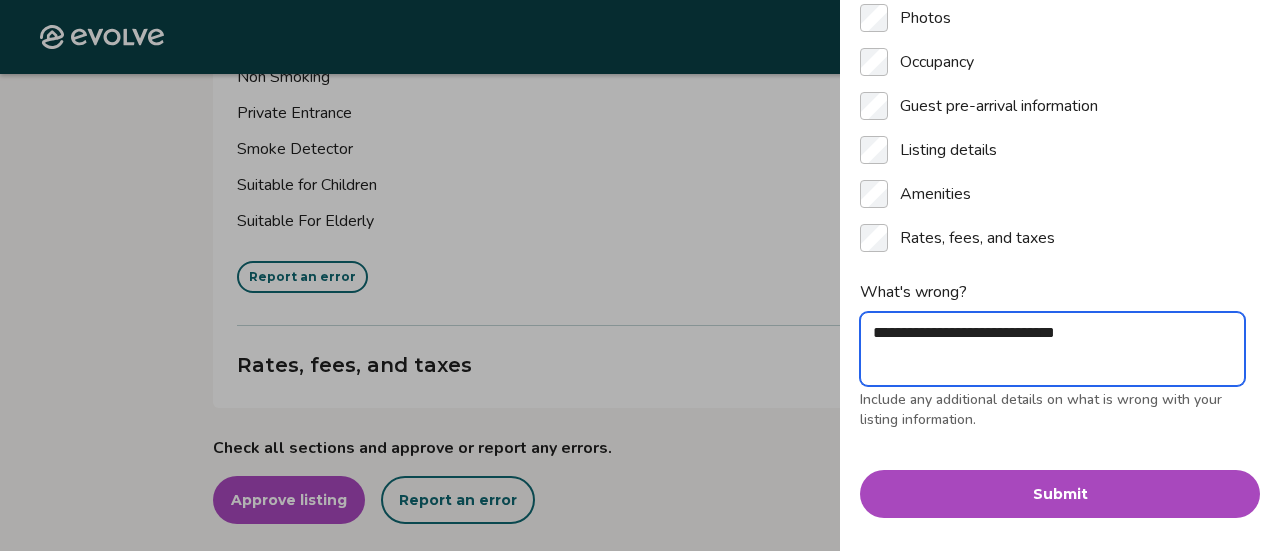 type on "**********" 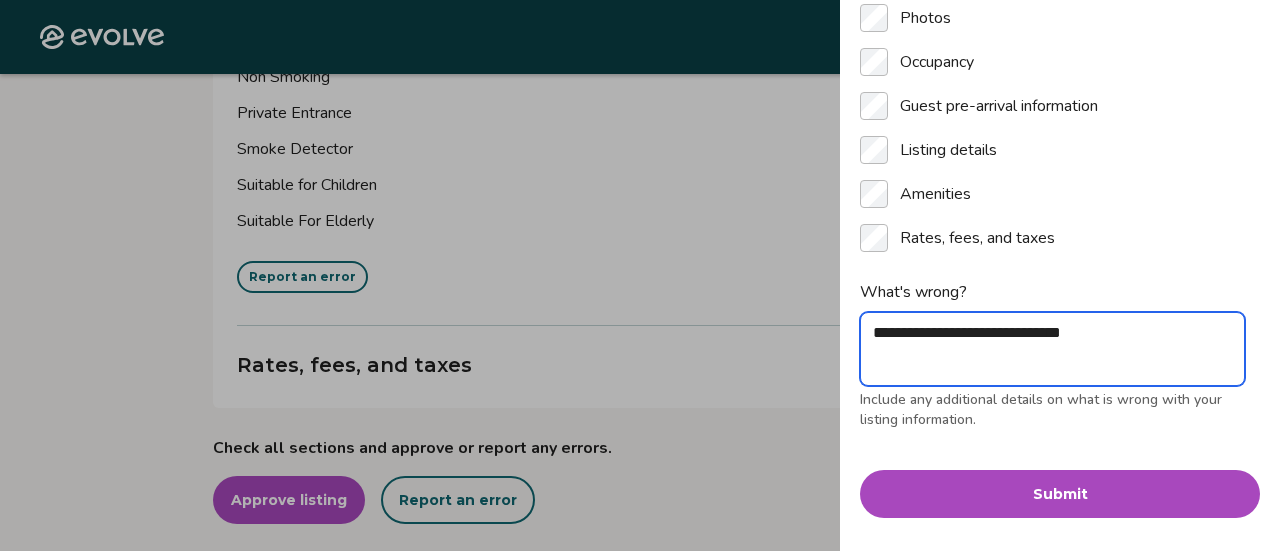 type on "**********" 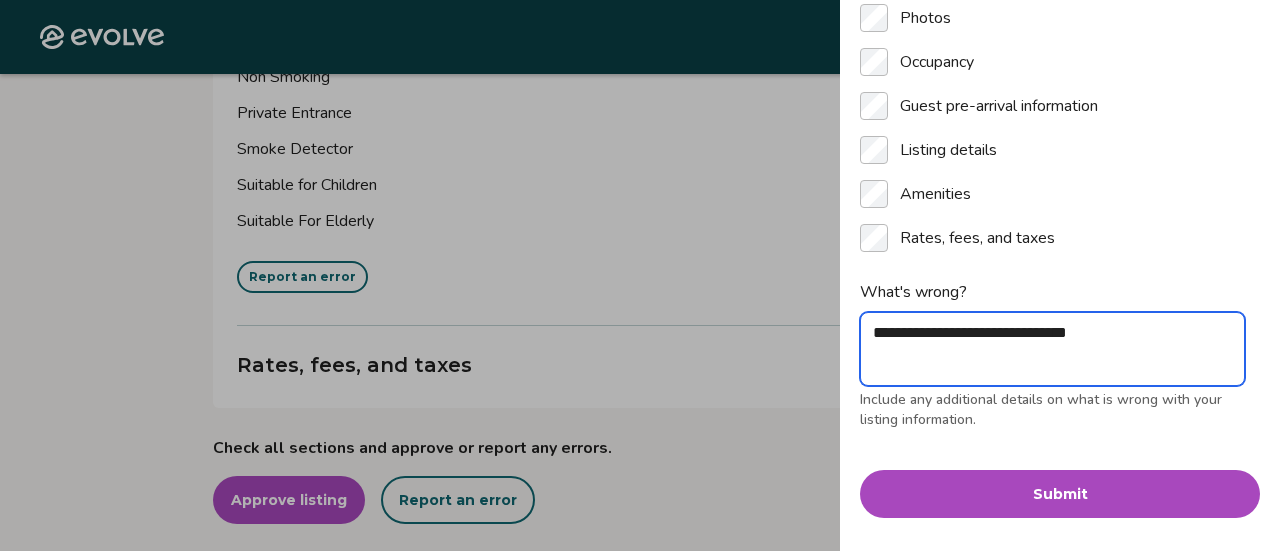 type on "**********" 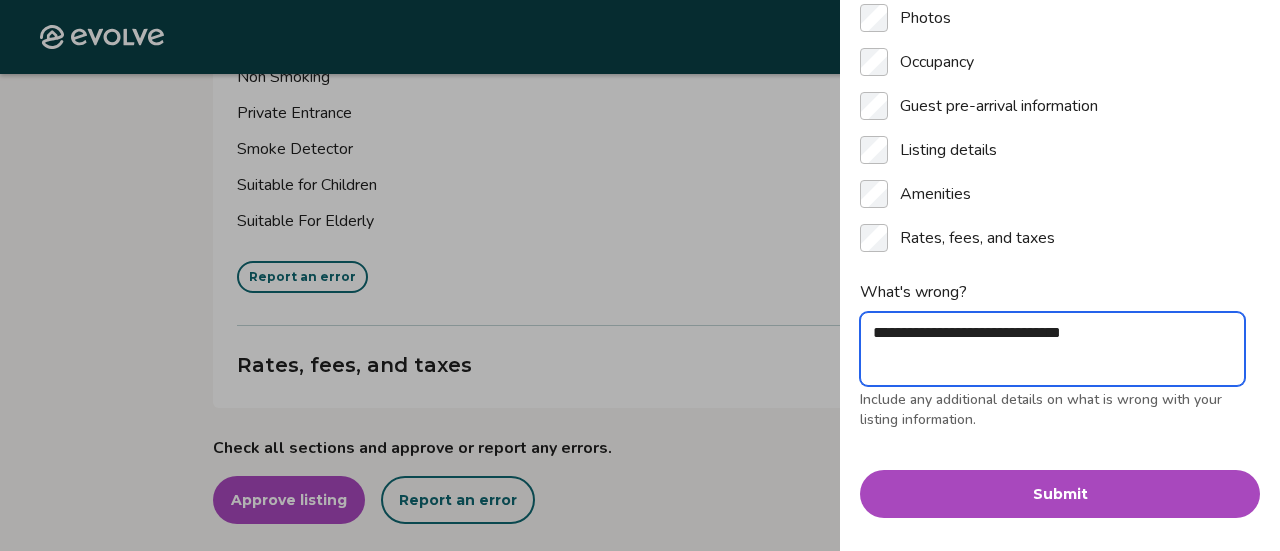 type on "**********" 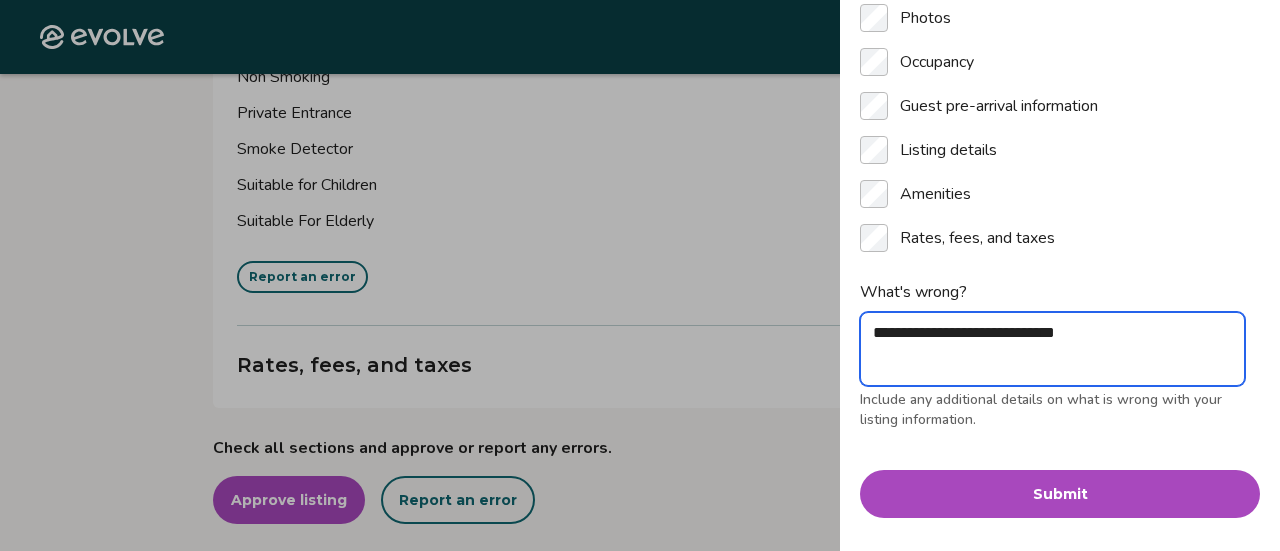 type on "*" 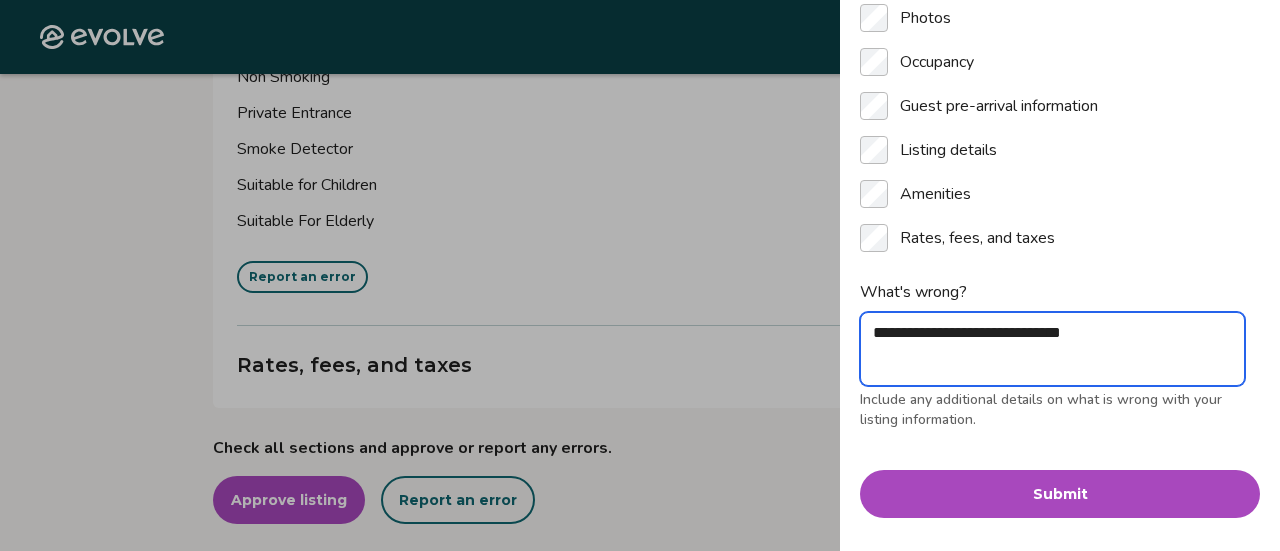 type on "**********" 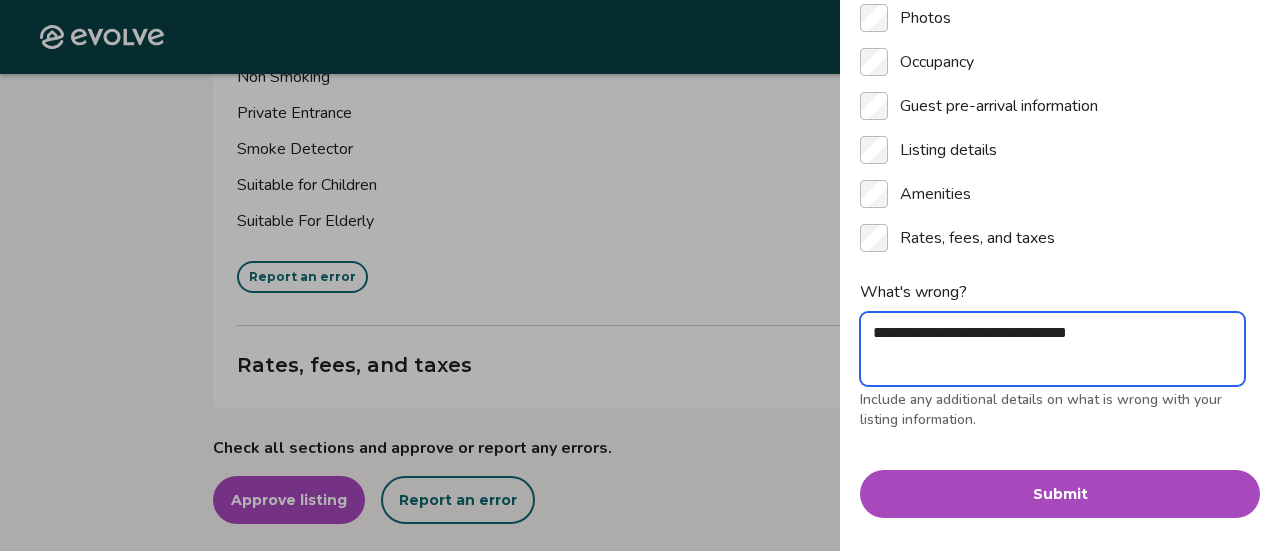 type on "**********" 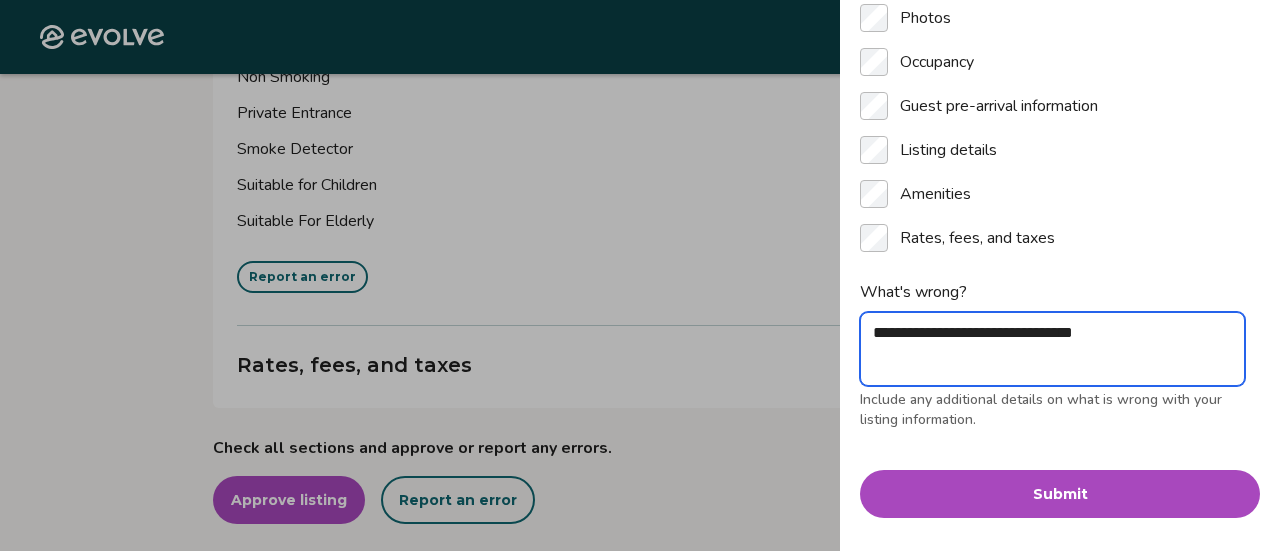 type on "*" 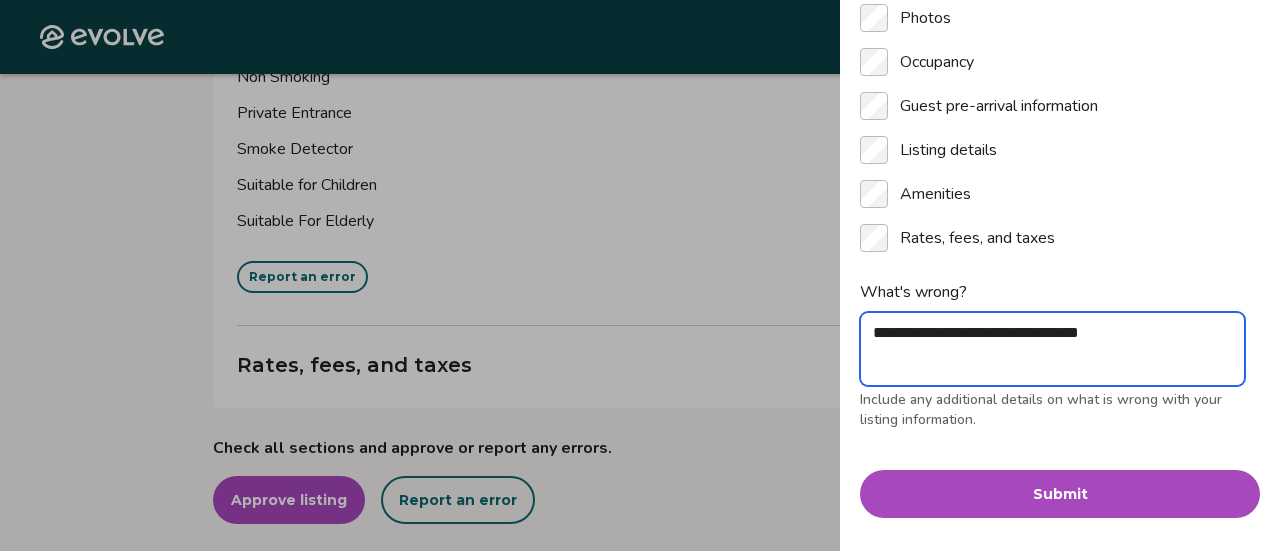 type on "**********" 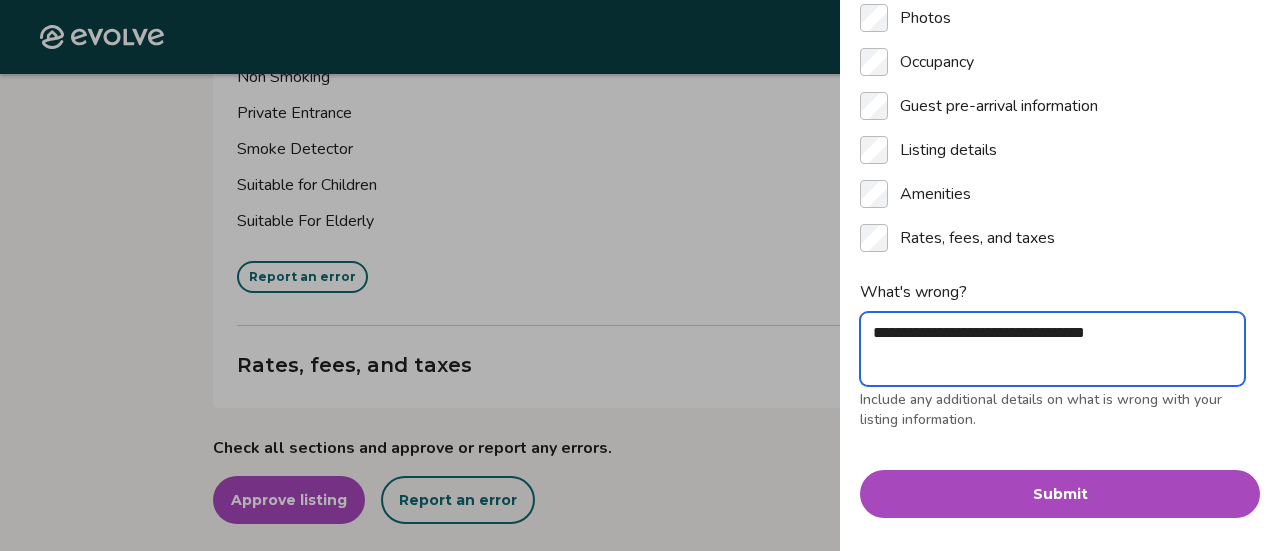 type on "*" 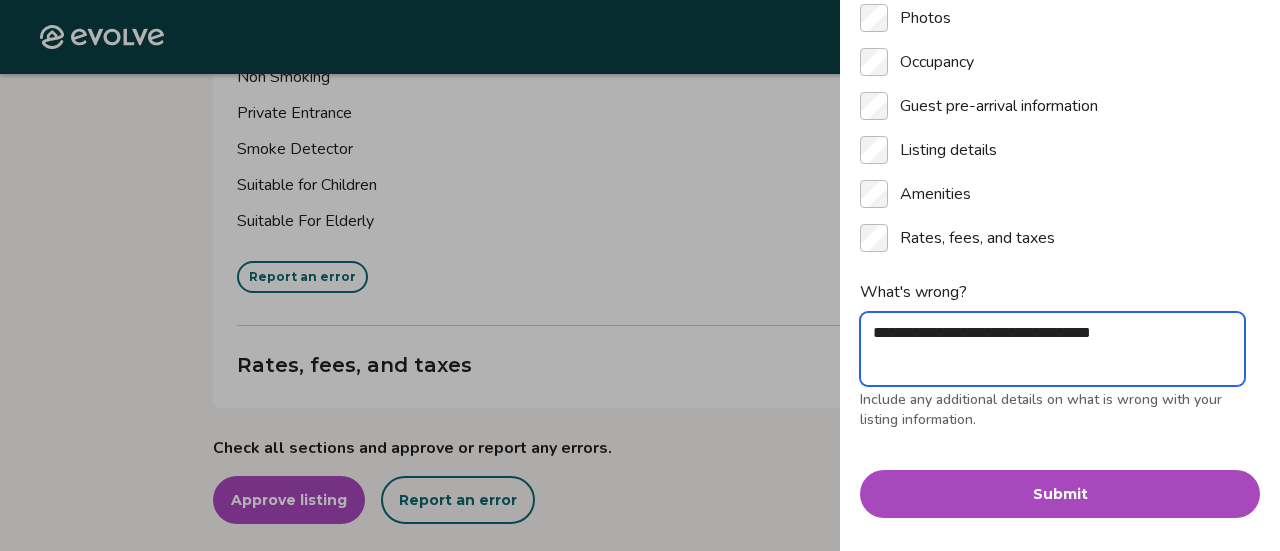 type on "**********" 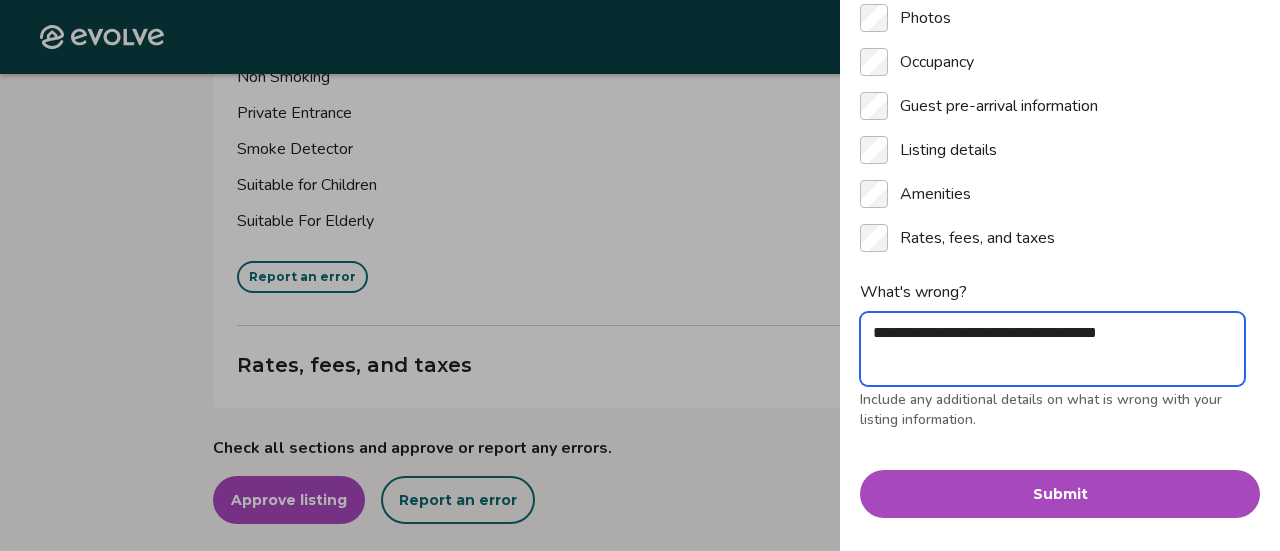 type on "**********" 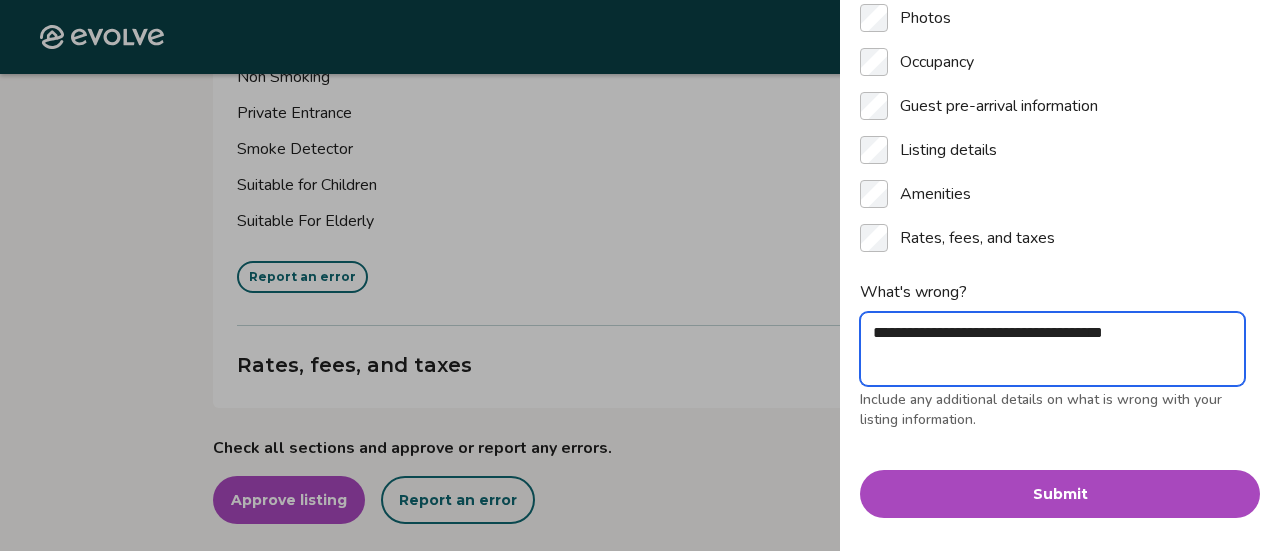type on "**********" 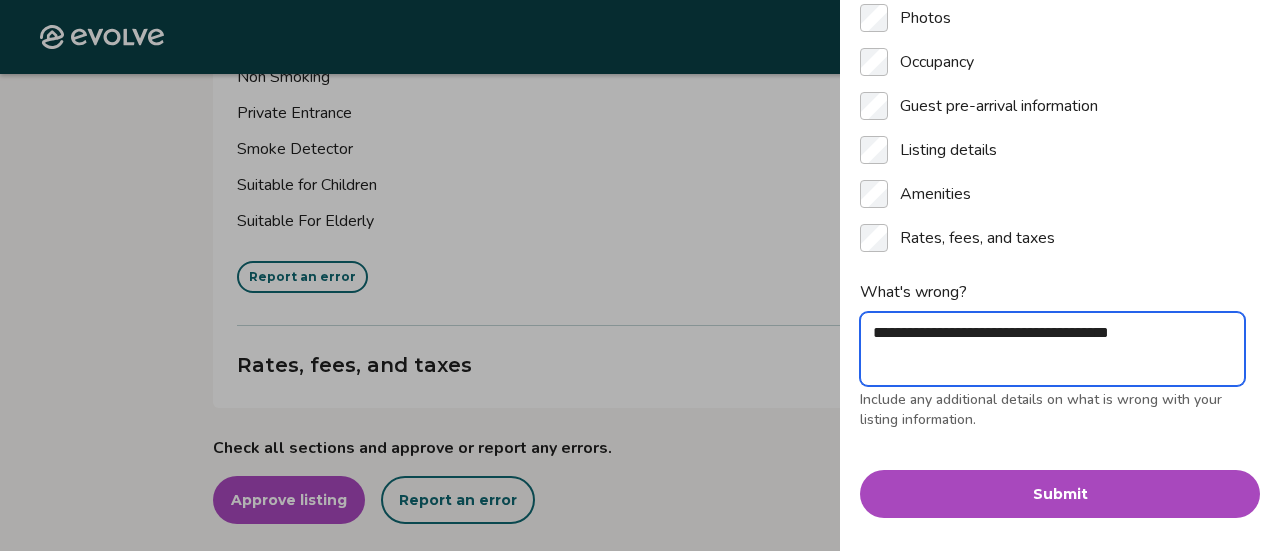 type on "**********" 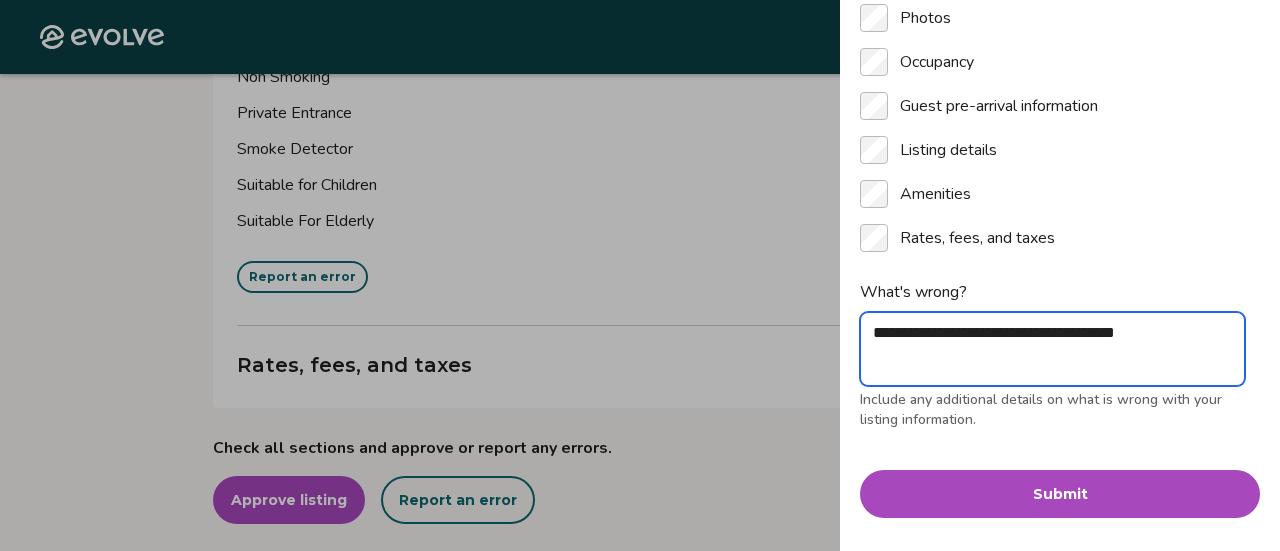 type on "**********" 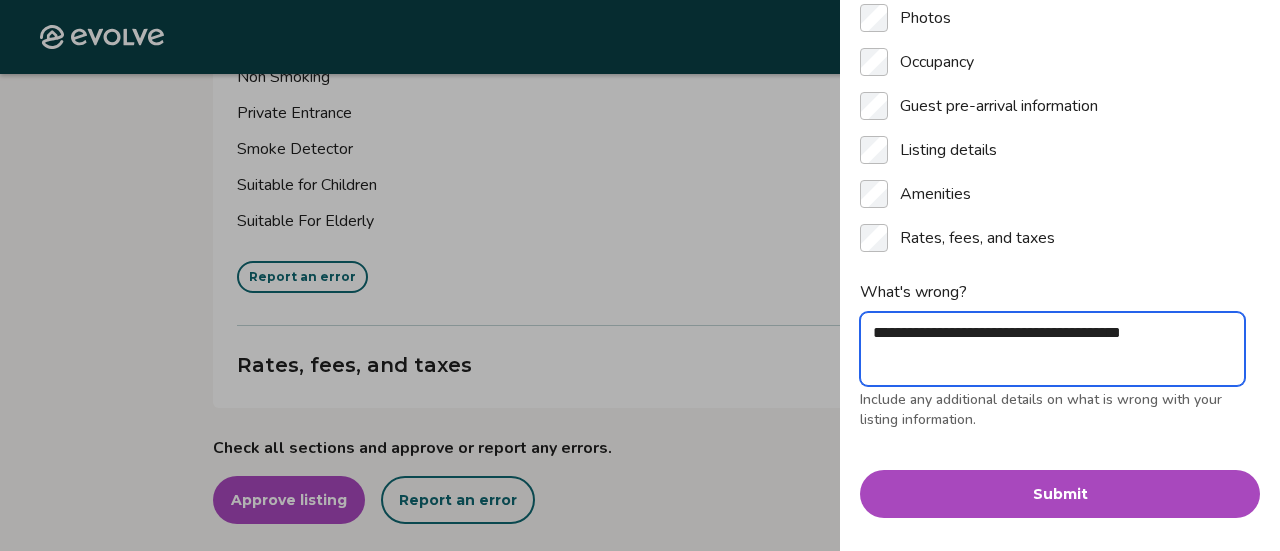 type on "**********" 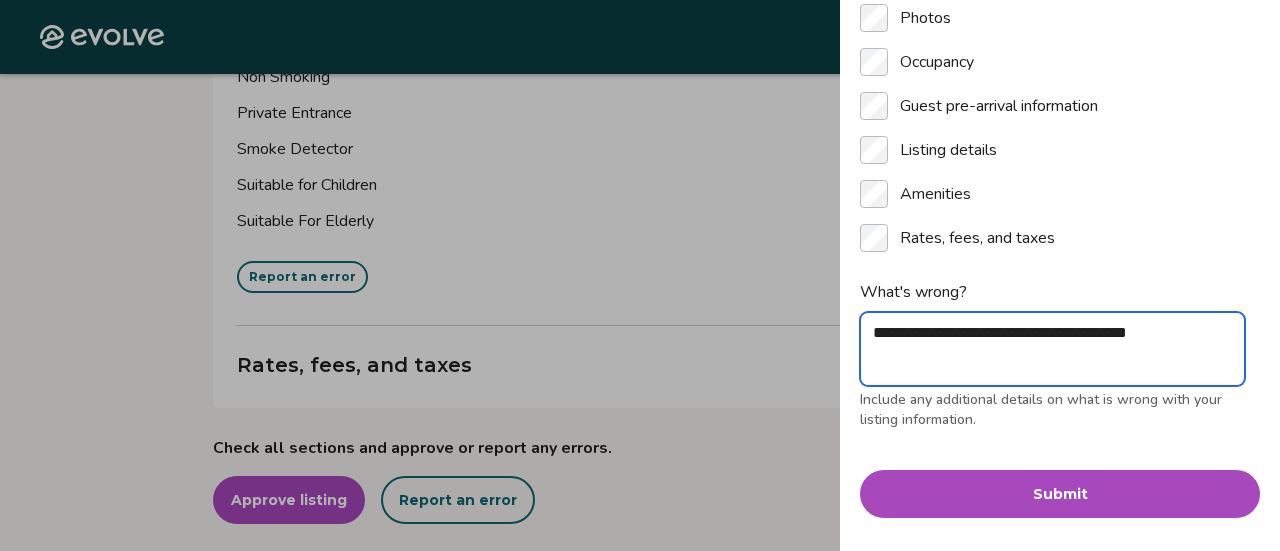 type on "*" 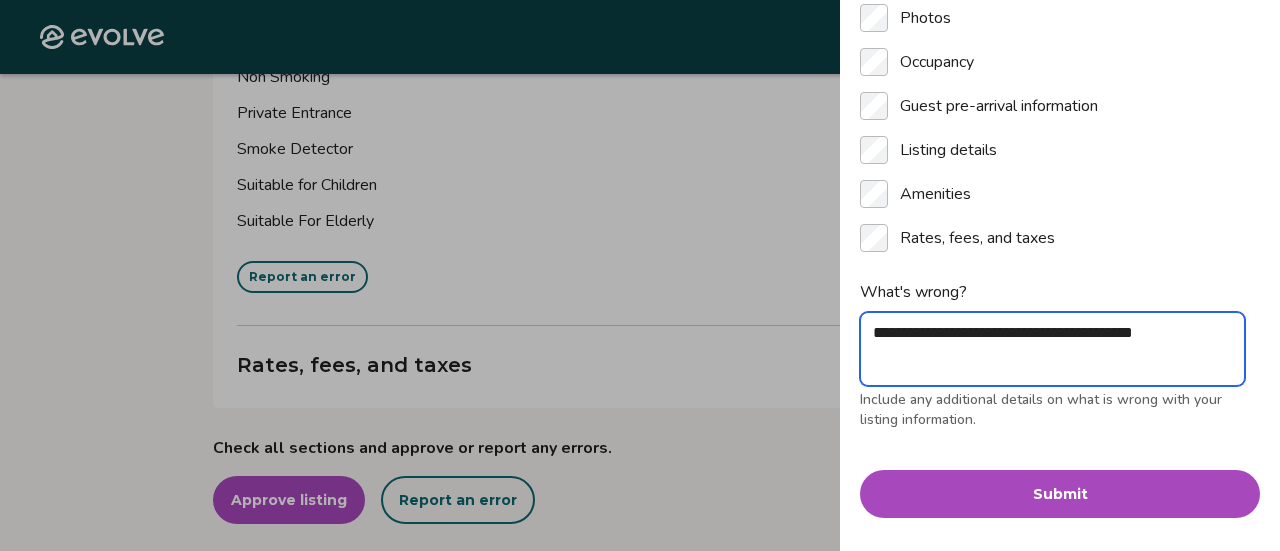 type on "**********" 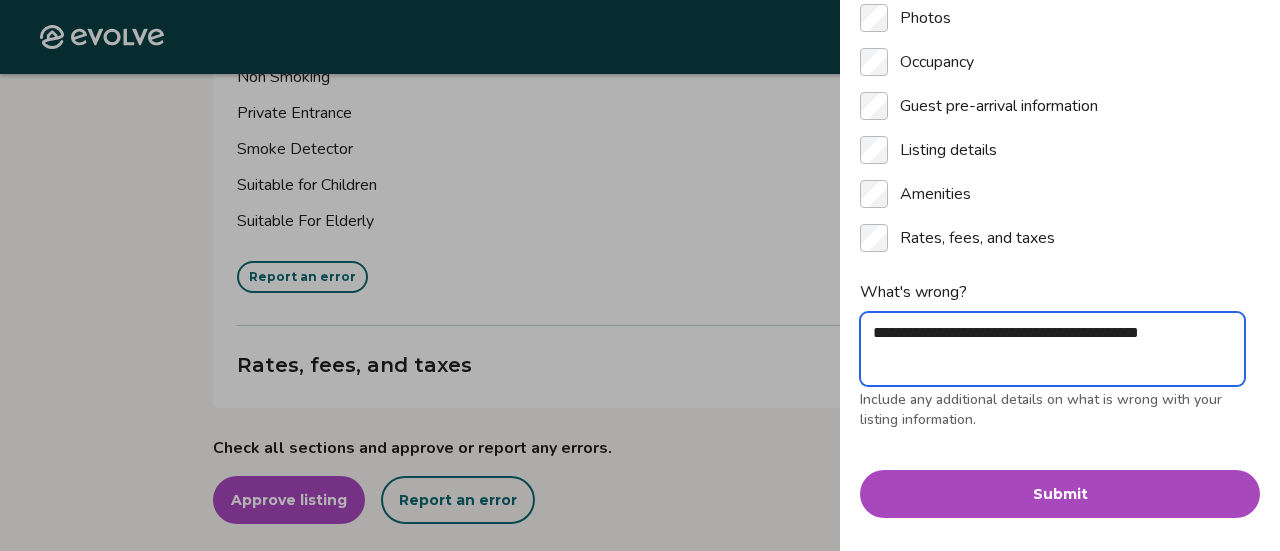 type on "**********" 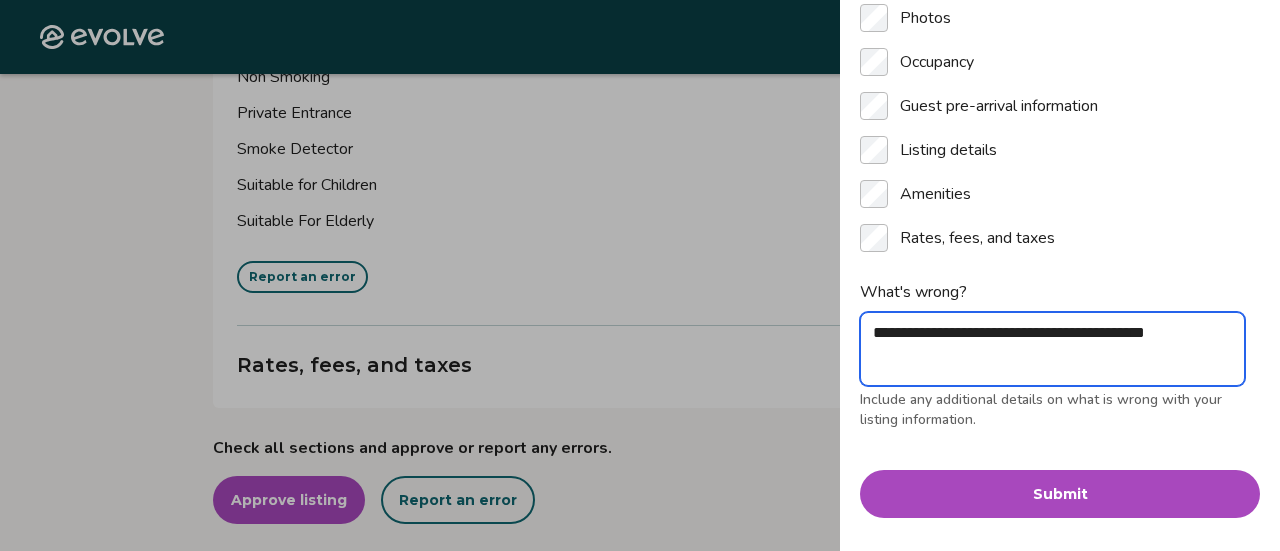 type on "**********" 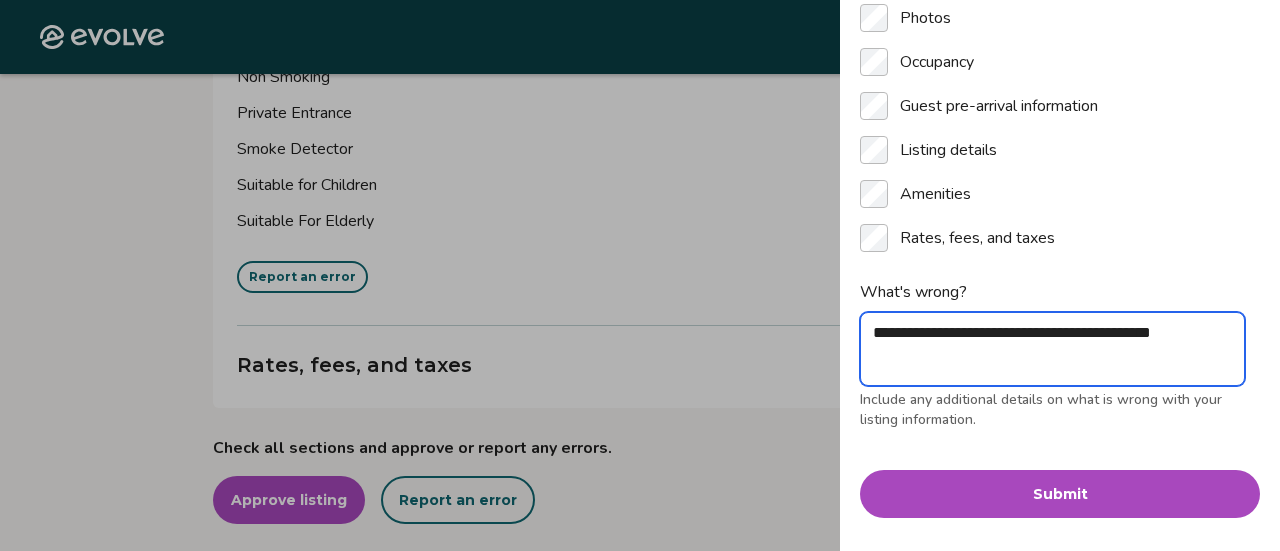 type on "**********" 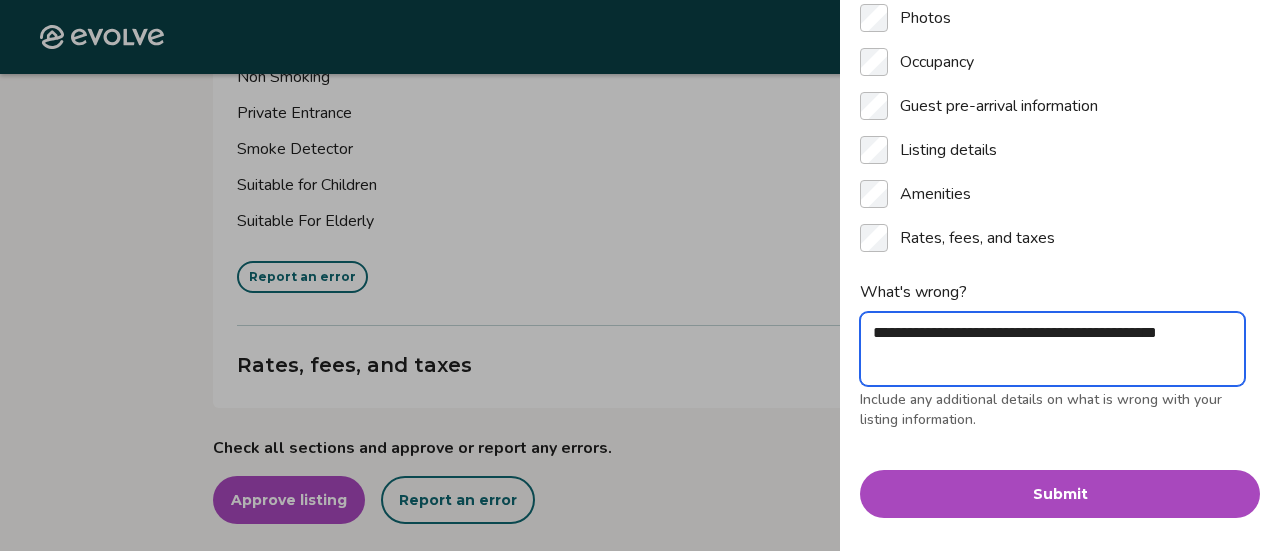 type on "*" 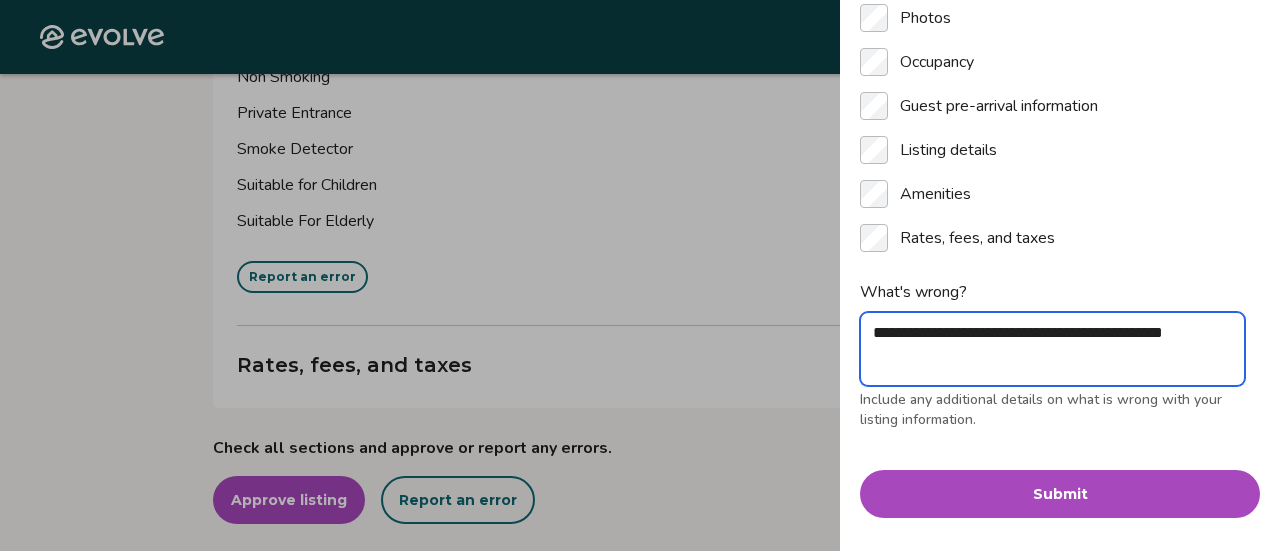 type on "**********" 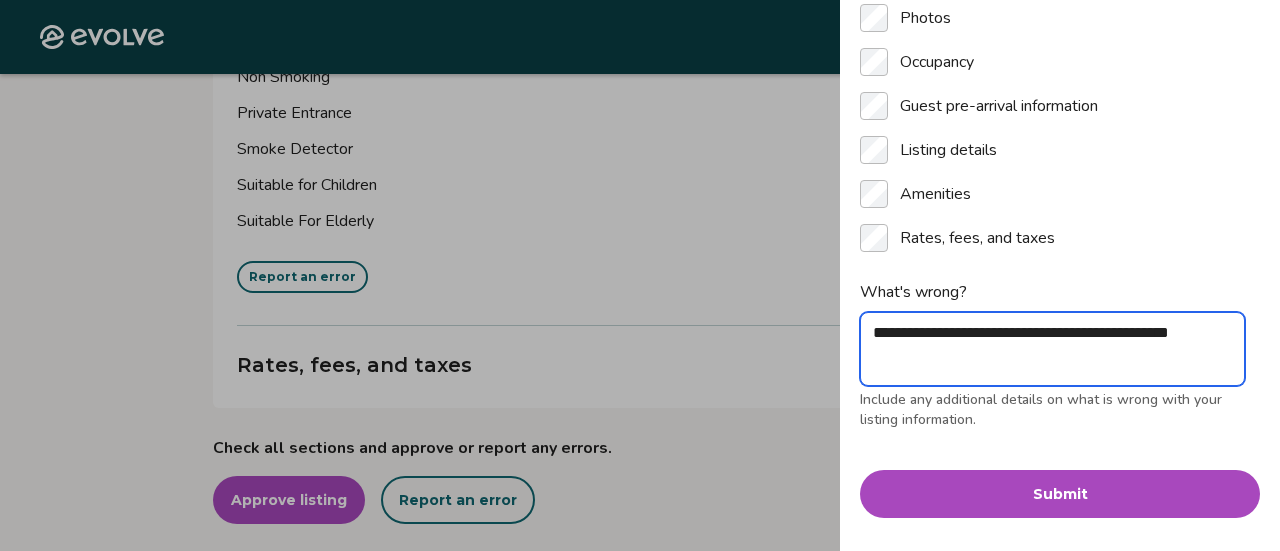 type on "**********" 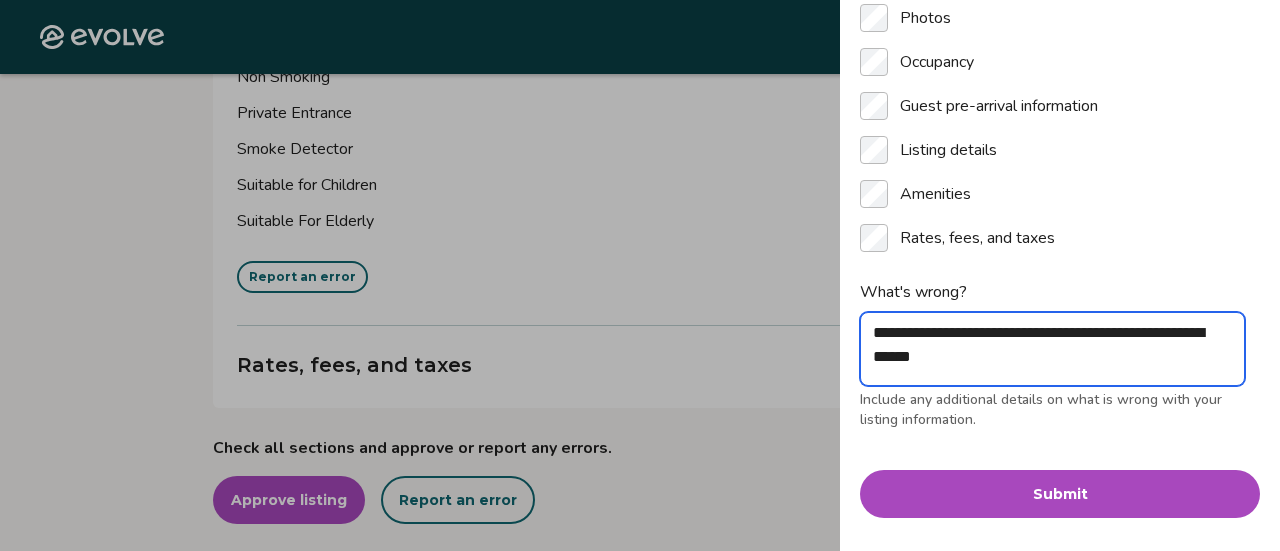 click on "**********" at bounding box center (1052, 349) 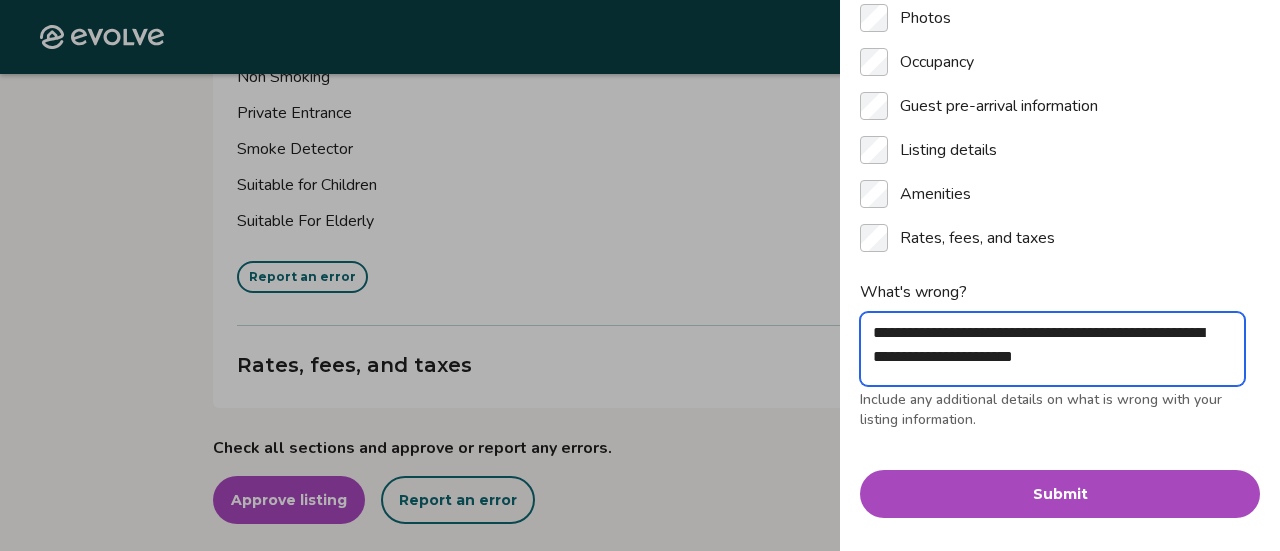 click on "**********" at bounding box center (1052, 349) 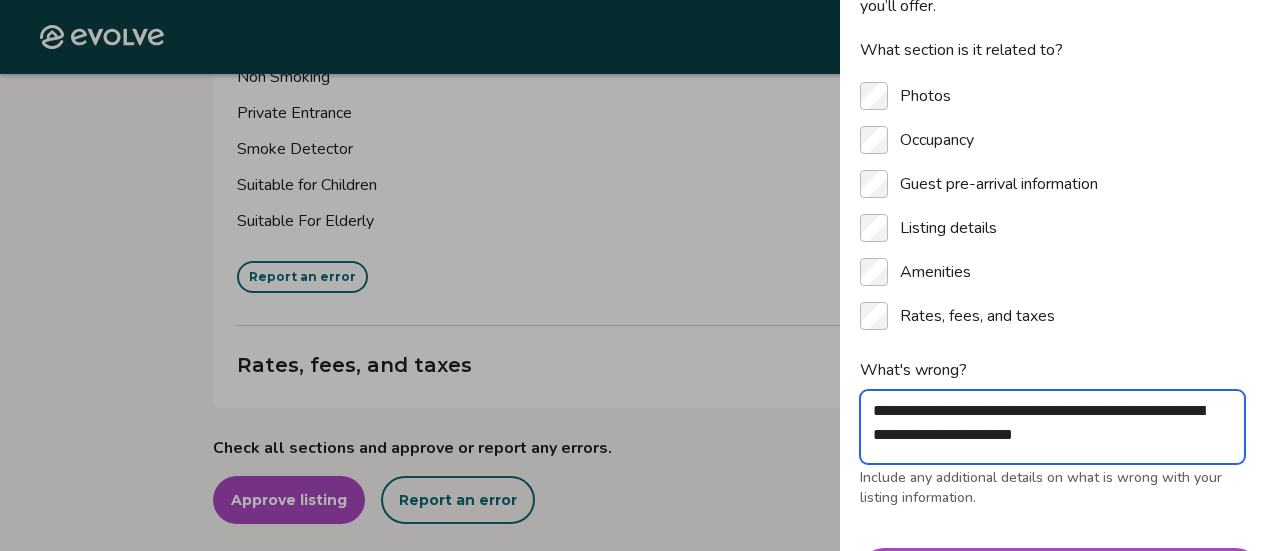 scroll, scrollTop: 138, scrollLeft: 0, axis: vertical 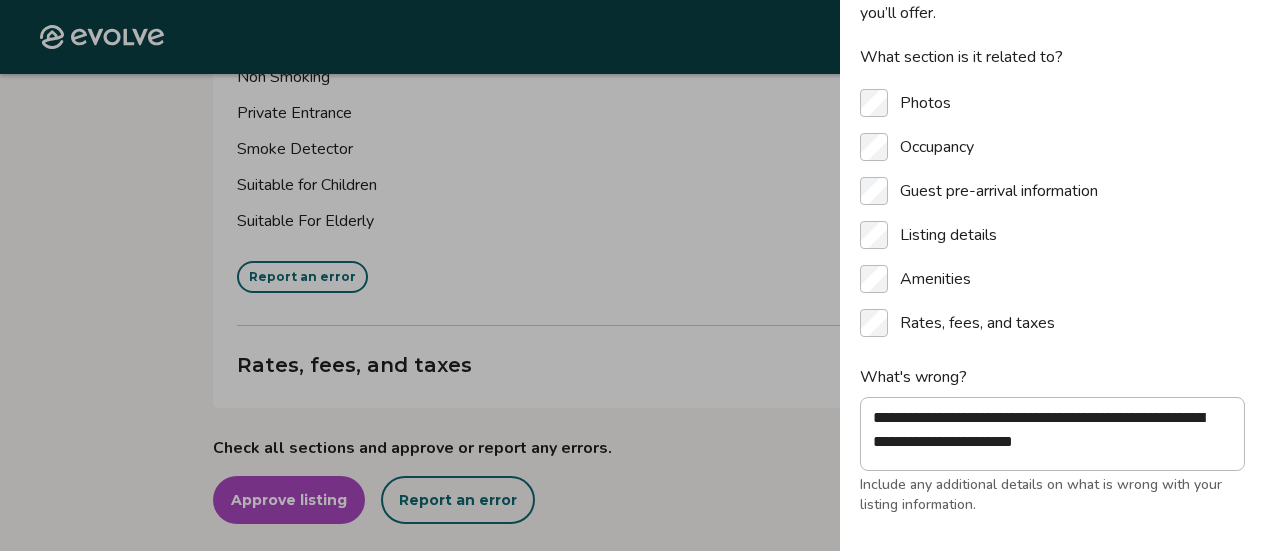 click on "Listing details" at bounding box center (948, 235) 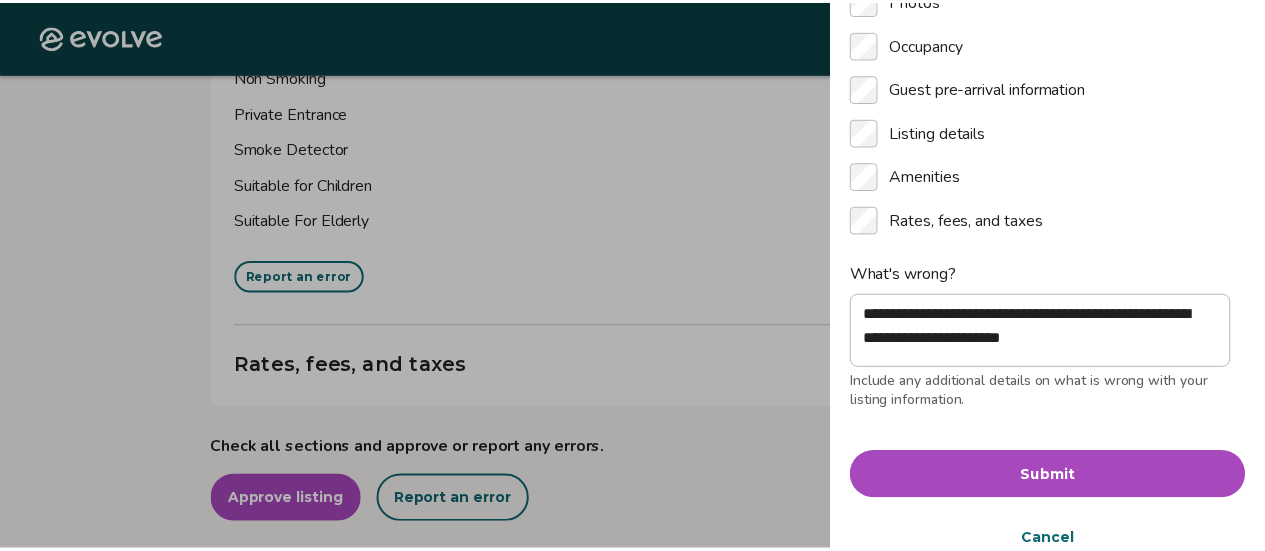 scroll, scrollTop: 247, scrollLeft: 0, axis: vertical 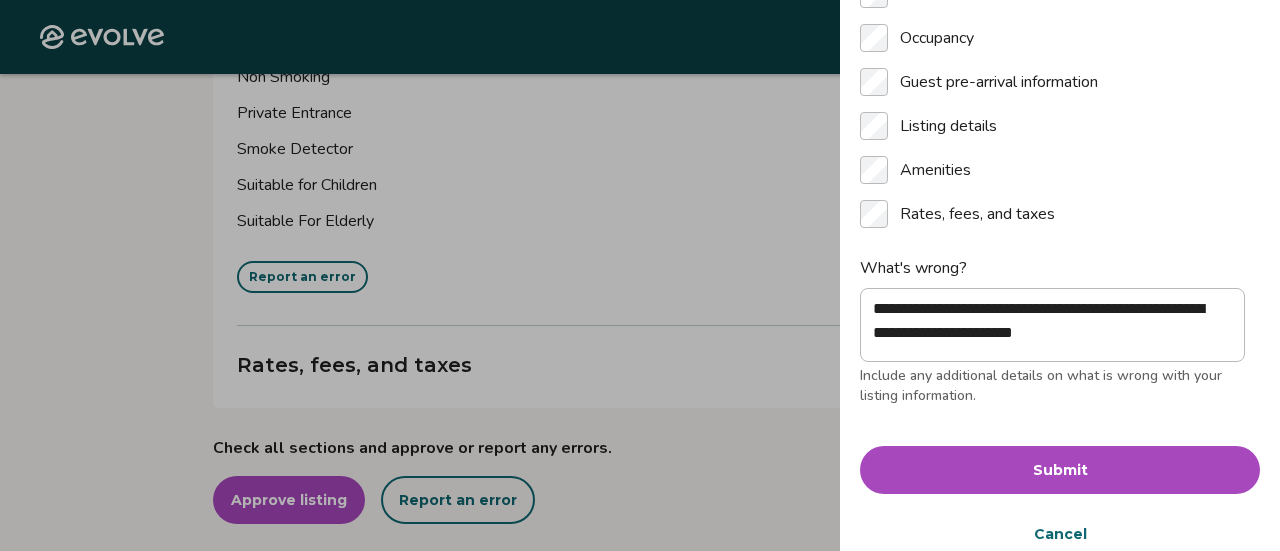 click on "Submit" at bounding box center [1060, 470] 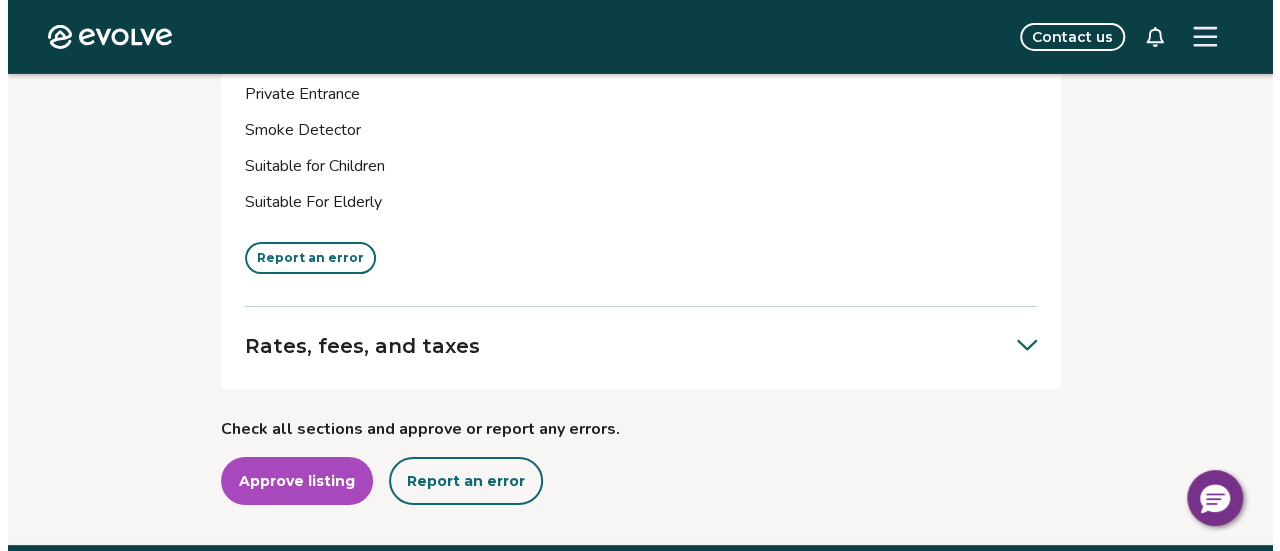 scroll, scrollTop: 7224, scrollLeft: 0, axis: vertical 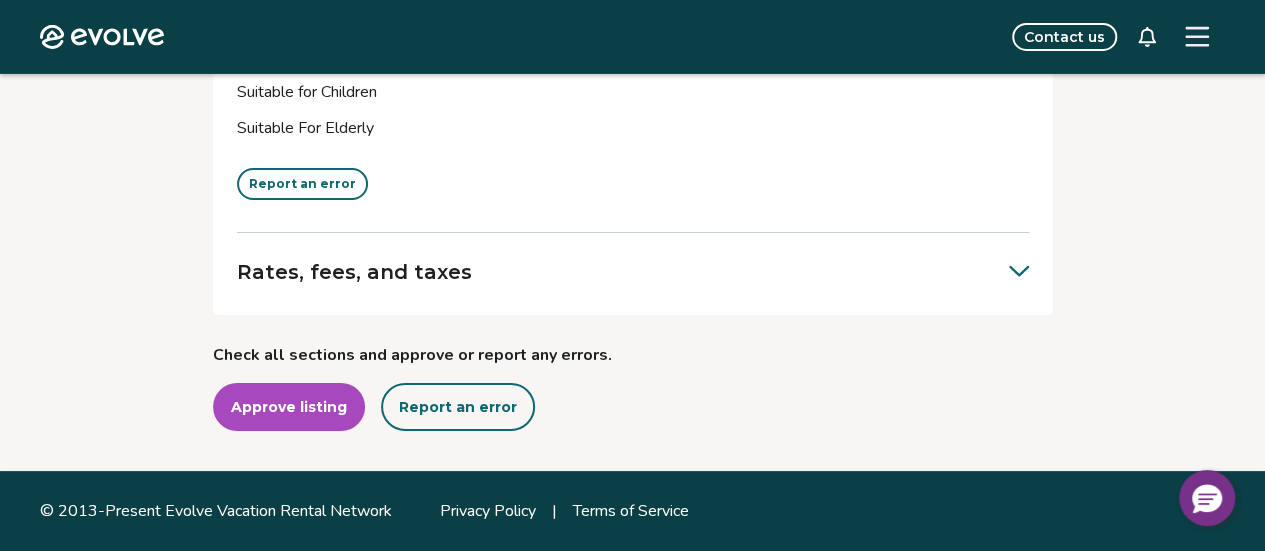 click on "Report an error" at bounding box center (458, 407) 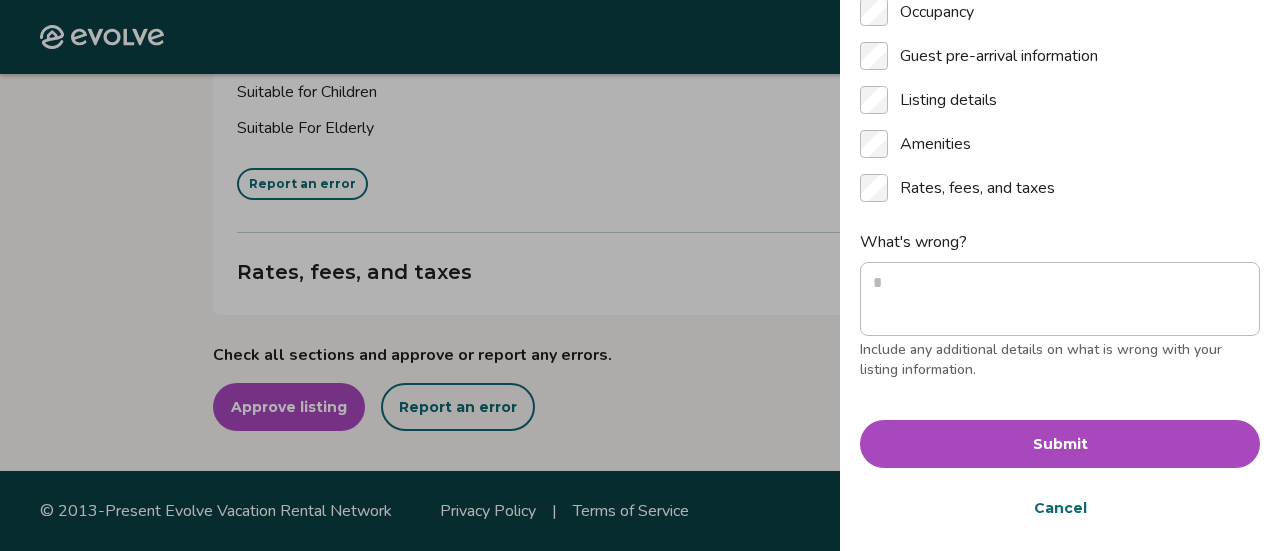 scroll, scrollTop: 0, scrollLeft: 0, axis: both 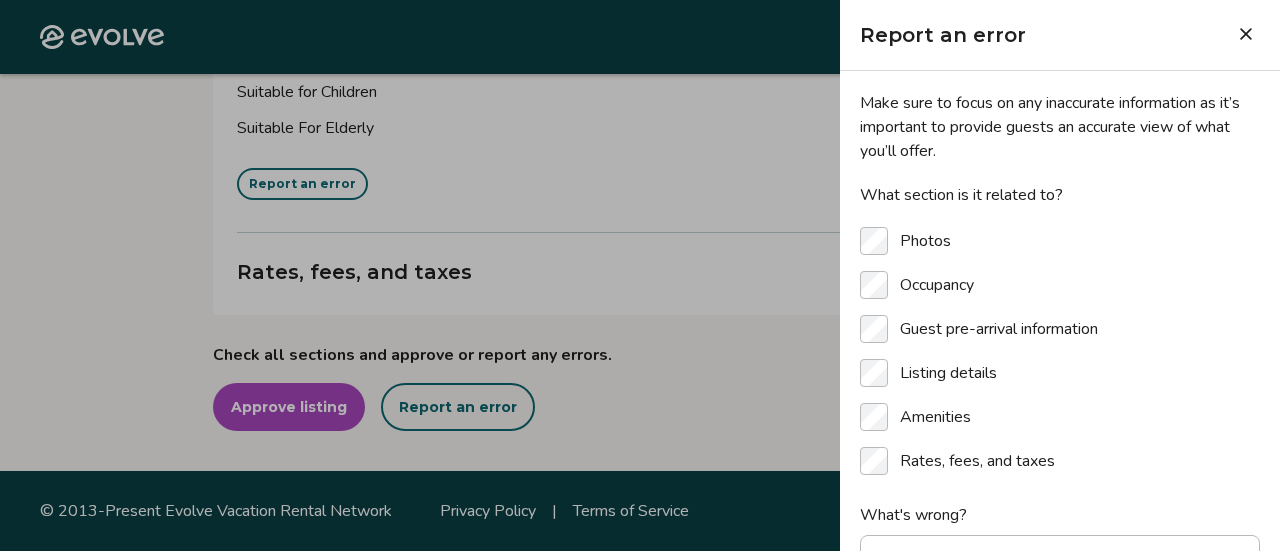 click 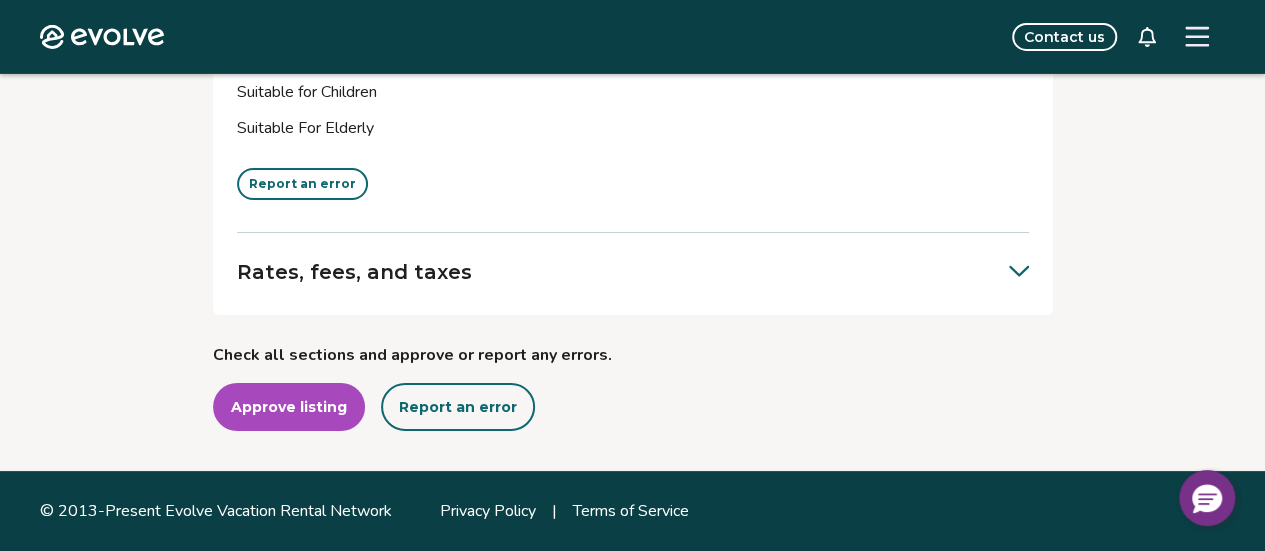 click on "Approve listing" at bounding box center (289, 407) 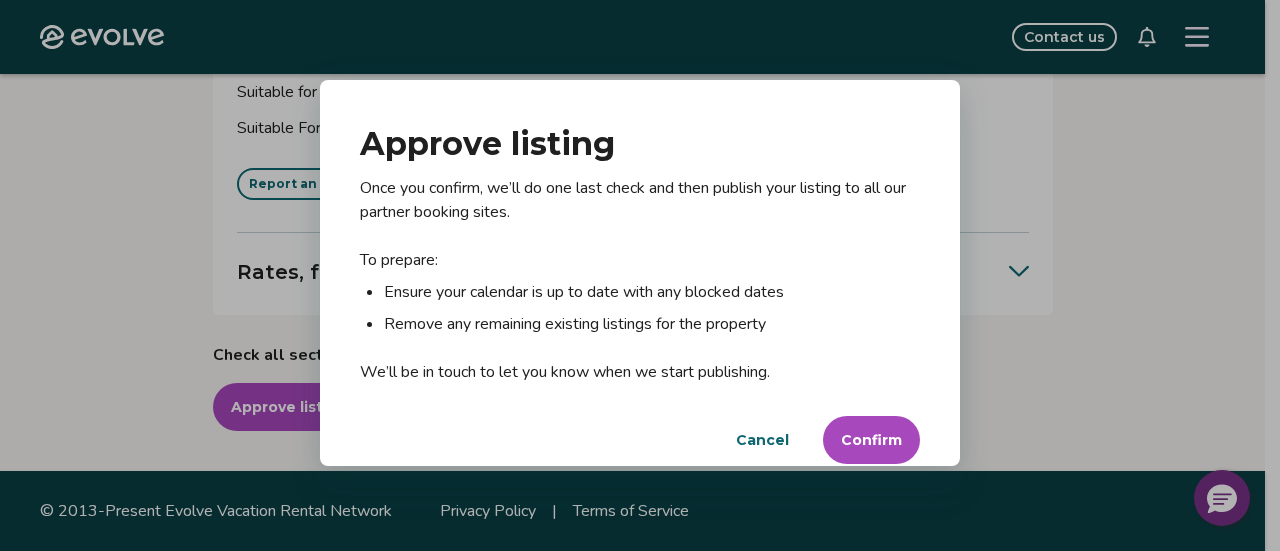 click on "Confirm" at bounding box center [871, 440] 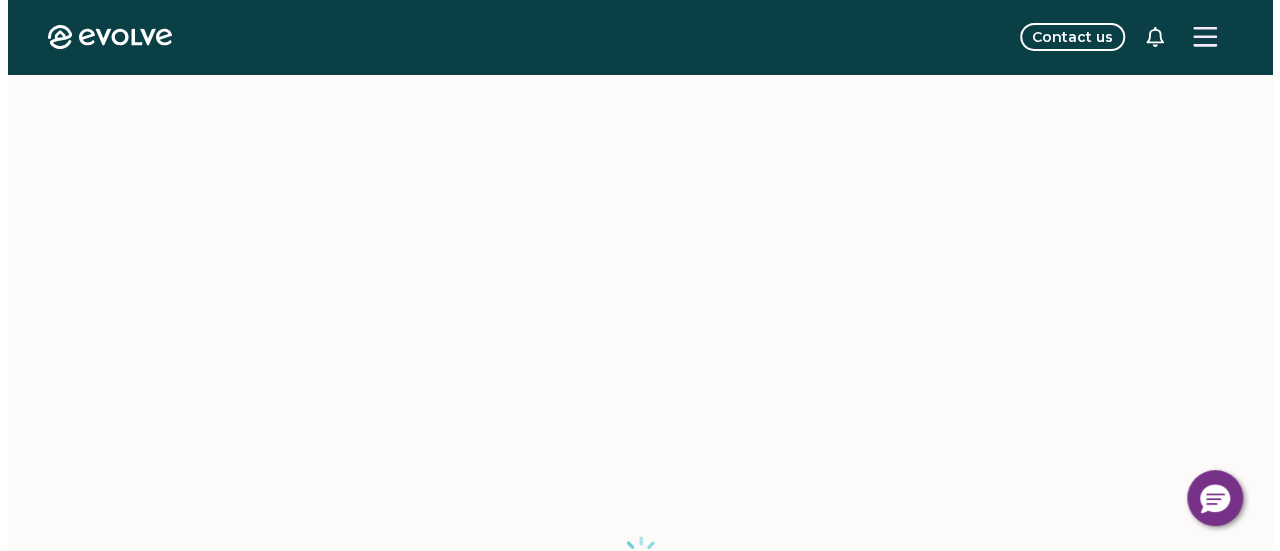 scroll, scrollTop: 1064, scrollLeft: 0, axis: vertical 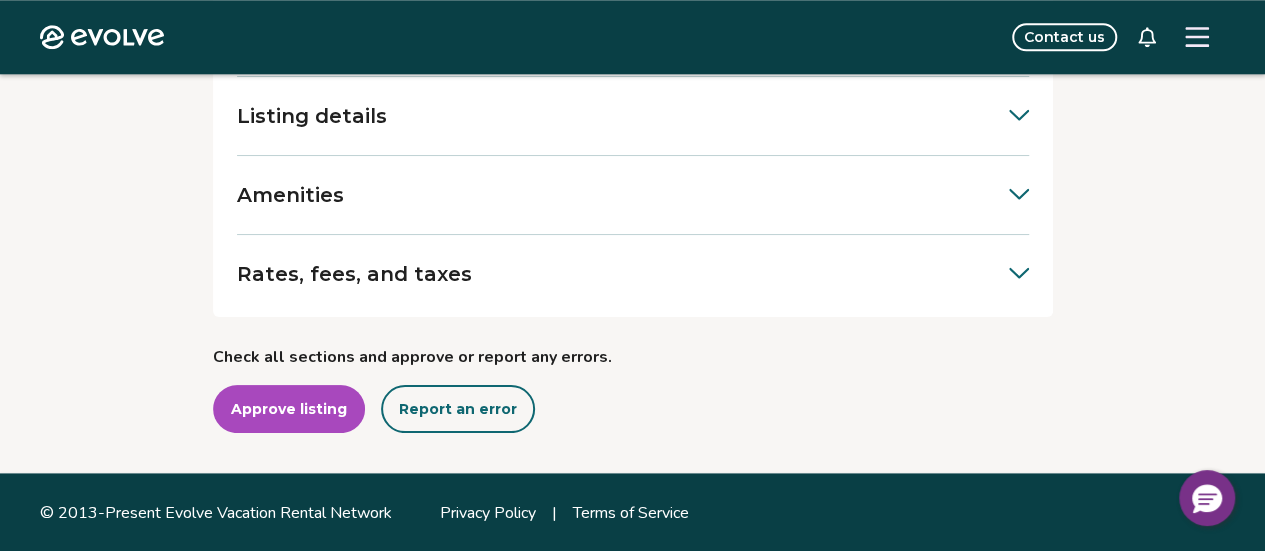 click on "Approve listing" at bounding box center (289, 409) 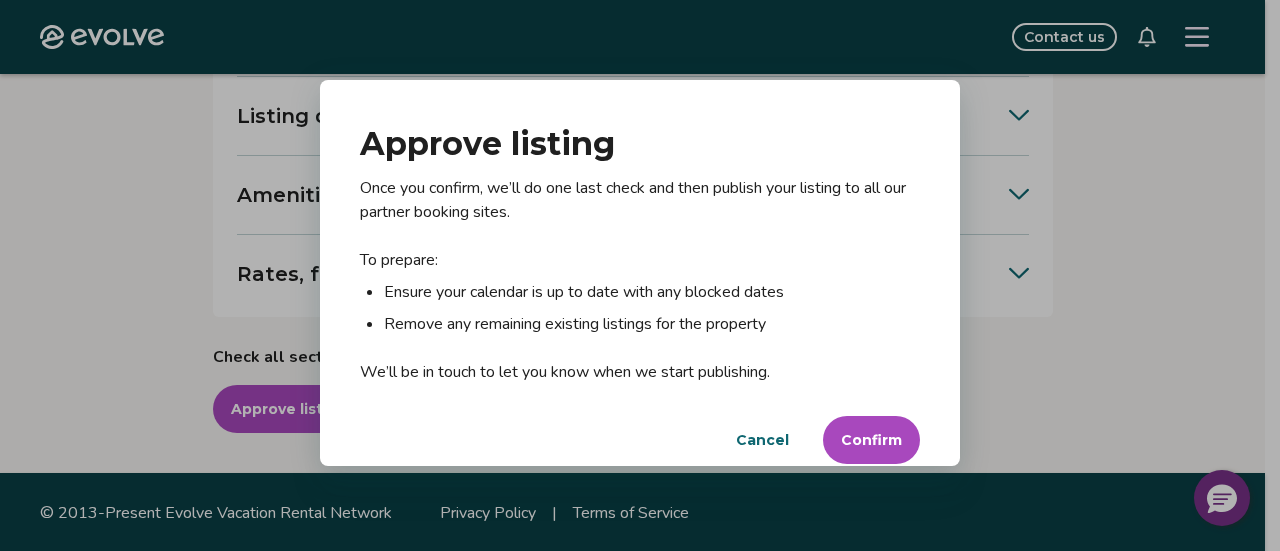 click on "Confirm" at bounding box center (871, 440) 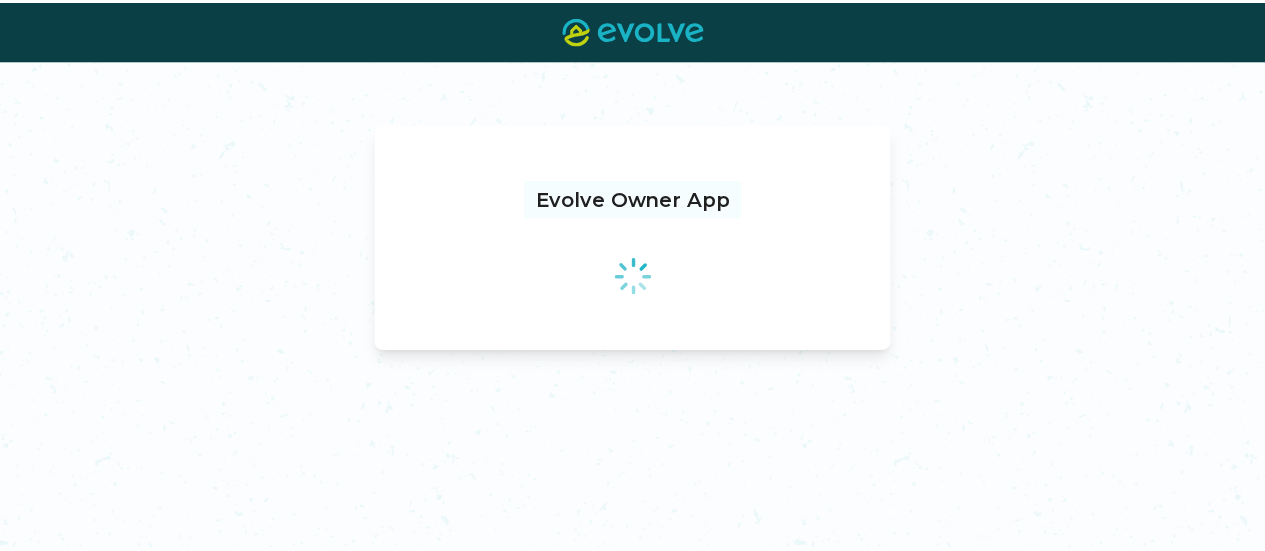 scroll, scrollTop: 0, scrollLeft: 0, axis: both 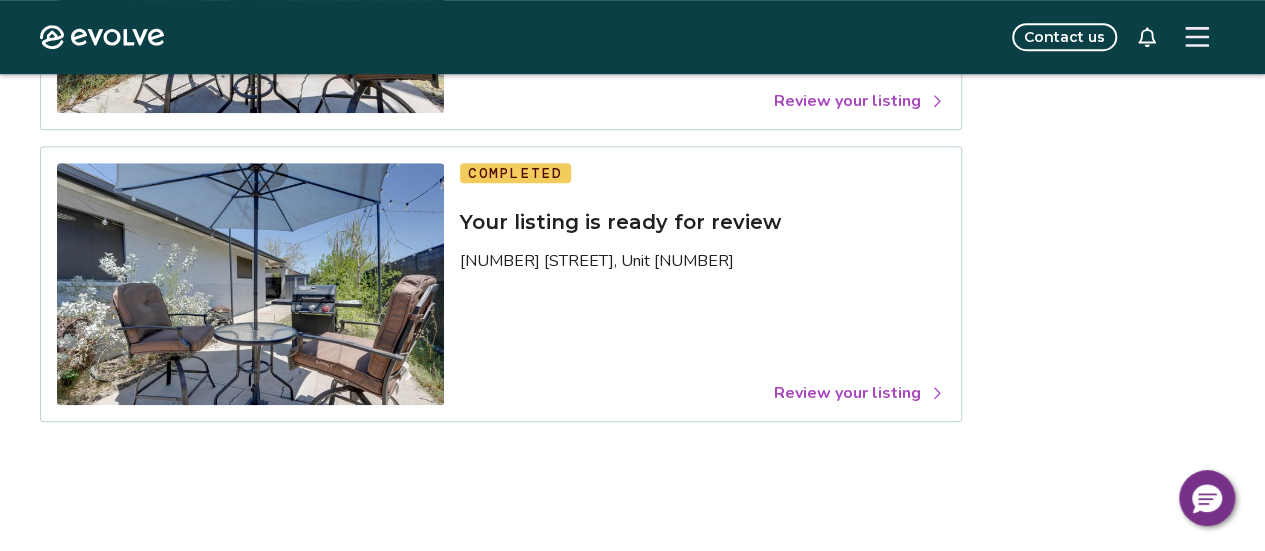 click on "Review your listing" at bounding box center (859, 393) 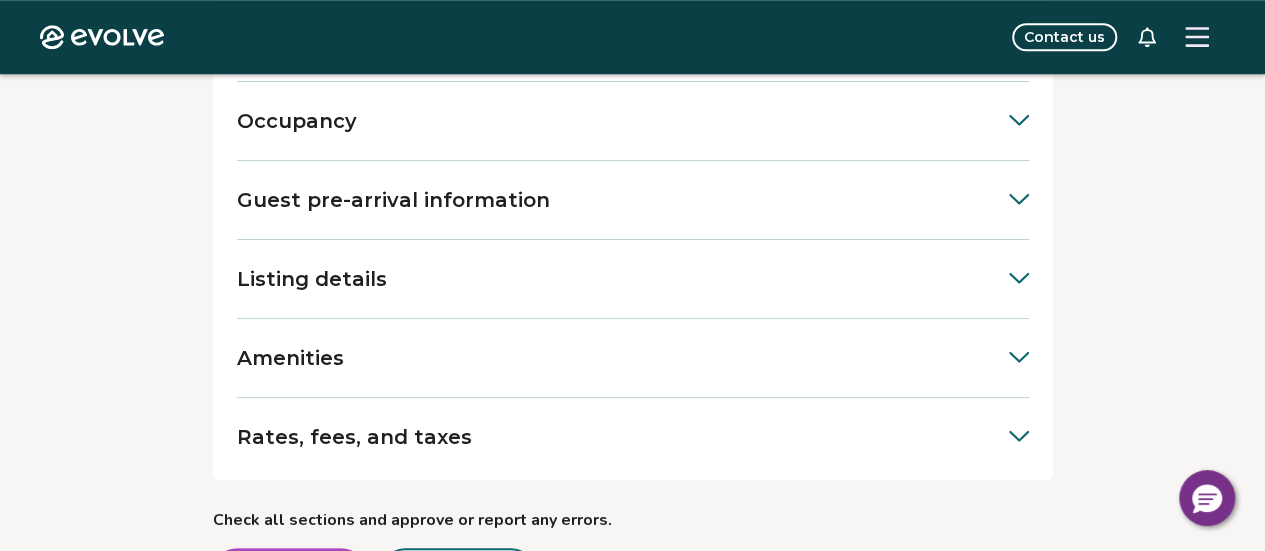 scroll, scrollTop: 1064, scrollLeft: 0, axis: vertical 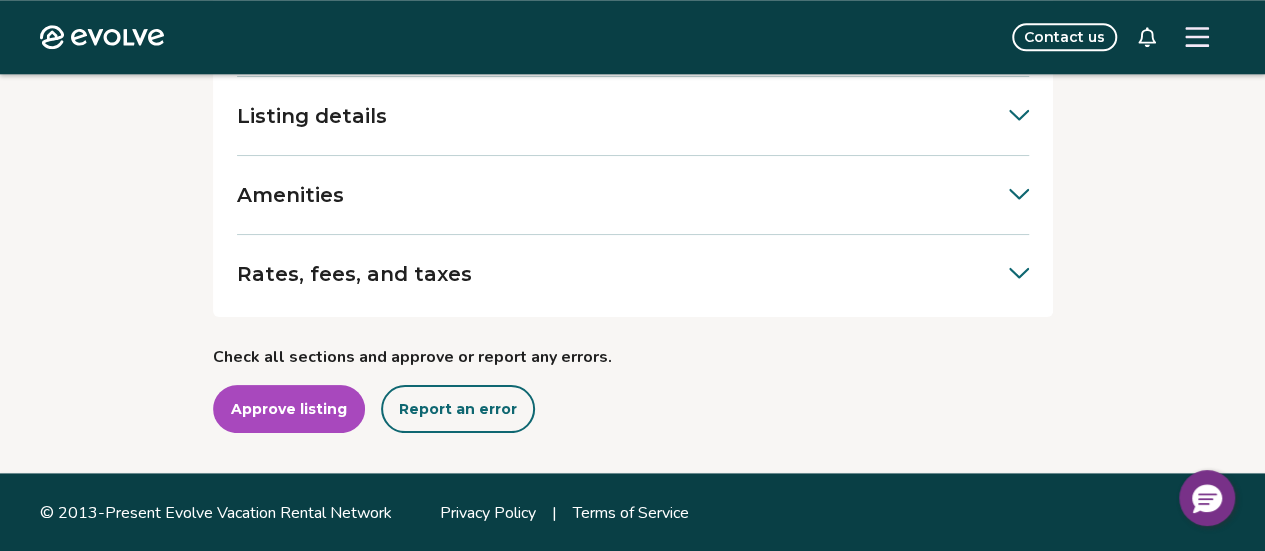 click on "Approve listing" at bounding box center (289, 409) 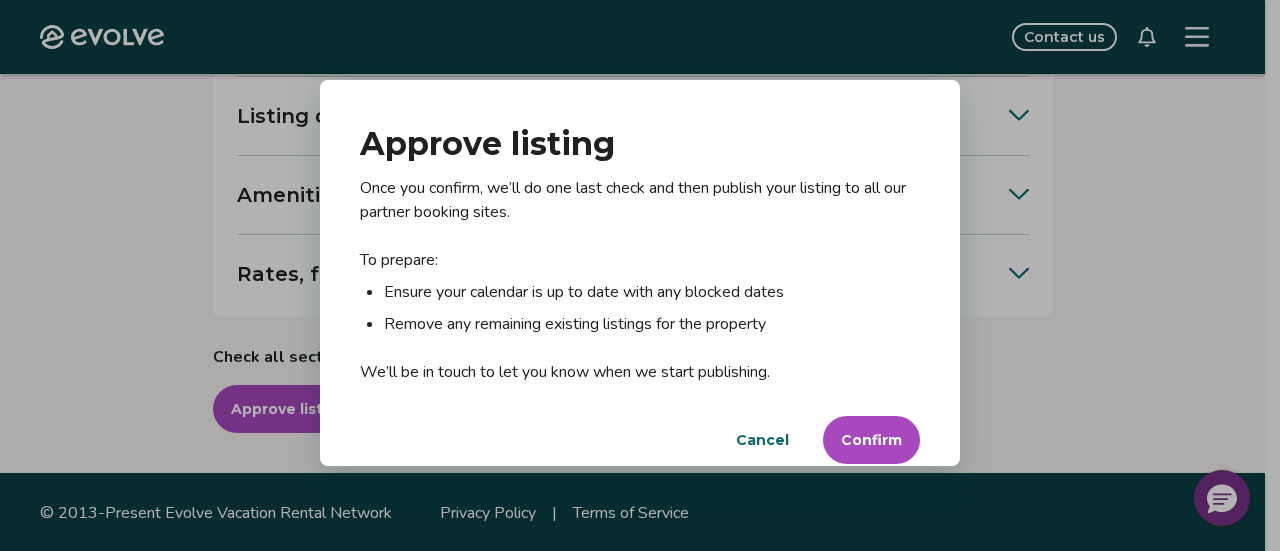 click on "Confirm" at bounding box center (871, 440) 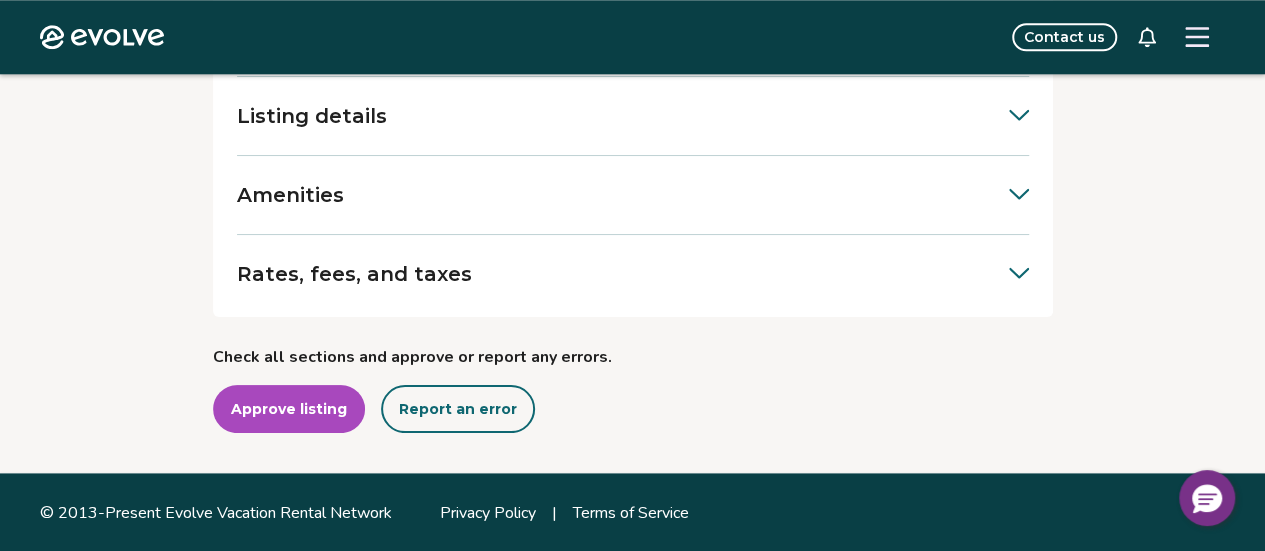 click 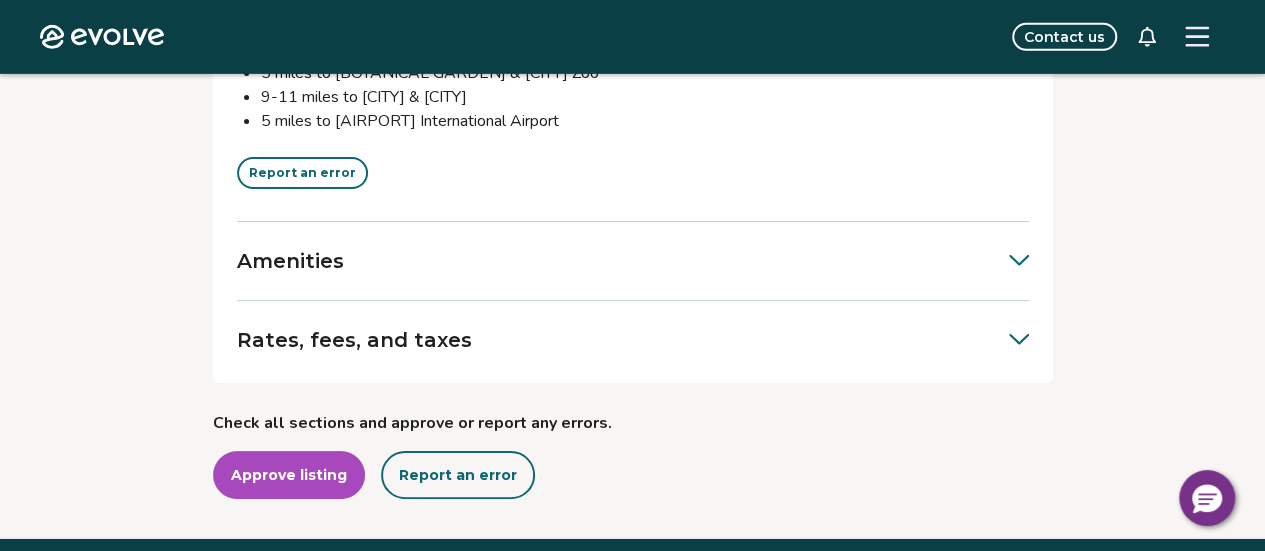scroll, scrollTop: 3216, scrollLeft: 0, axis: vertical 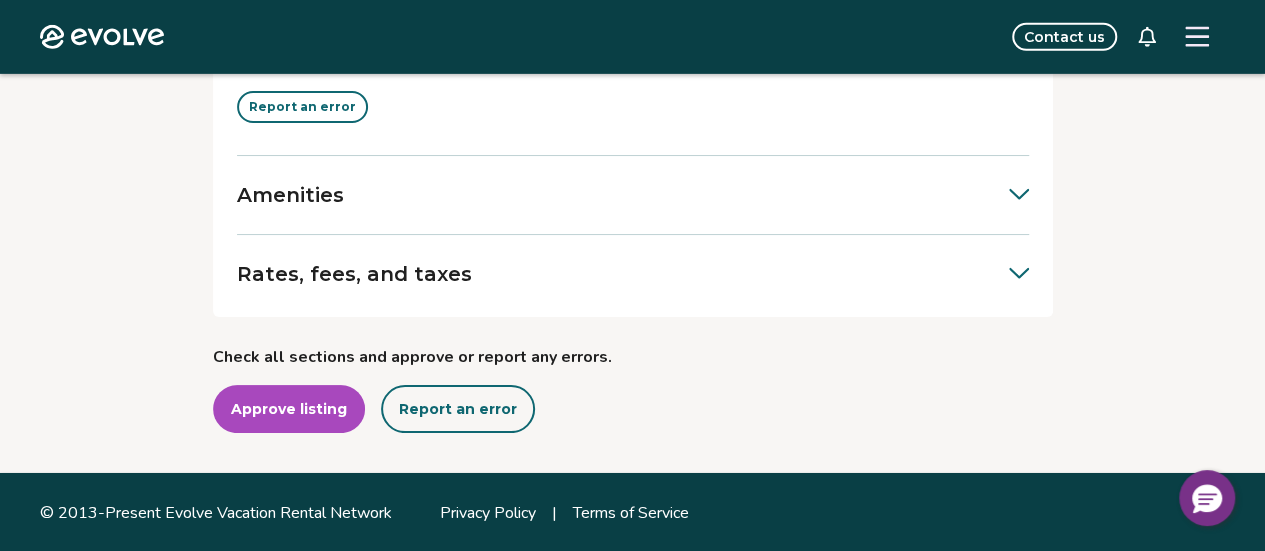 click 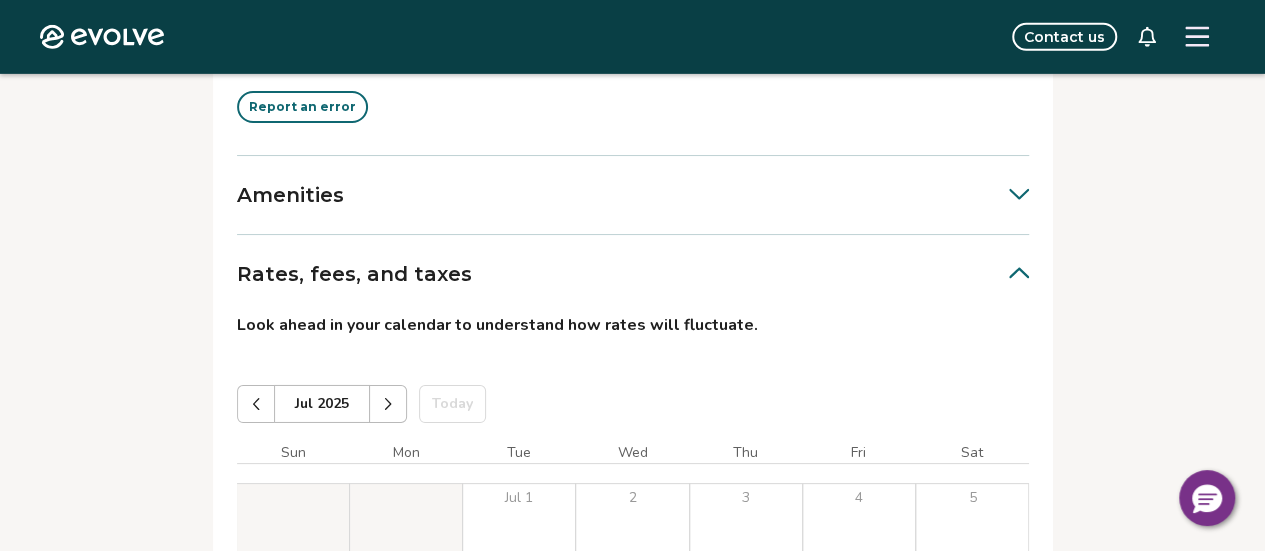click 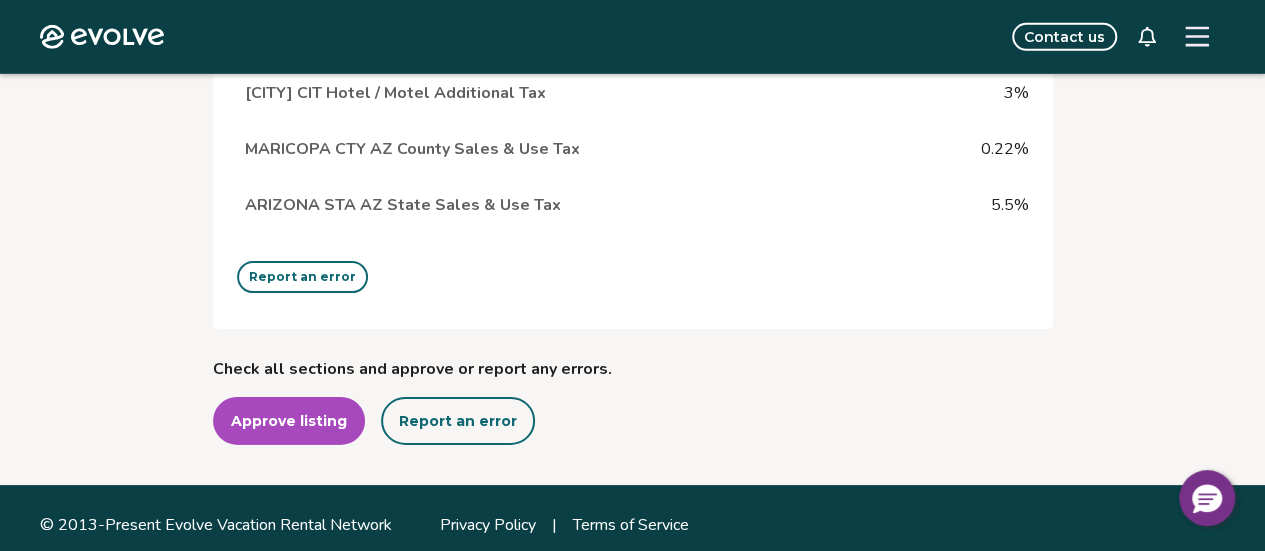 scroll, scrollTop: 6794, scrollLeft: 0, axis: vertical 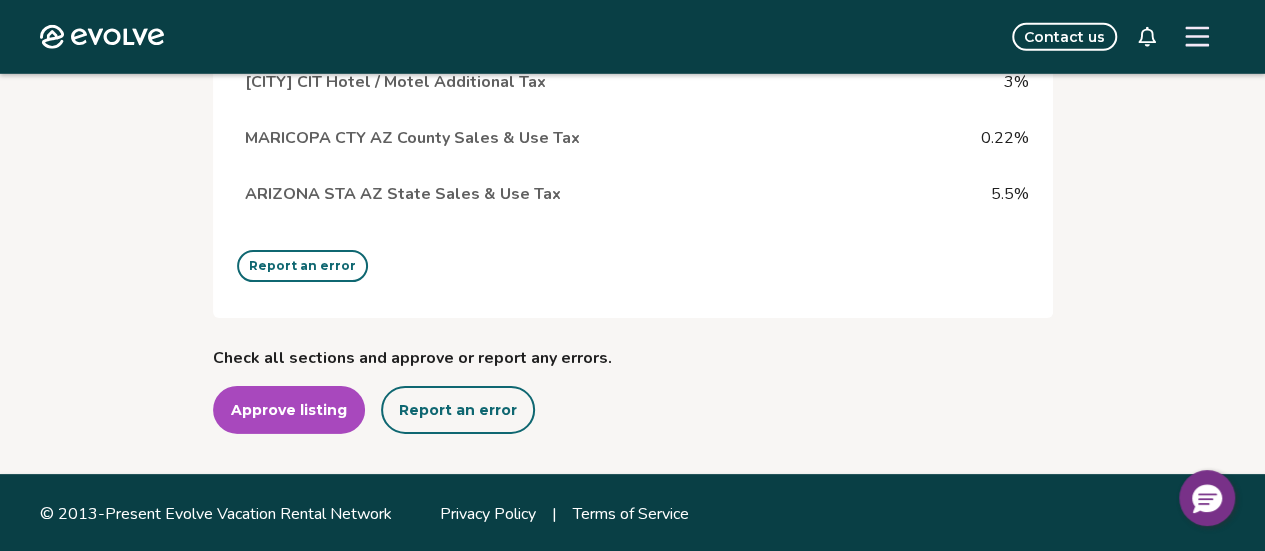 click on "Approve listing" at bounding box center [289, 410] 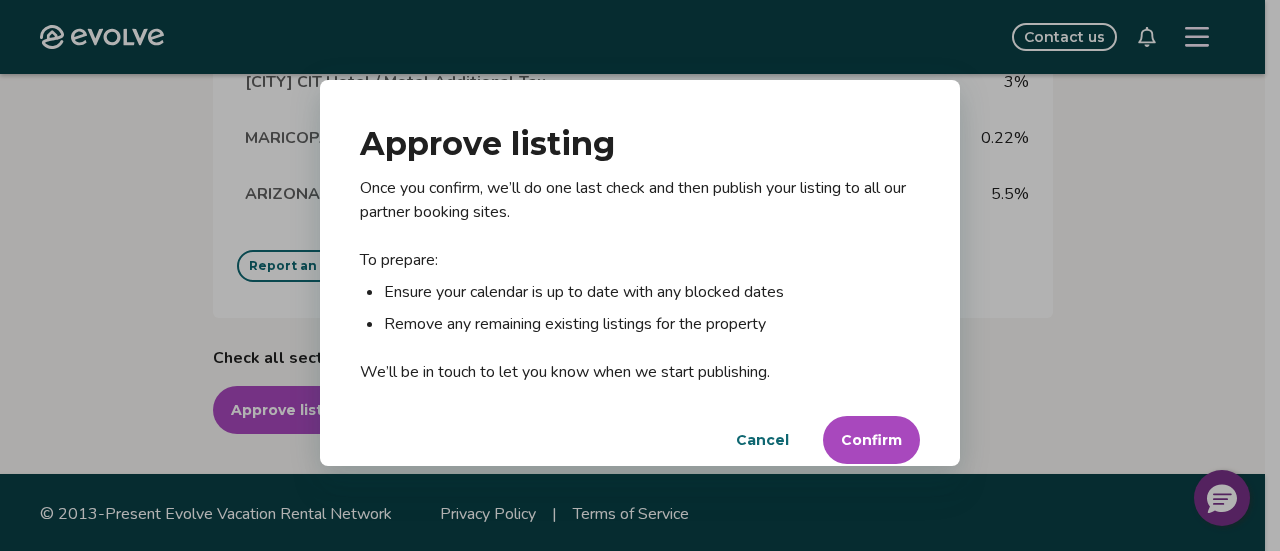 click on "Confirm" at bounding box center [871, 440] 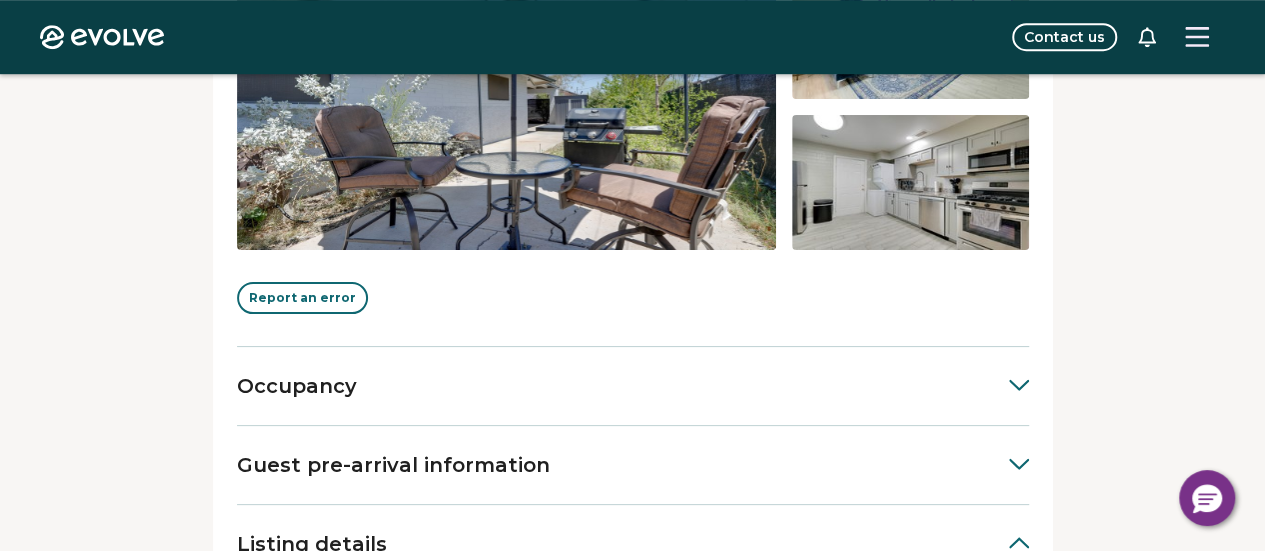 scroll, scrollTop: 637, scrollLeft: 0, axis: vertical 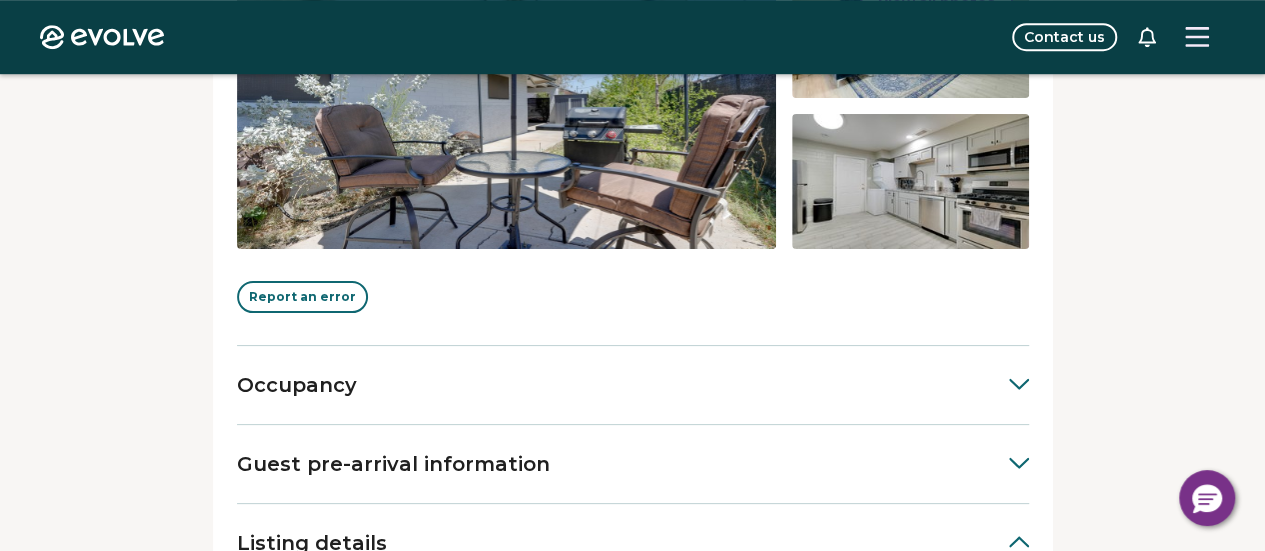 click 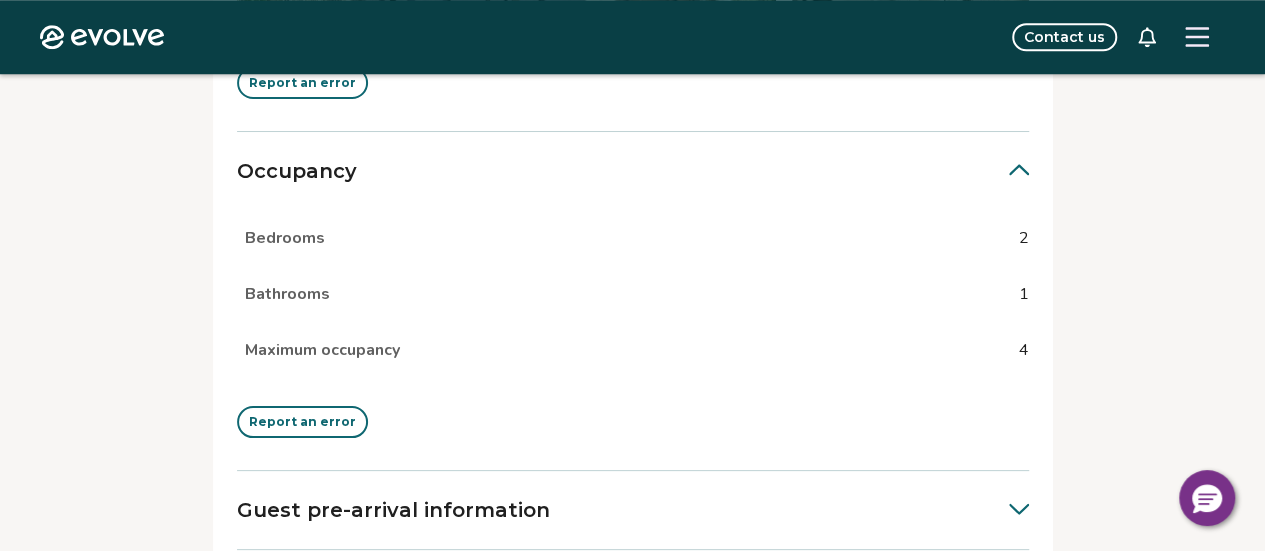 scroll, scrollTop: 1004, scrollLeft: 0, axis: vertical 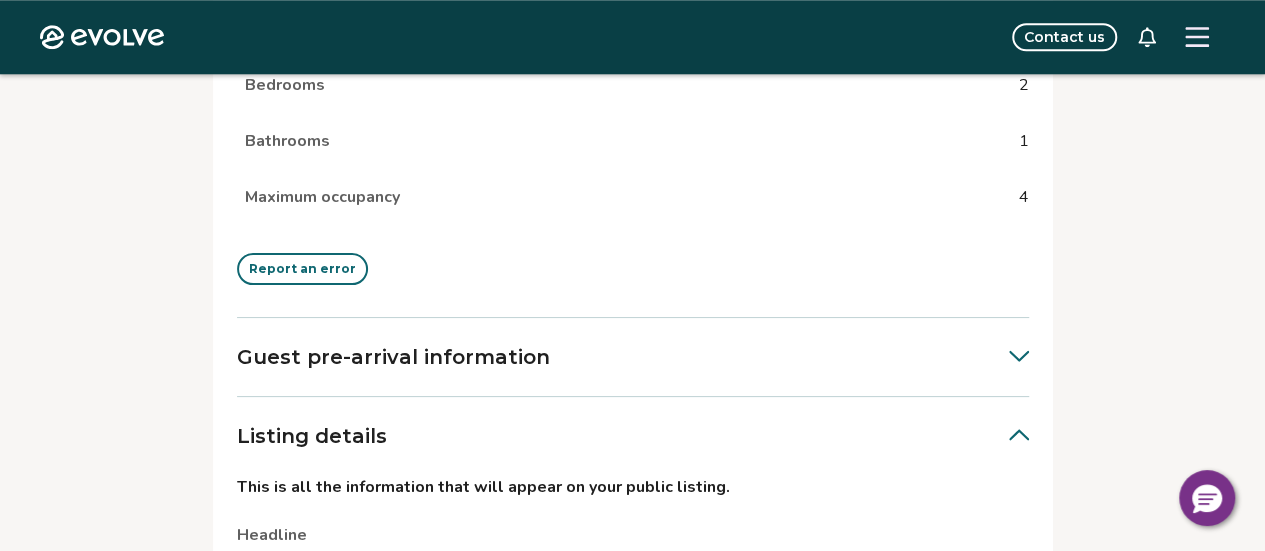 click 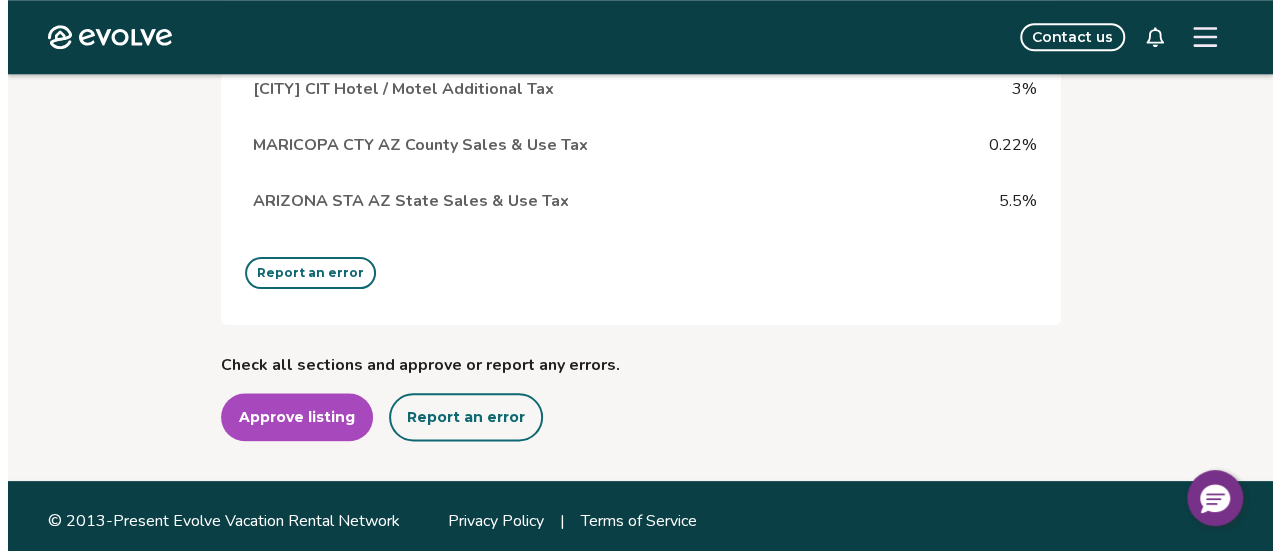 scroll, scrollTop: 8606, scrollLeft: 0, axis: vertical 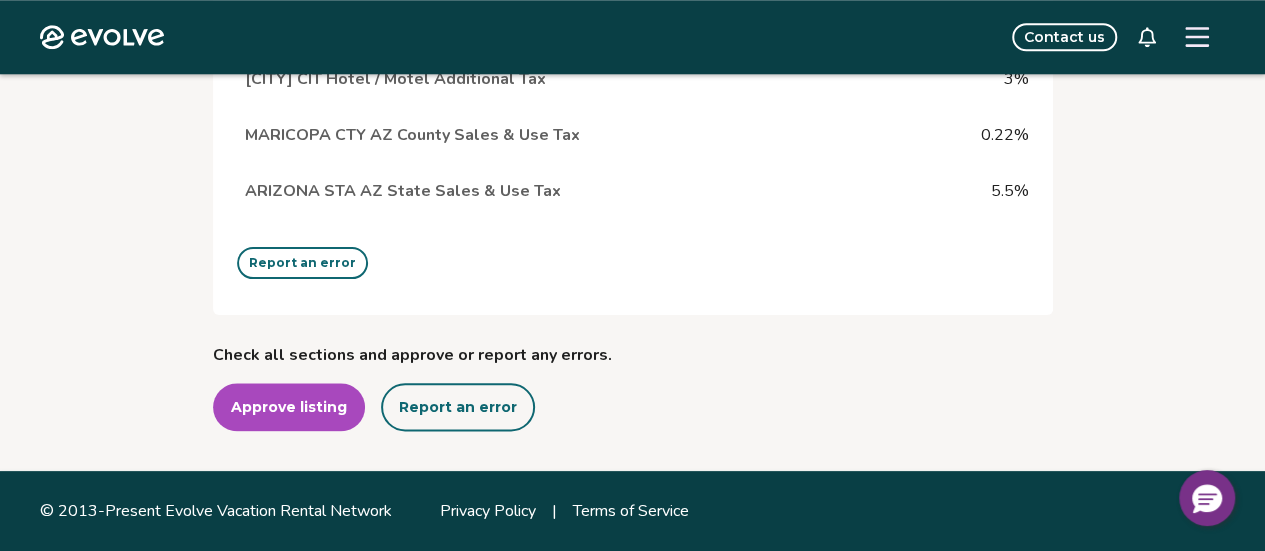 click on "Approve listing" at bounding box center [289, 407] 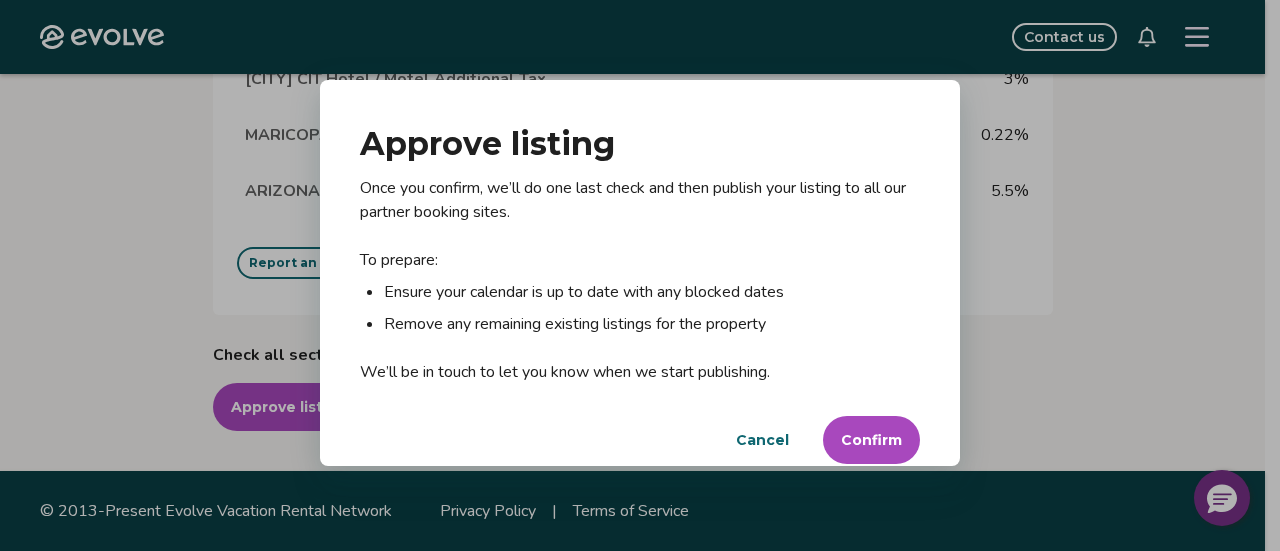 click on "Confirm" at bounding box center (871, 440) 